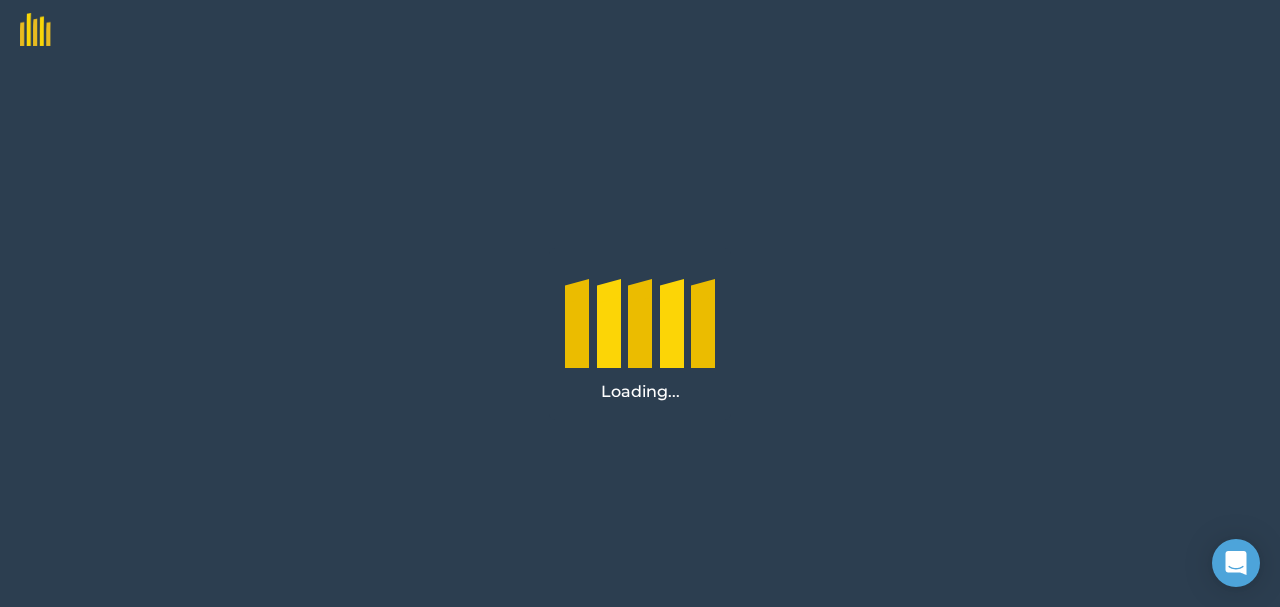 scroll, scrollTop: 0, scrollLeft: 0, axis: both 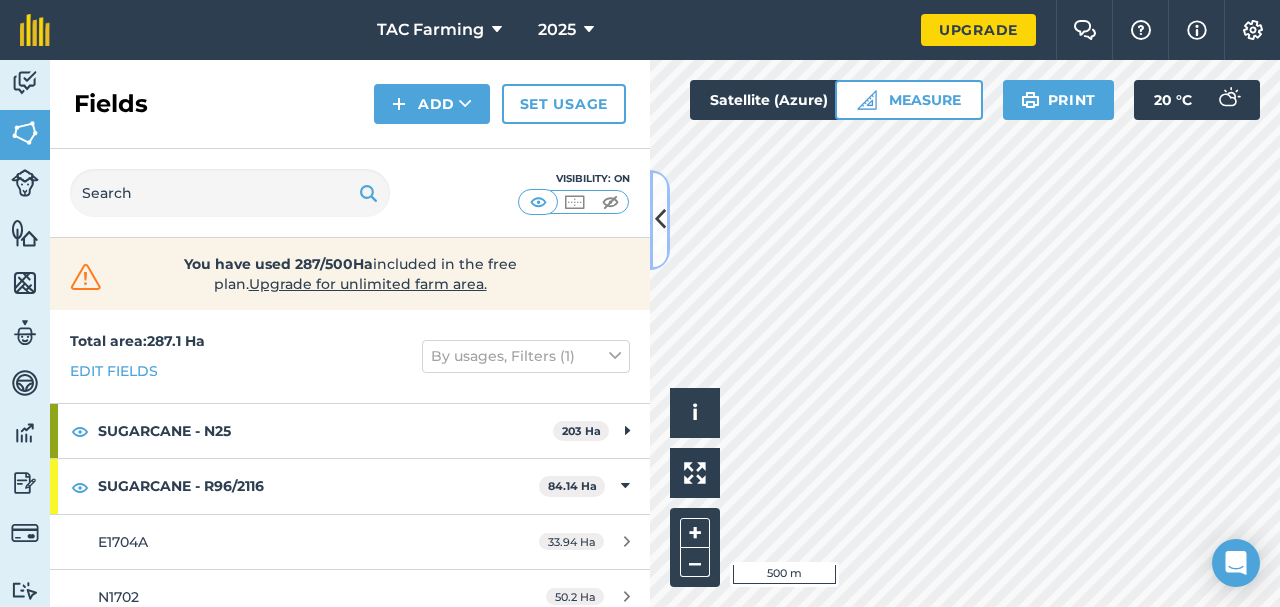 click at bounding box center (660, 219) 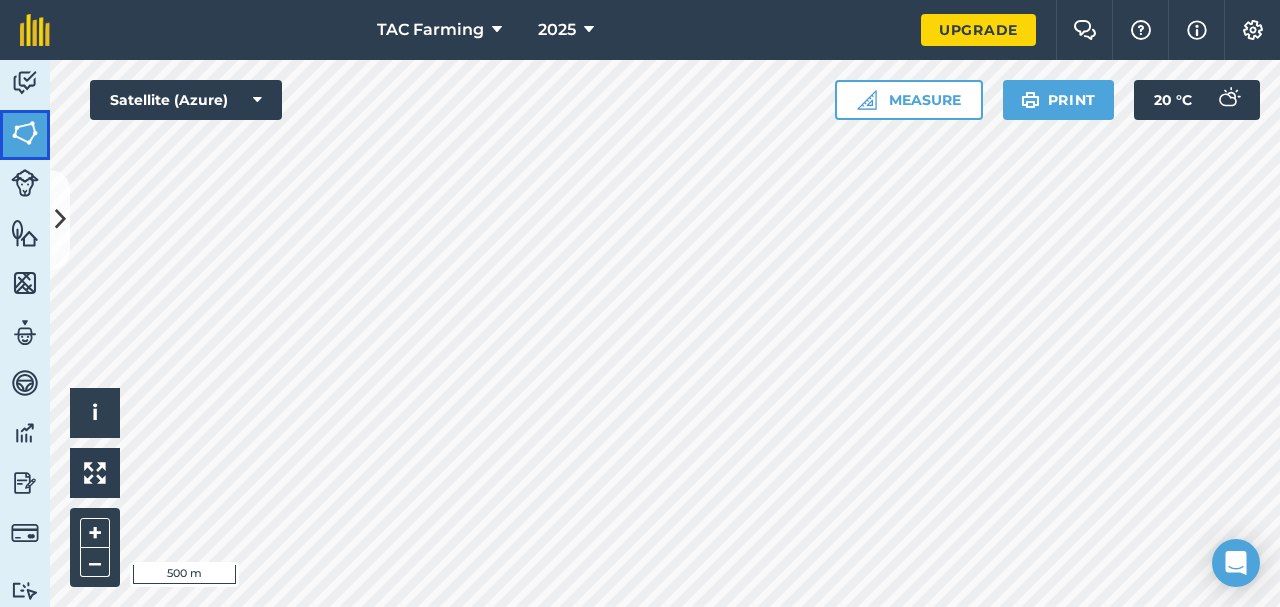 click at bounding box center [25, 133] 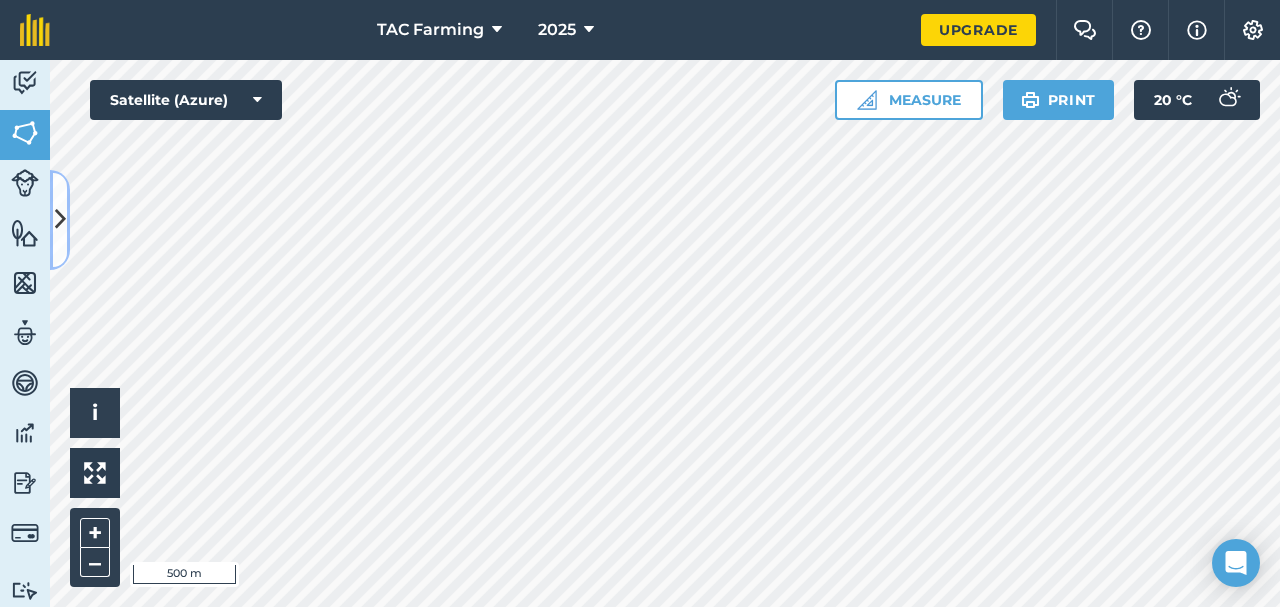 click at bounding box center (60, 220) 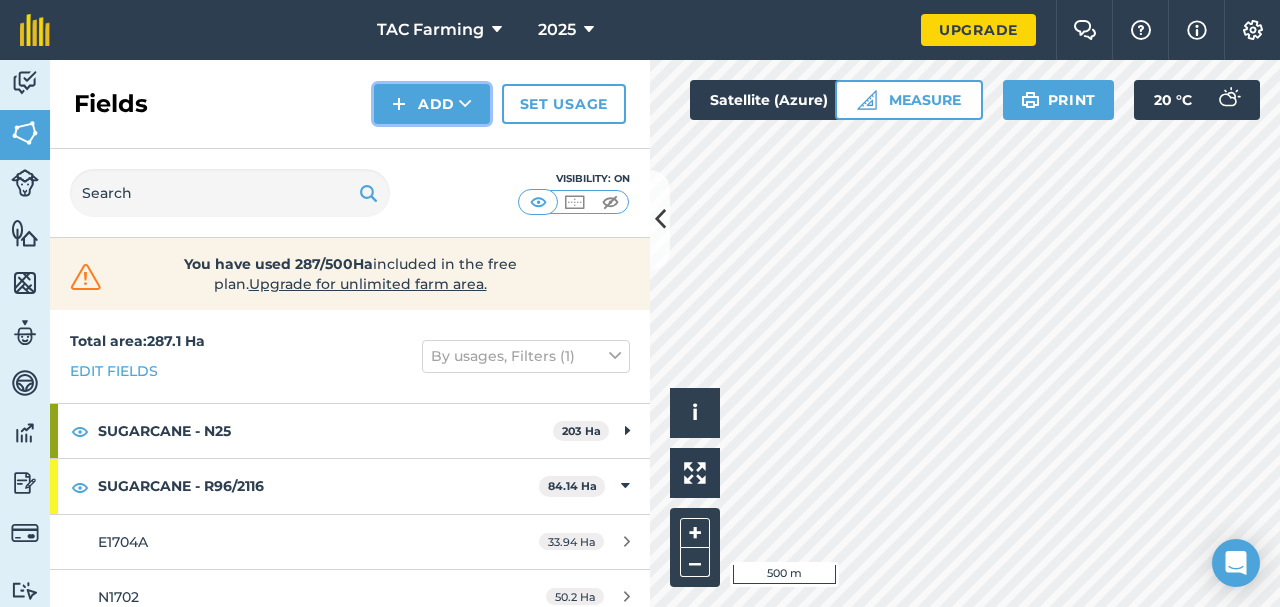 click on "Add" at bounding box center [432, 104] 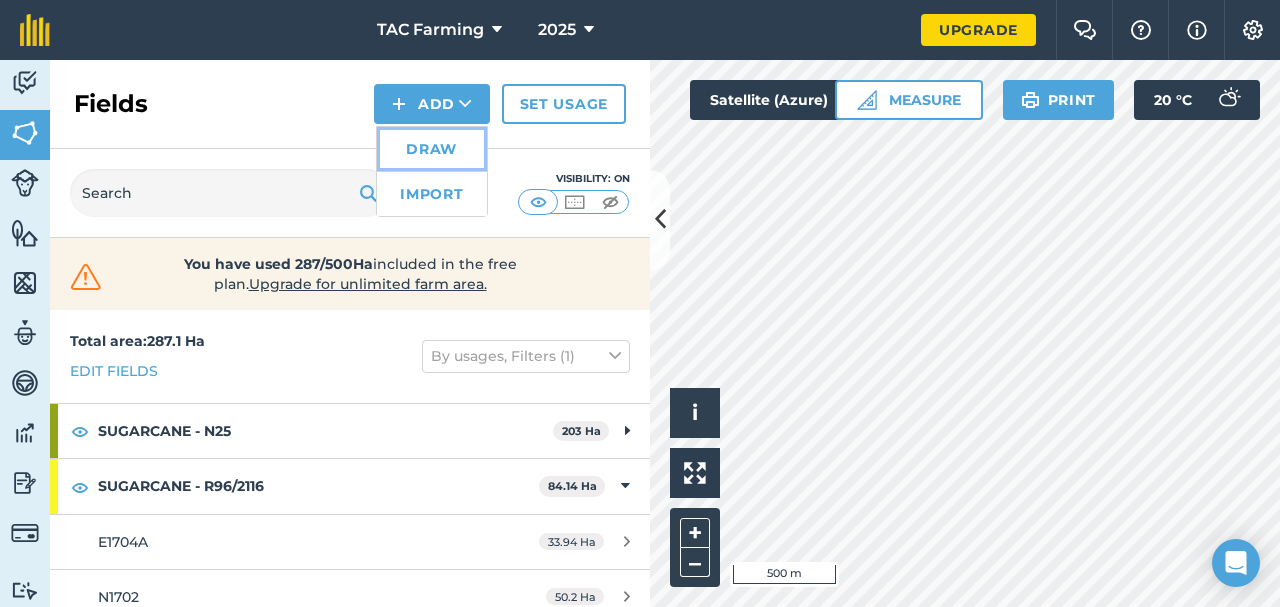 click on "Draw" at bounding box center [432, 149] 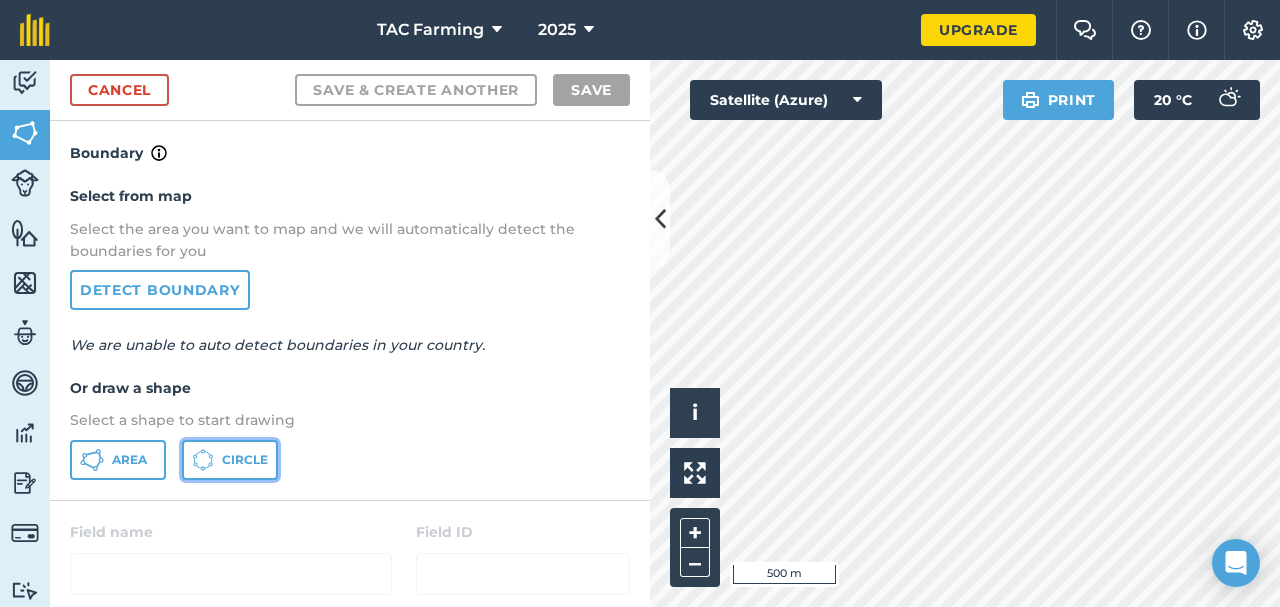 click on "Circle" at bounding box center (245, 460) 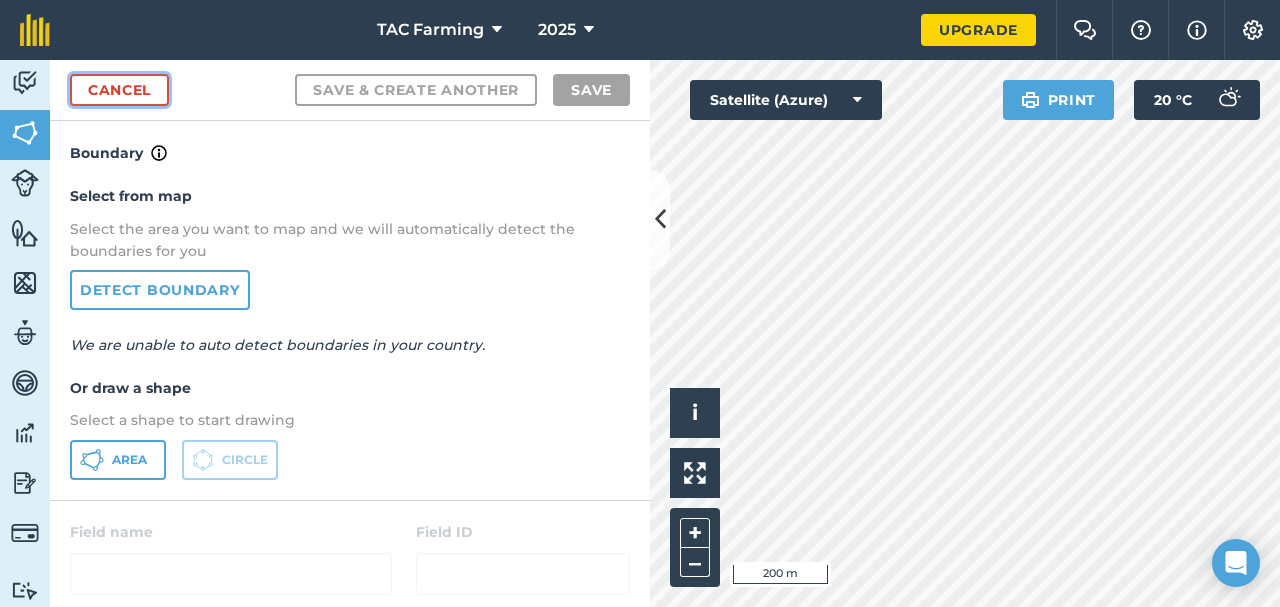 click on "Cancel" at bounding box center [119, 90] 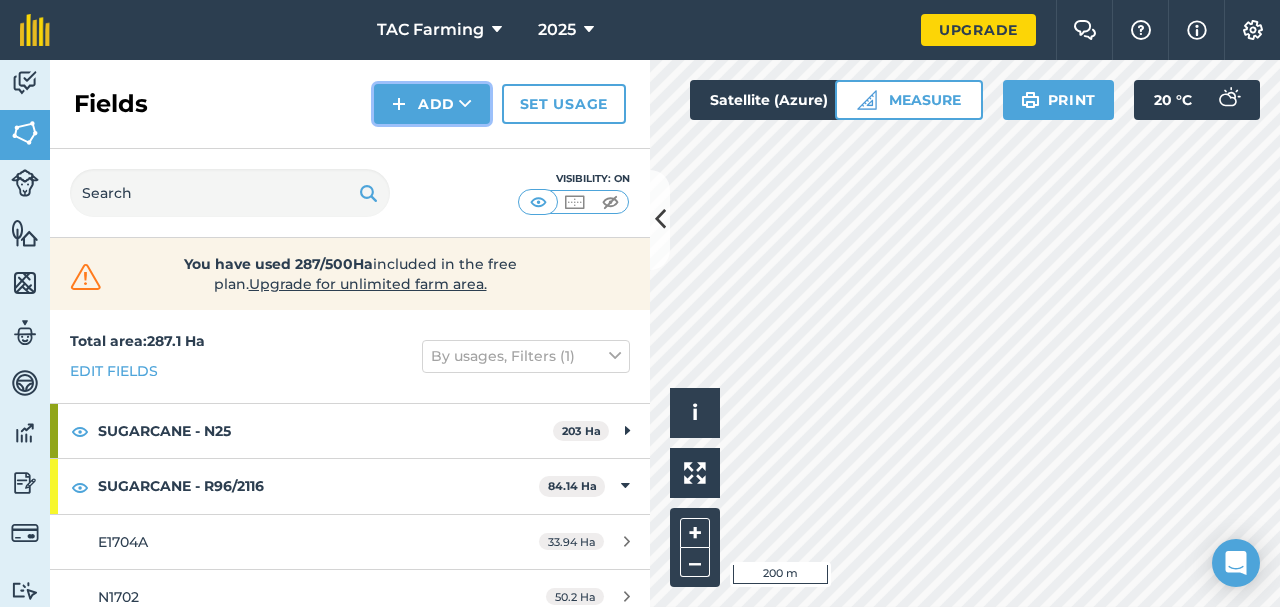 click on "Add" at bounding box center (432, 104) 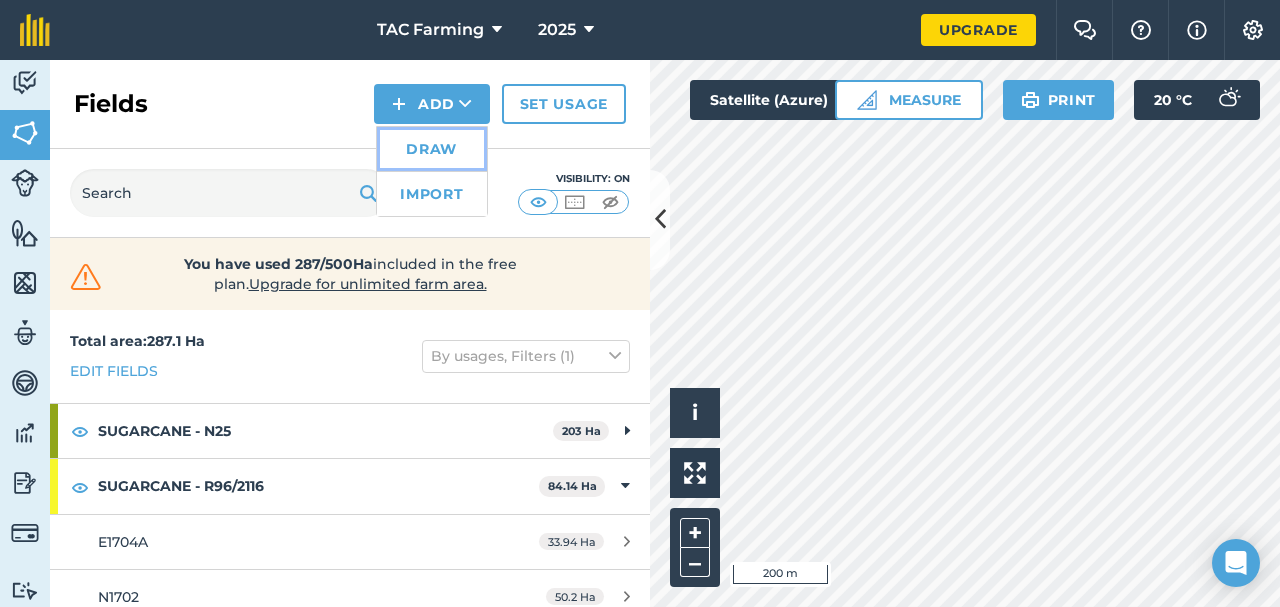 click on "Draw" at bounding box center (432, 149) 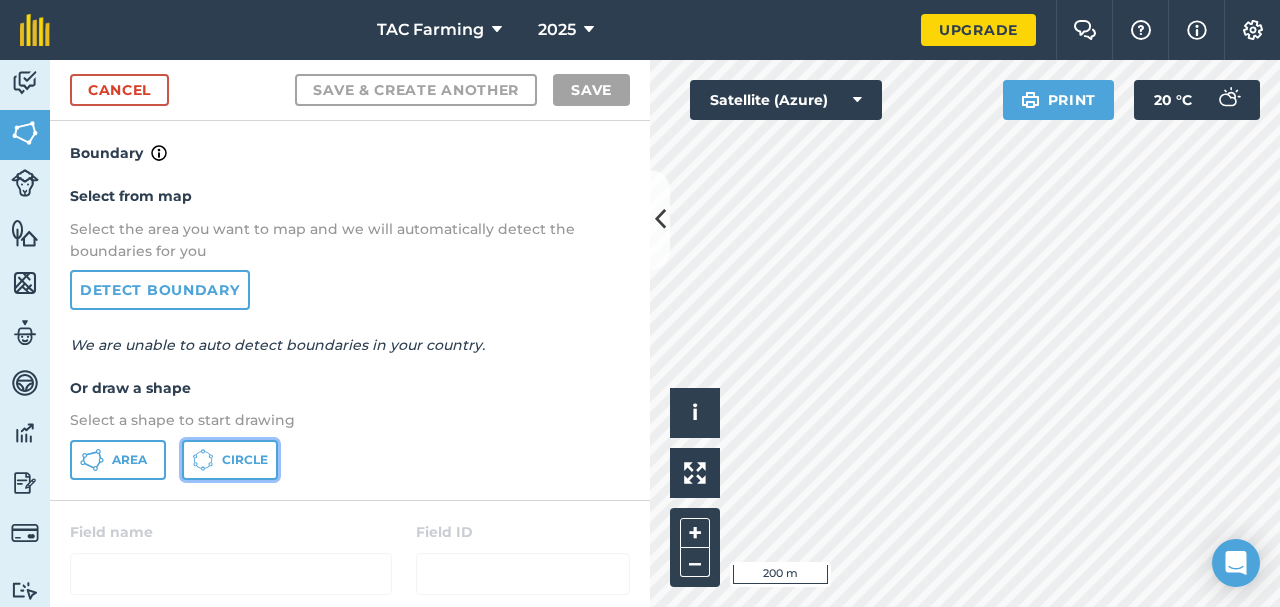 click on "Circle" at bounding box center (245, 460) 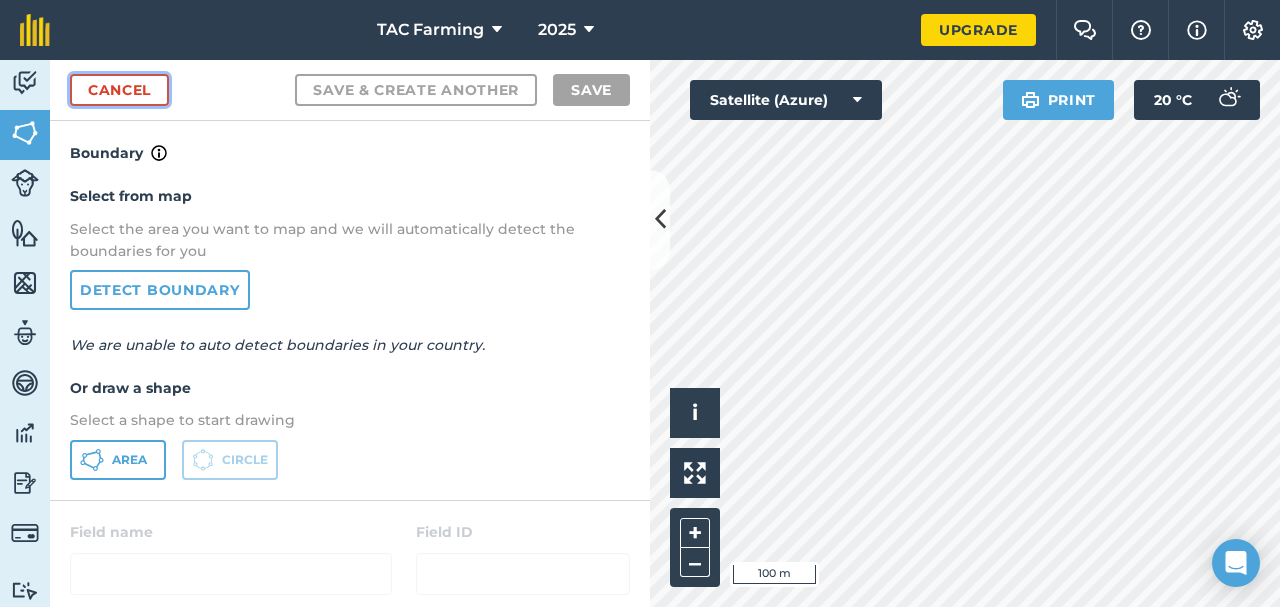 click on "Cancel" at bounding box center (119, 90) 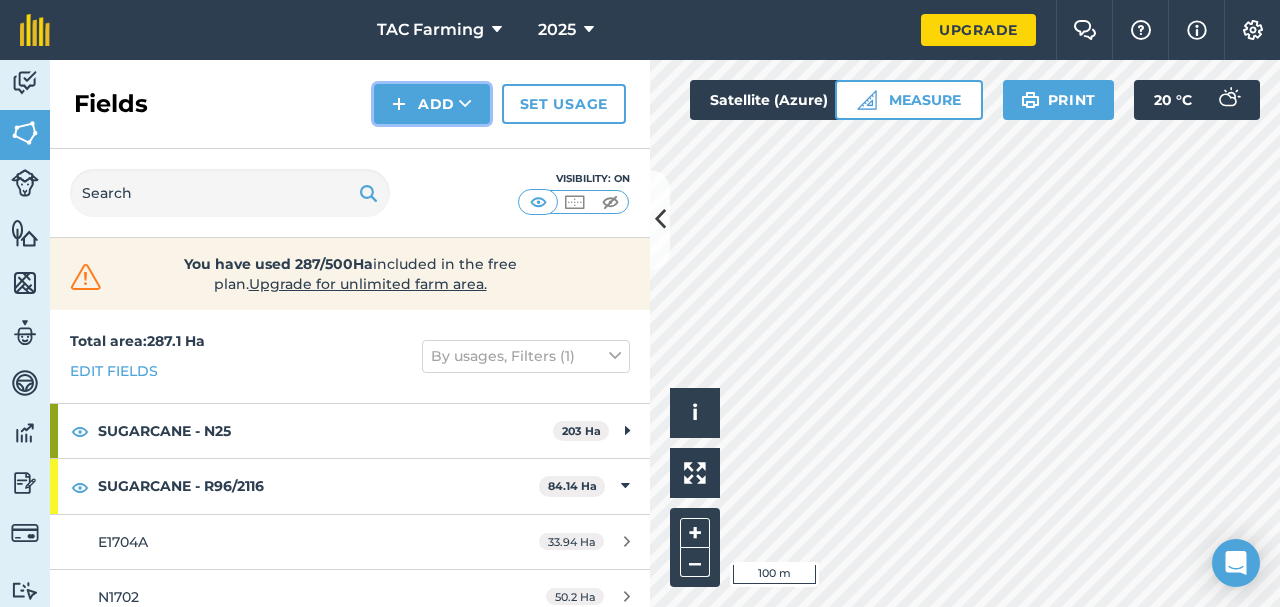 click on "Add" at bounding box center (432, 104) 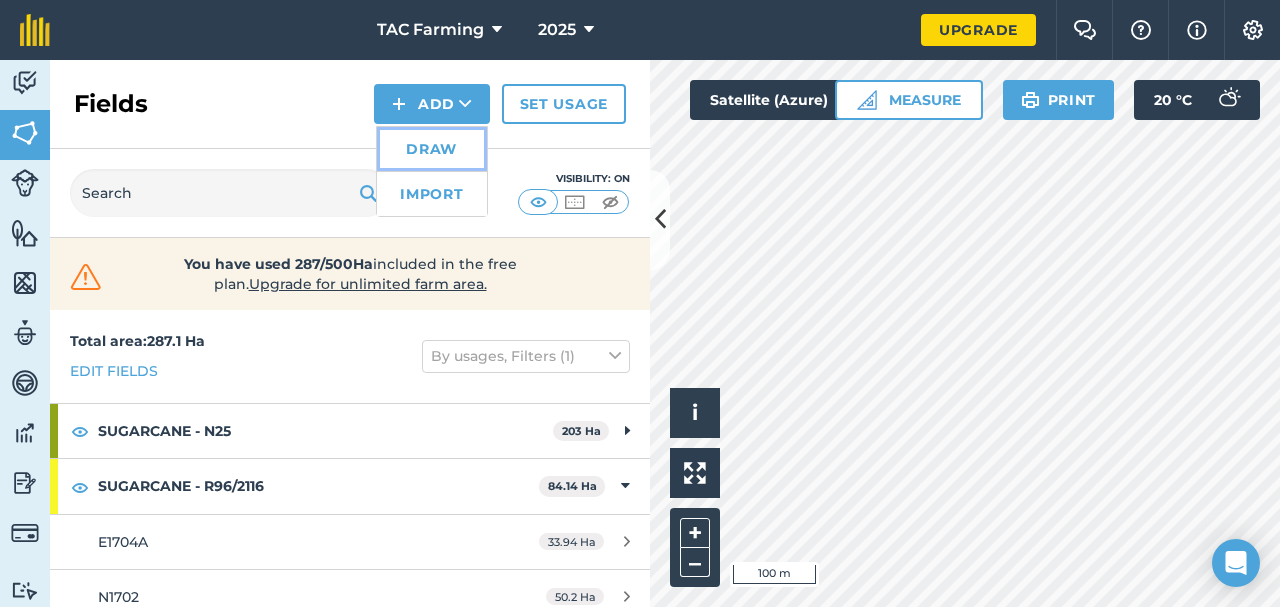 click on "Draw" at bounding box center [432, 149] 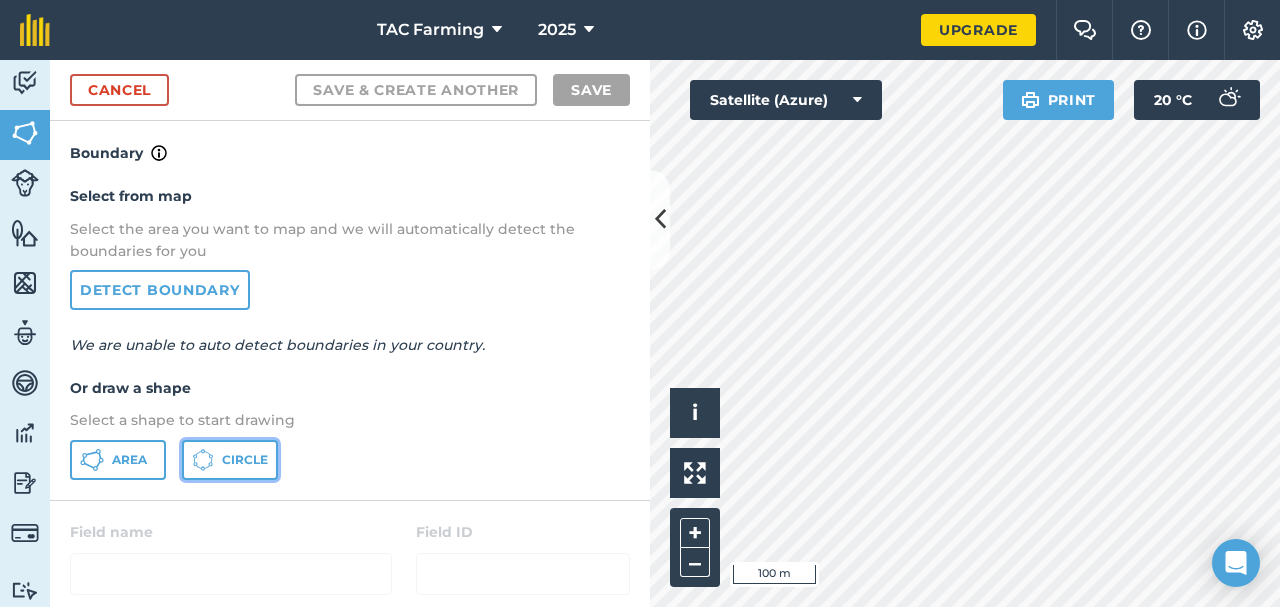 click on "Circle" at bounding box center [245, 460] 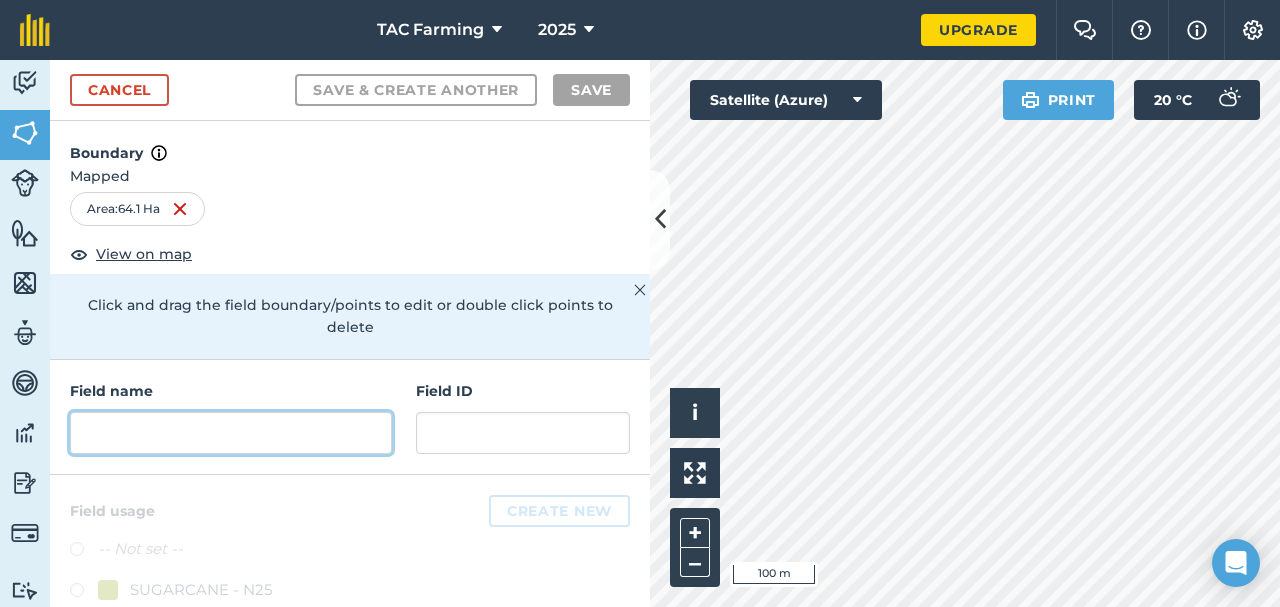 click at bounding box center (231, 433) 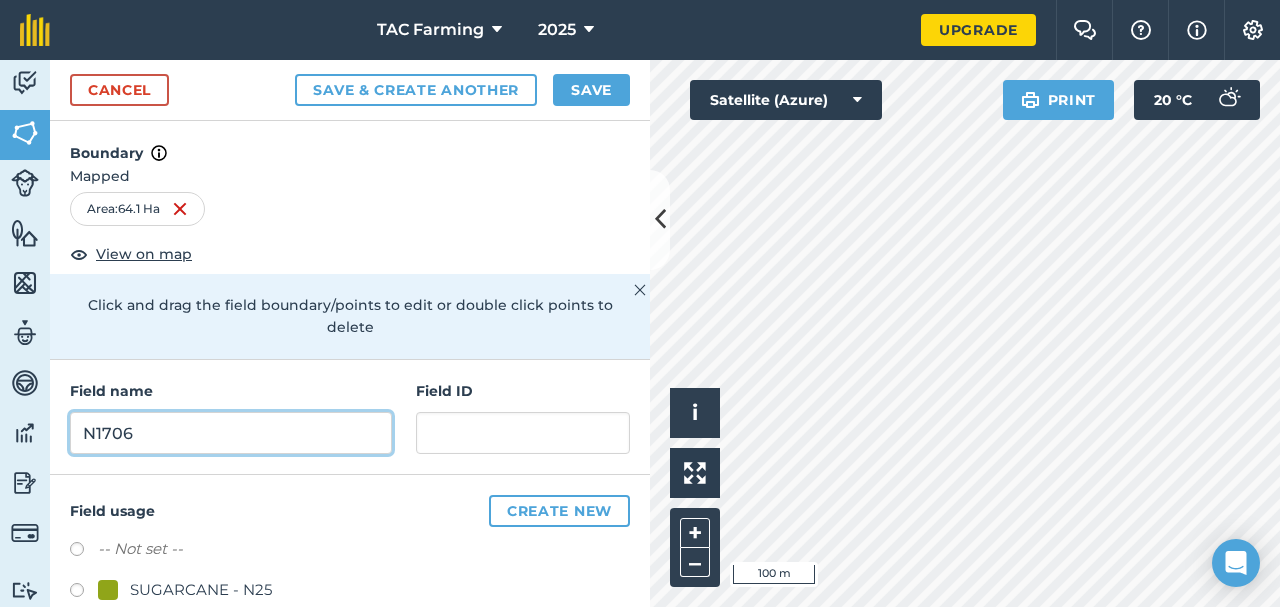 type on "N1706" 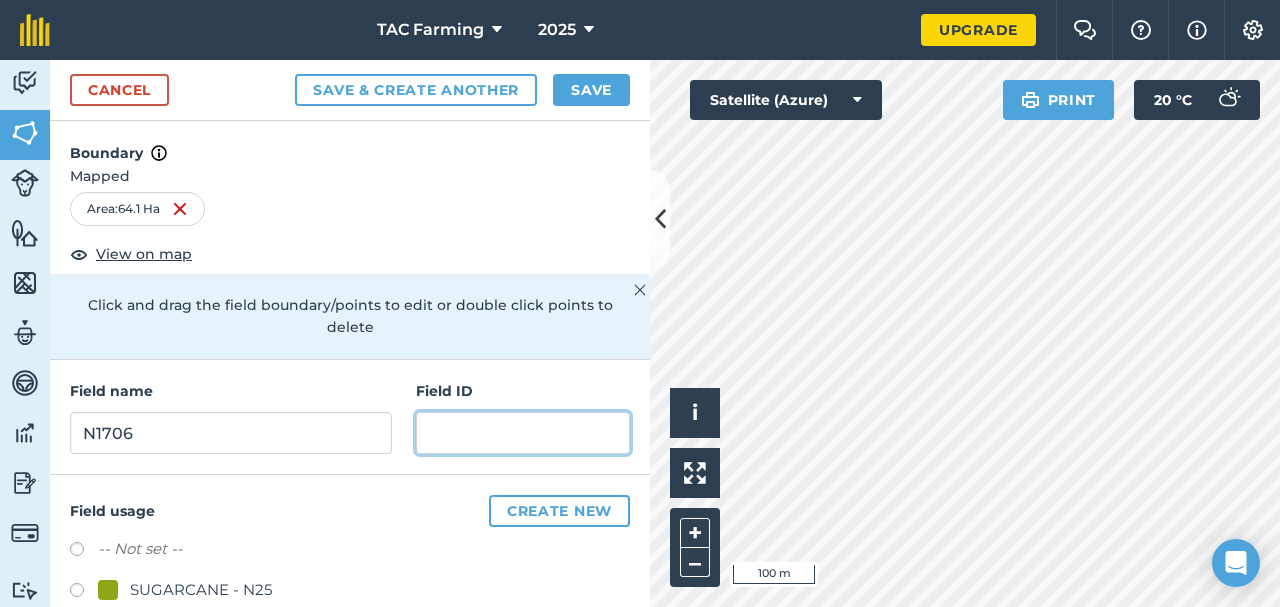 click at bounding box center [523, 433] 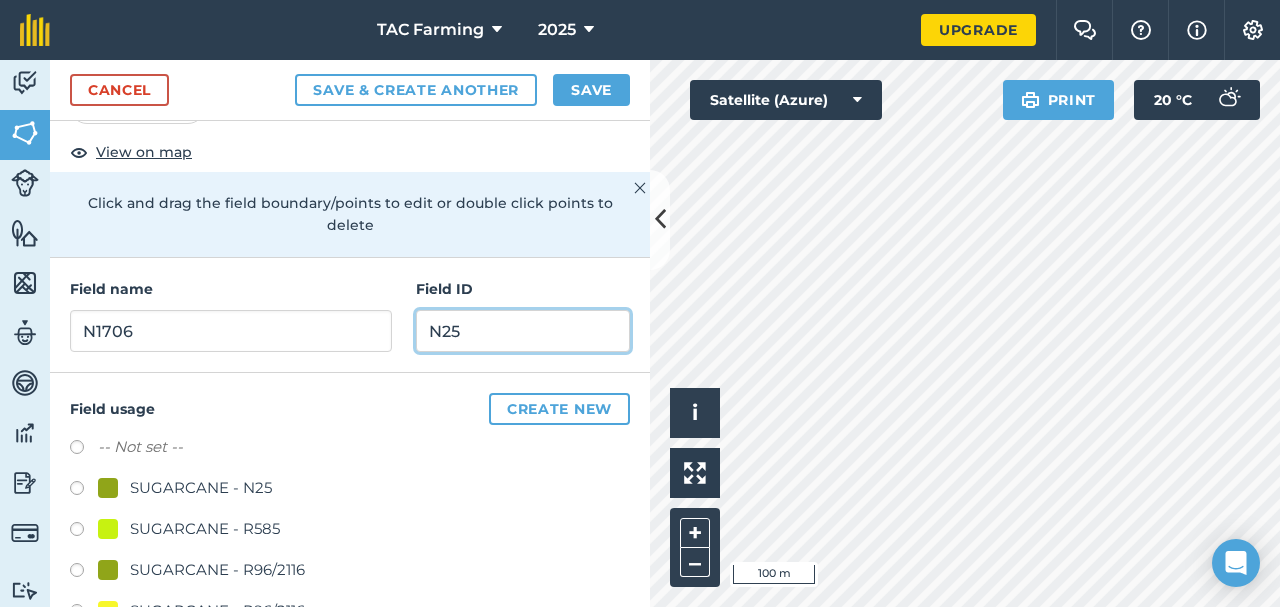 scroll, scrollTop: 103, scrollLeft: 0, axis: vertical 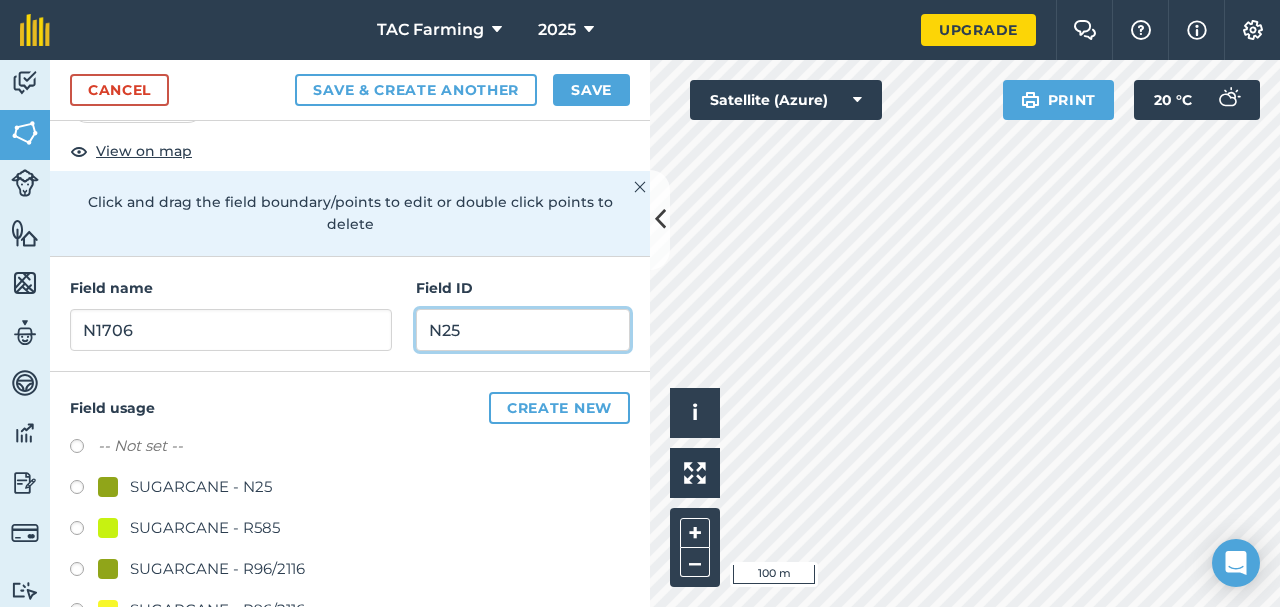 type on "N25" 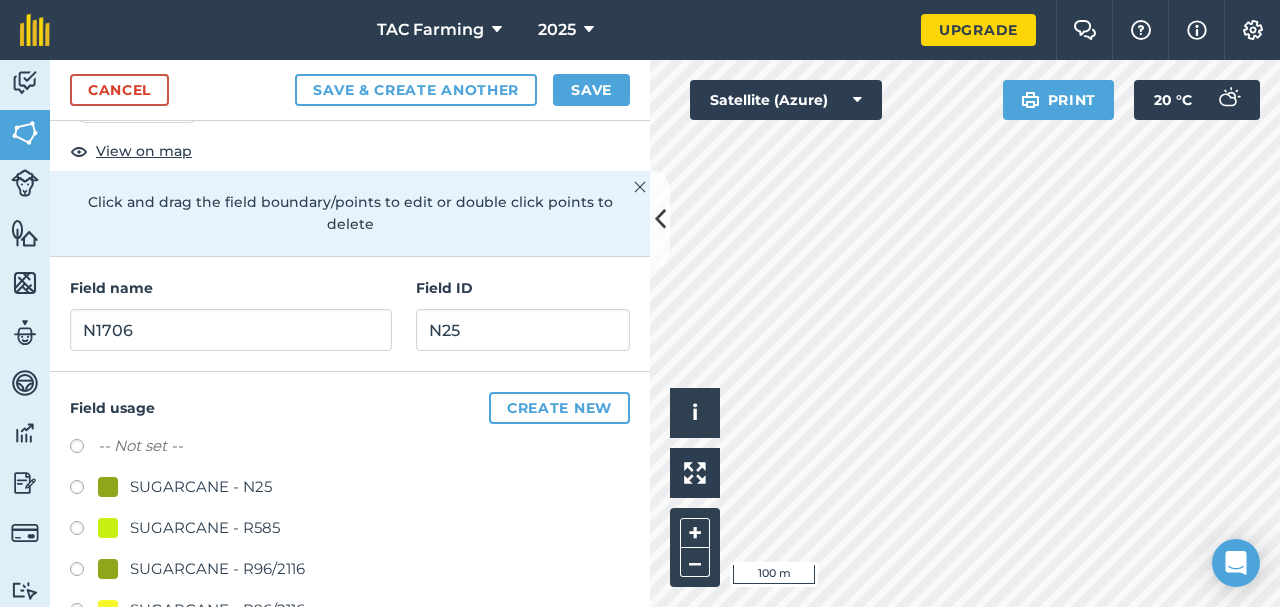 click on "SUGARCANE - N25" at bounding box center (201, 487) 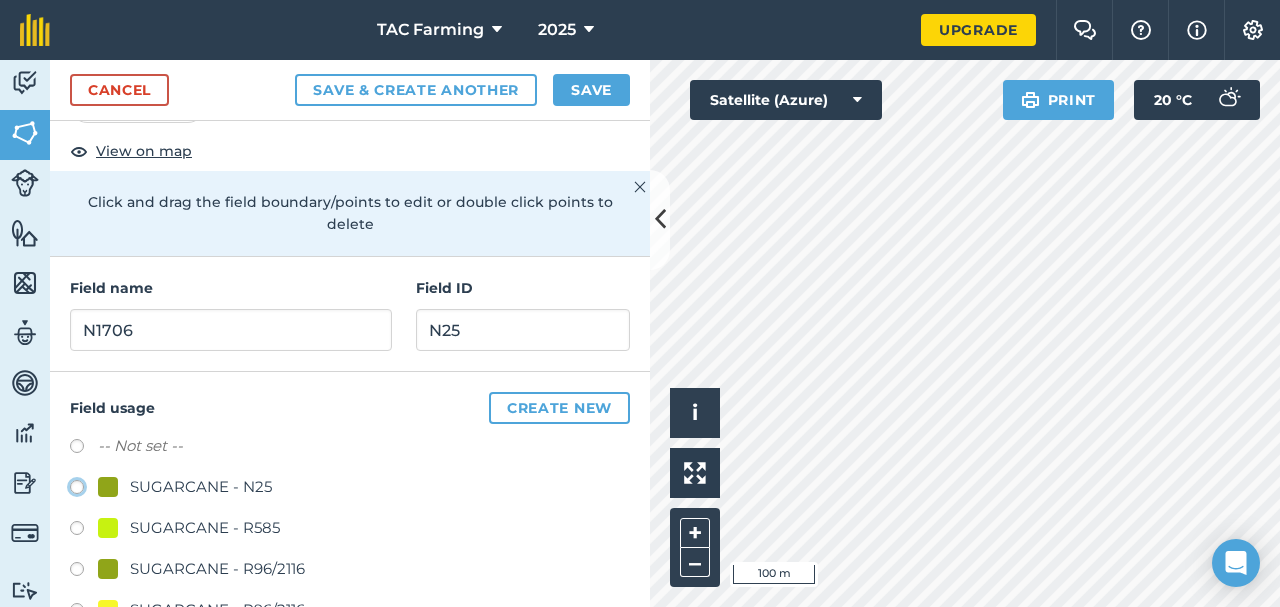 radio on "true" 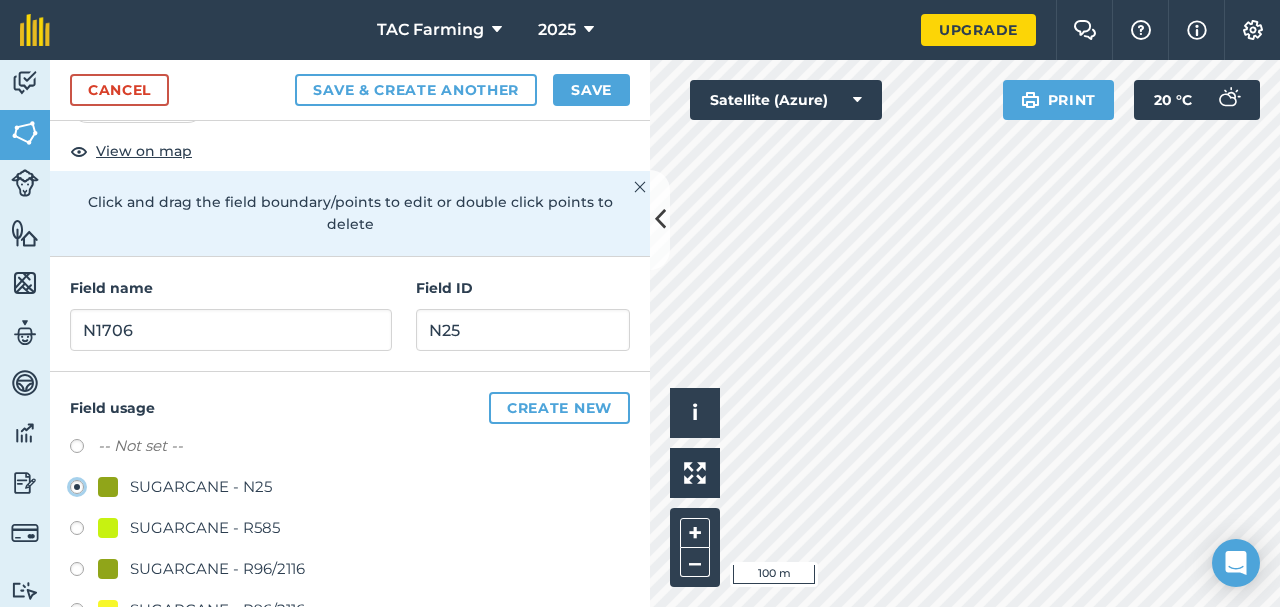 scroll, scrollTop: 132, scrollLeft: 0, axis: vertical 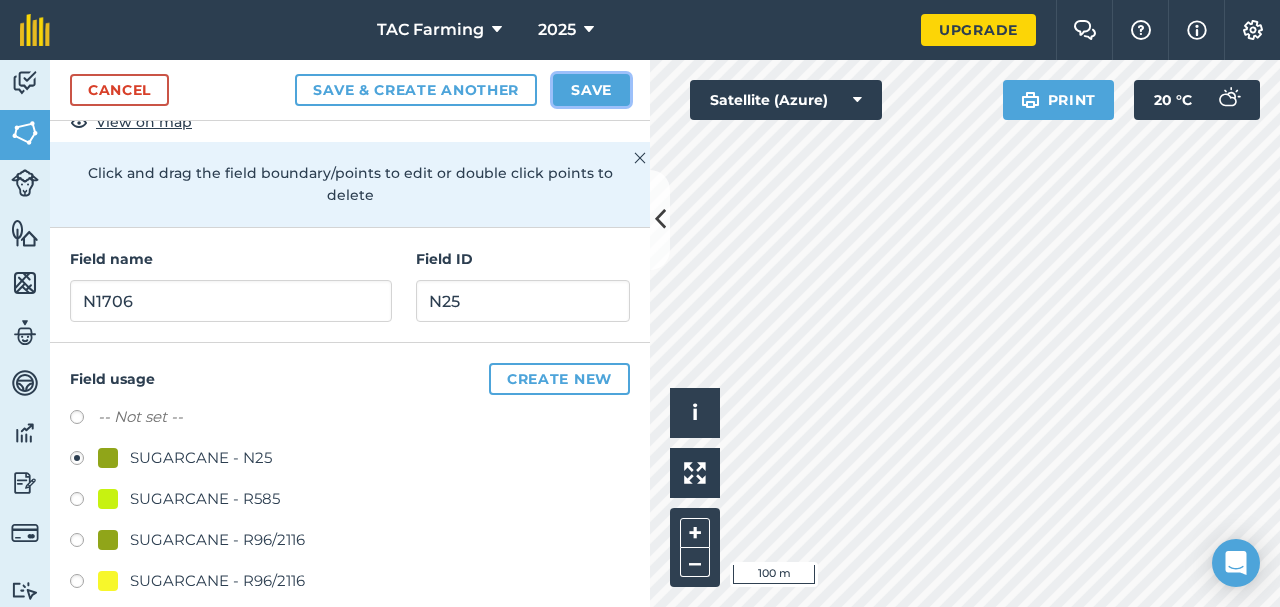 click on "Save" at bounding box center [591, 90] 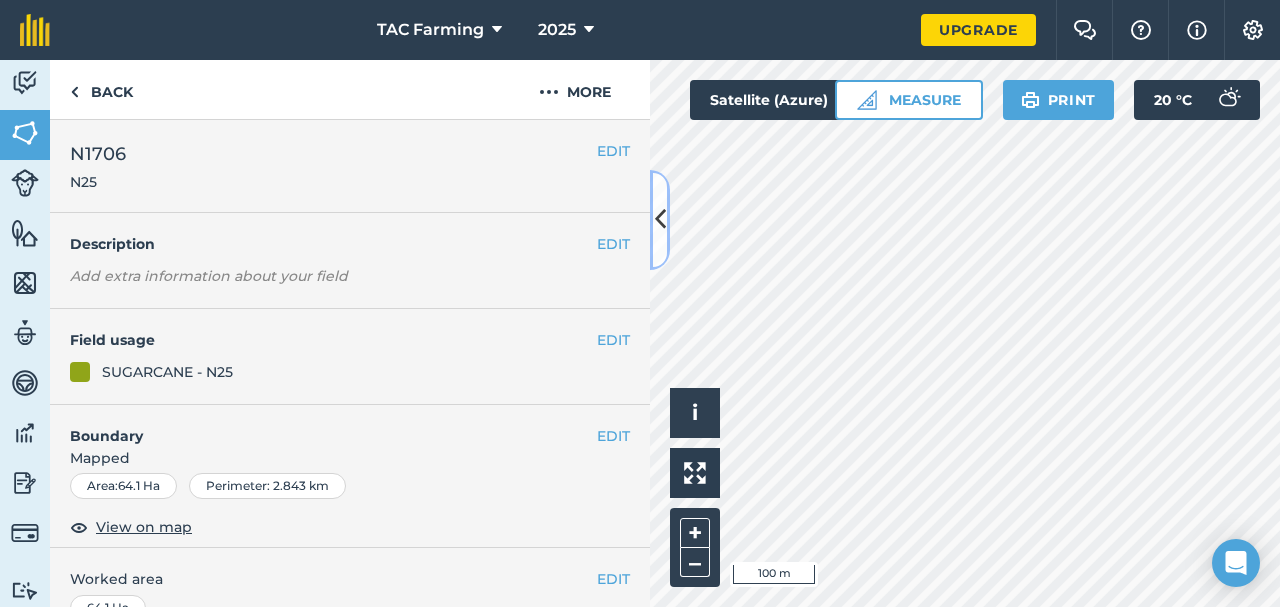 click at bounding box center [660, 219] 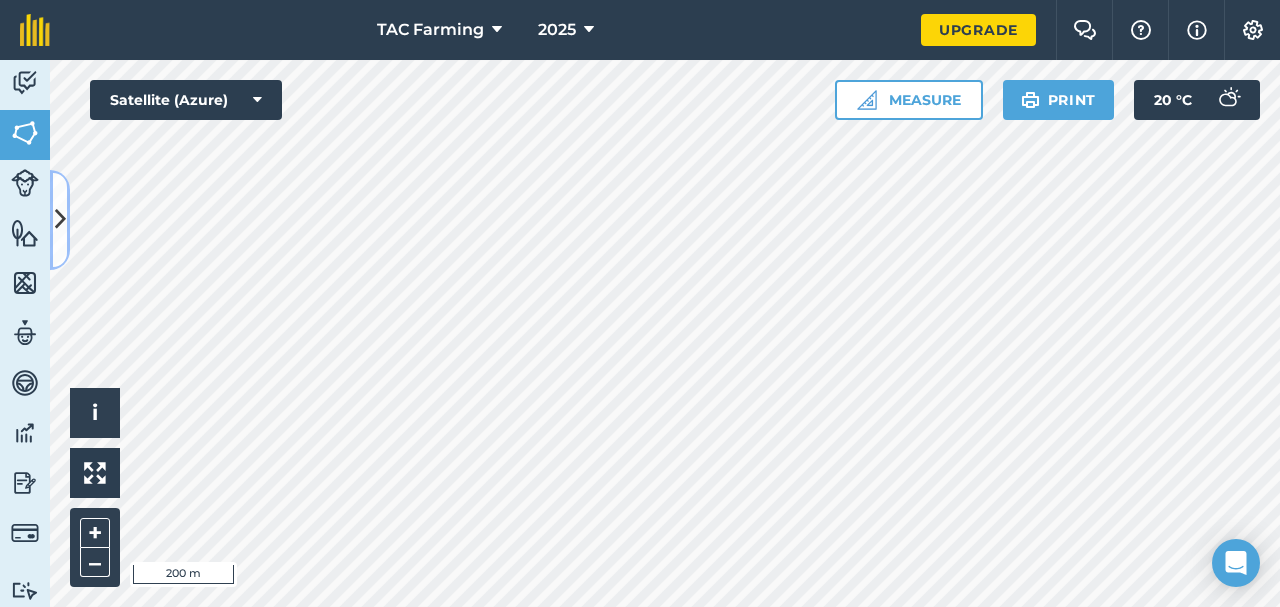 click at bounding box center (60, 220) 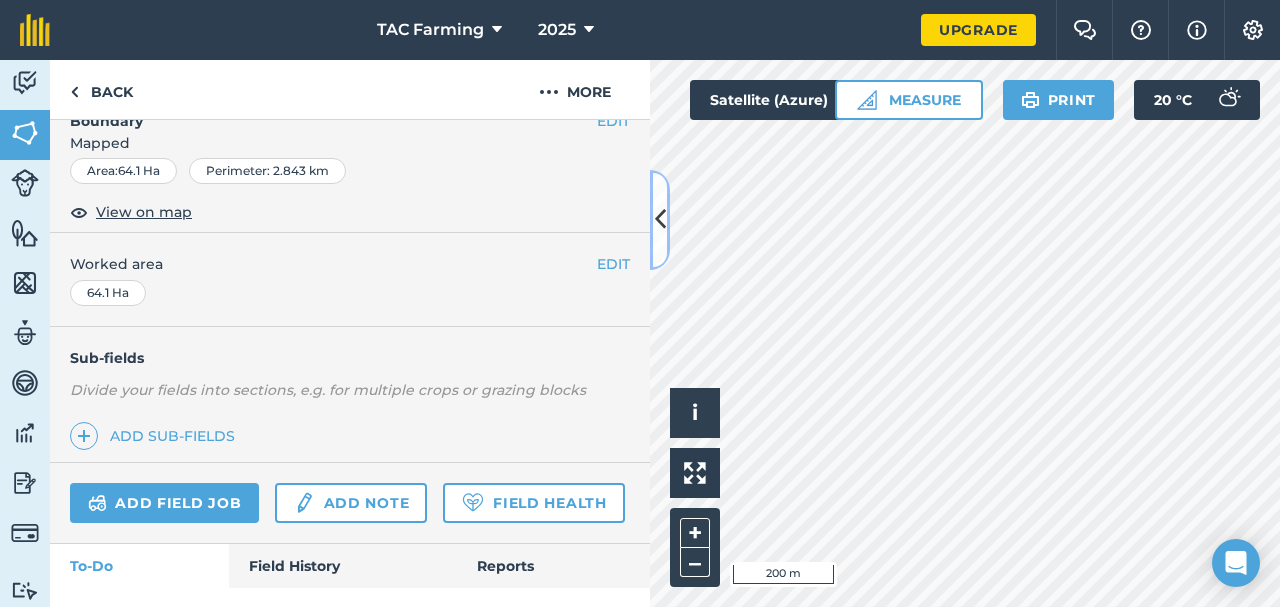 scroll, scrollTop: 315, scrollLeft: 0, axis: vertical 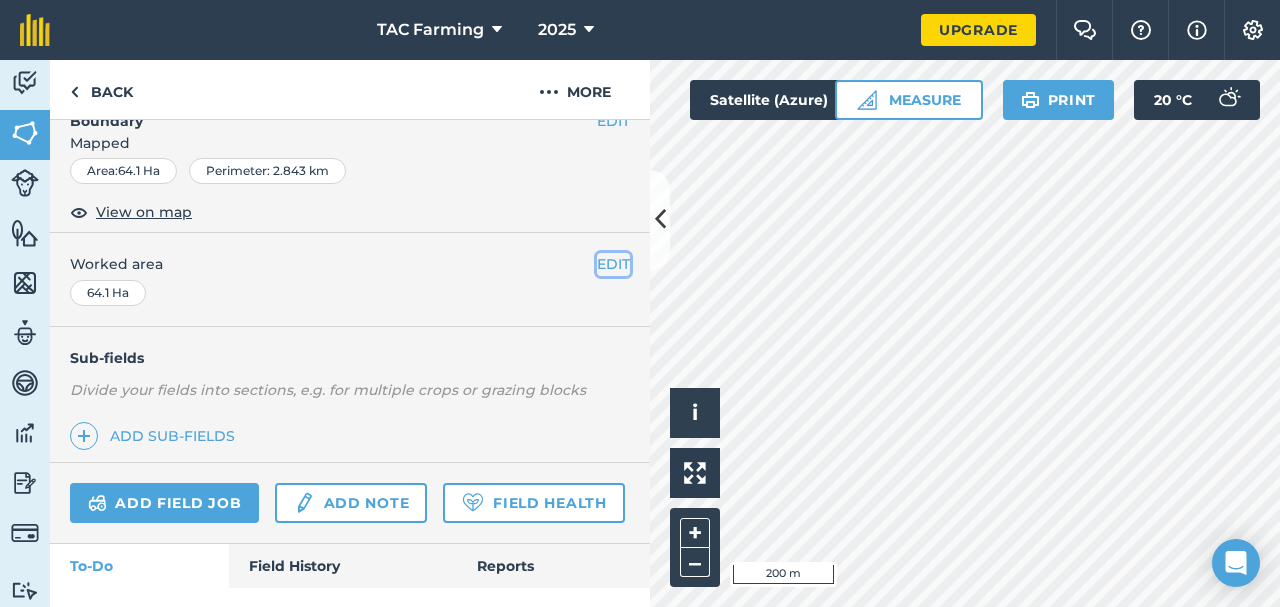 click on "EDIT" at bounding box center [613, 264] 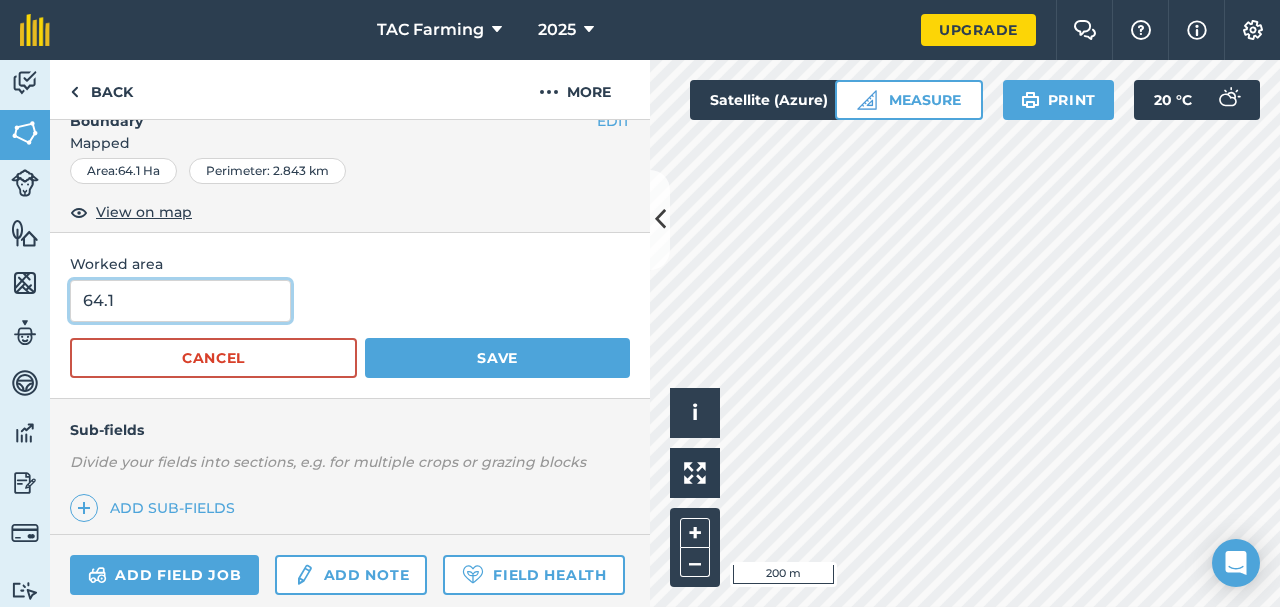 click on "64.1" at bounding box center [180, 301] 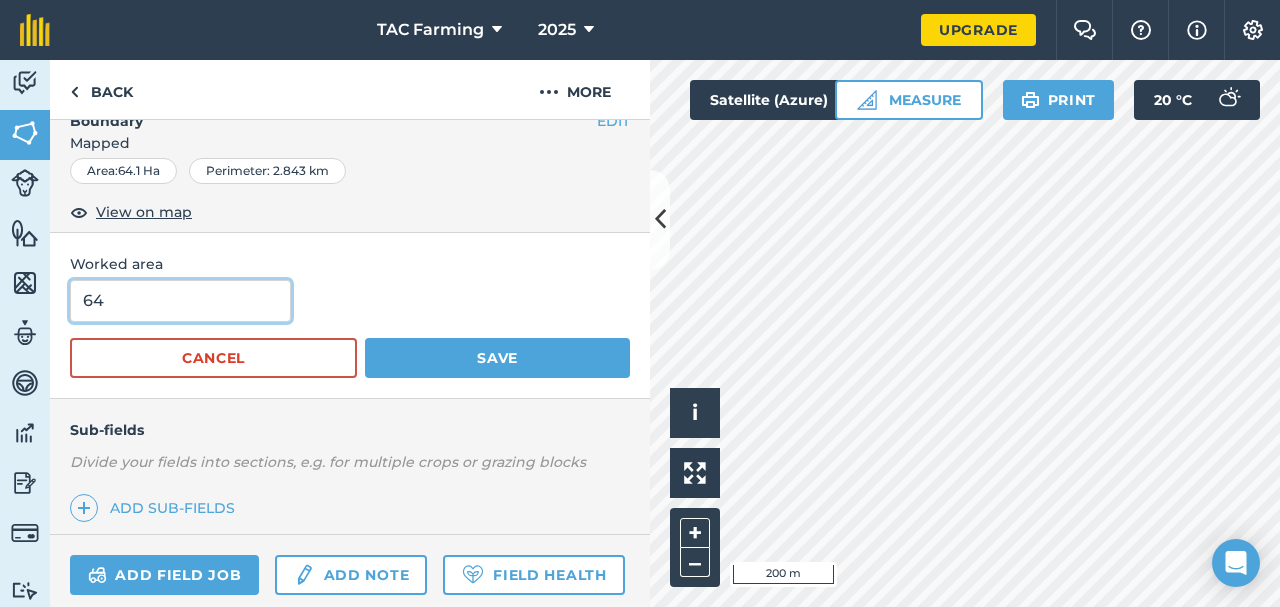 type on "64" 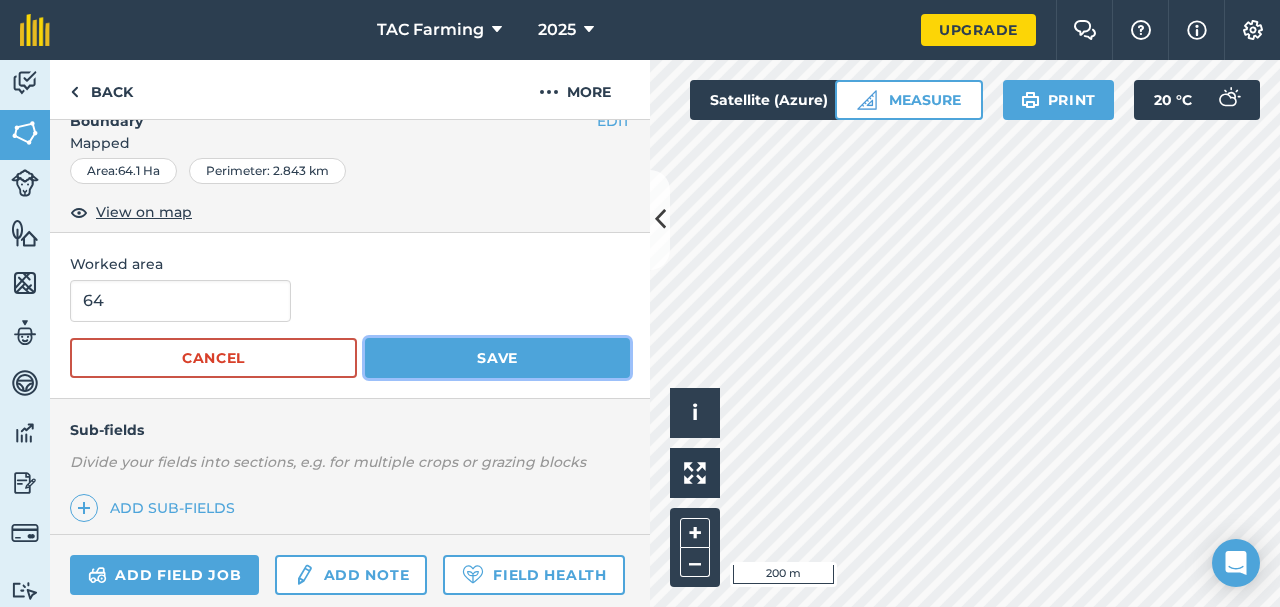 click on "Save" at bounding box center (497, 358) 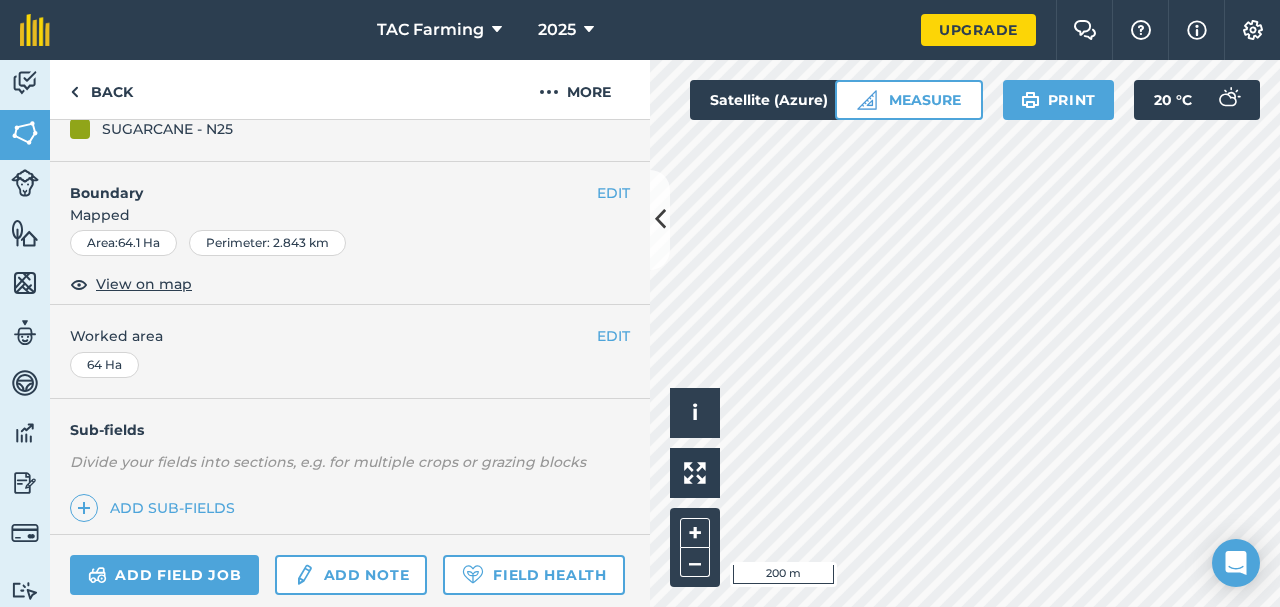 scroll, scrollTop: 242, scrollLeft: 0, axis: vertical 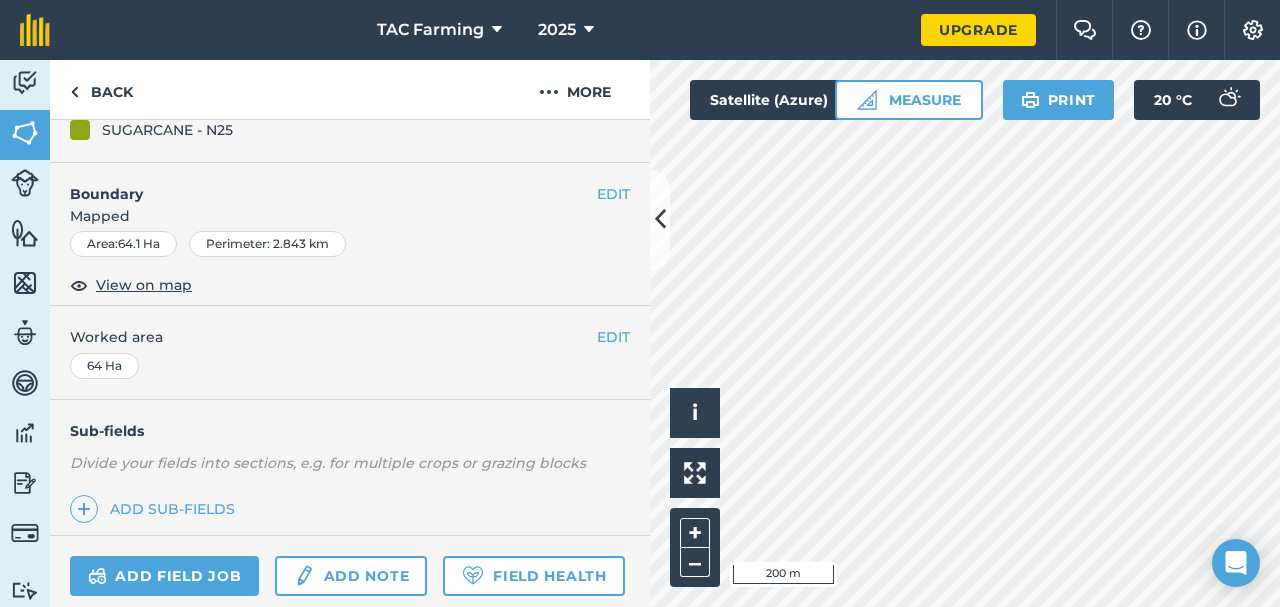 click on "Area :  64.1   Ha" at bounding box center [123, 244] 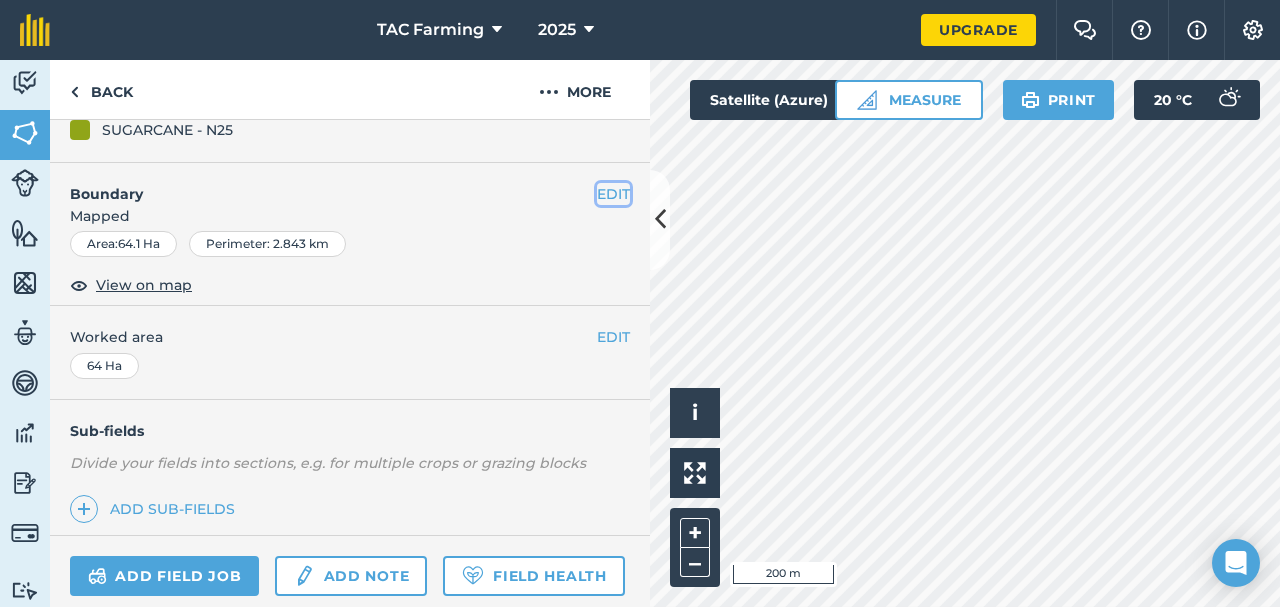 click on "EDIT" at bounding box center (613, 194) 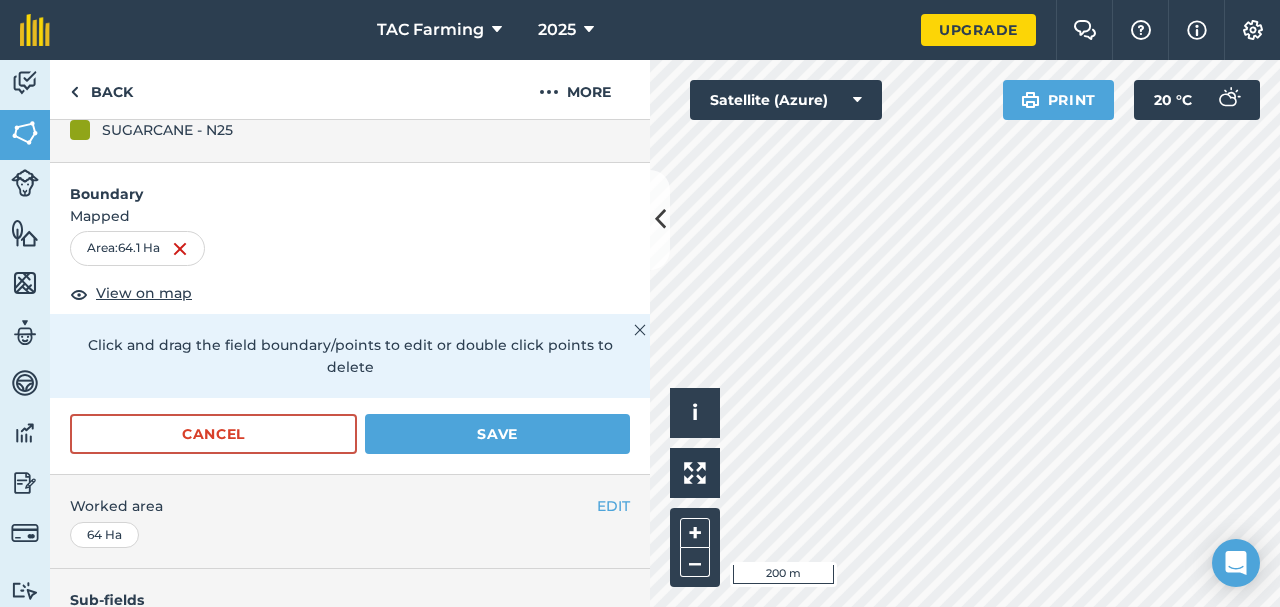 click on "Area :  64.1   Ha" at bounding box center [137, 248] 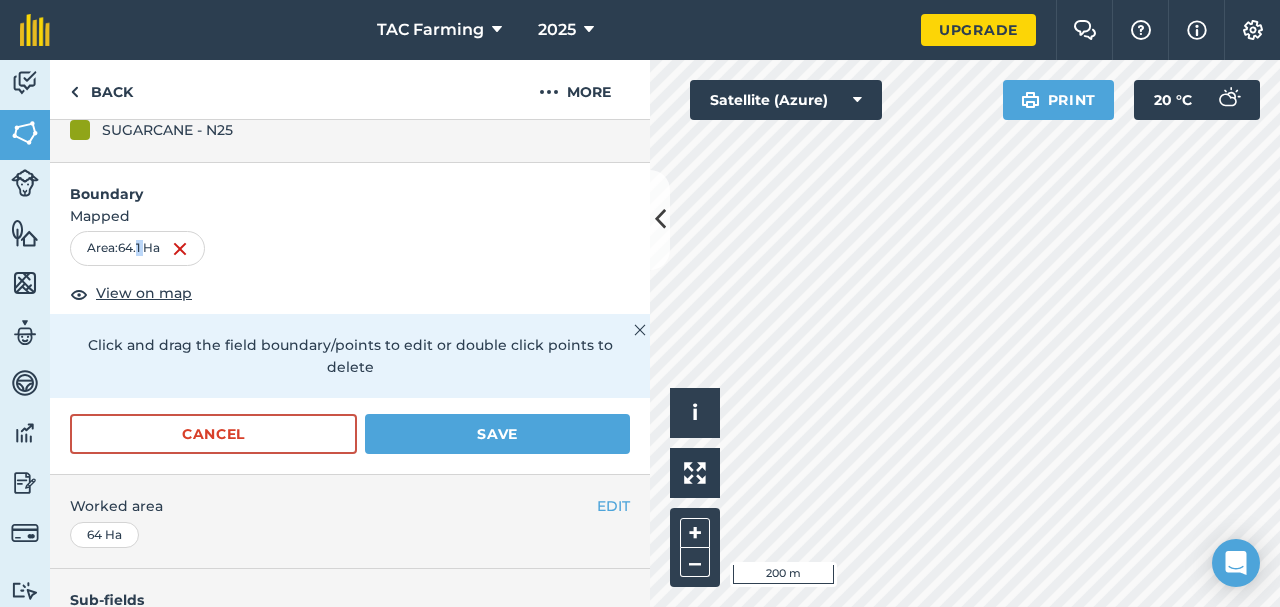 click on "Area :  64.1   Ha" at bounding box center (137, 248) 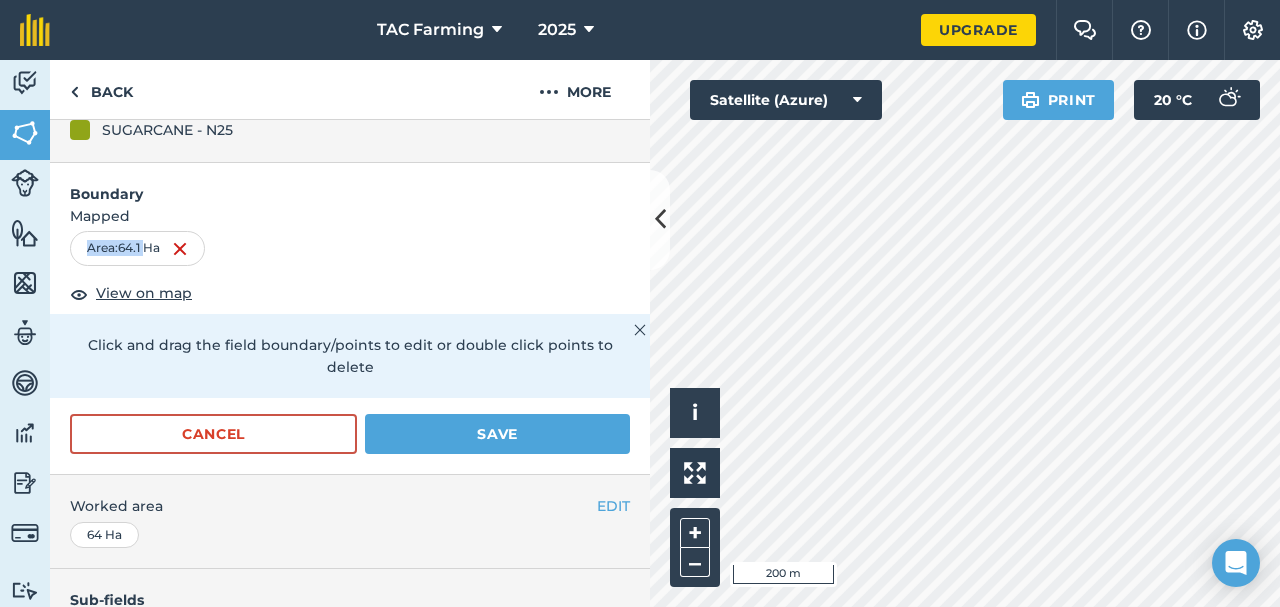 click on "Area :  64.1   Ha" at bounding box center (137, 248) 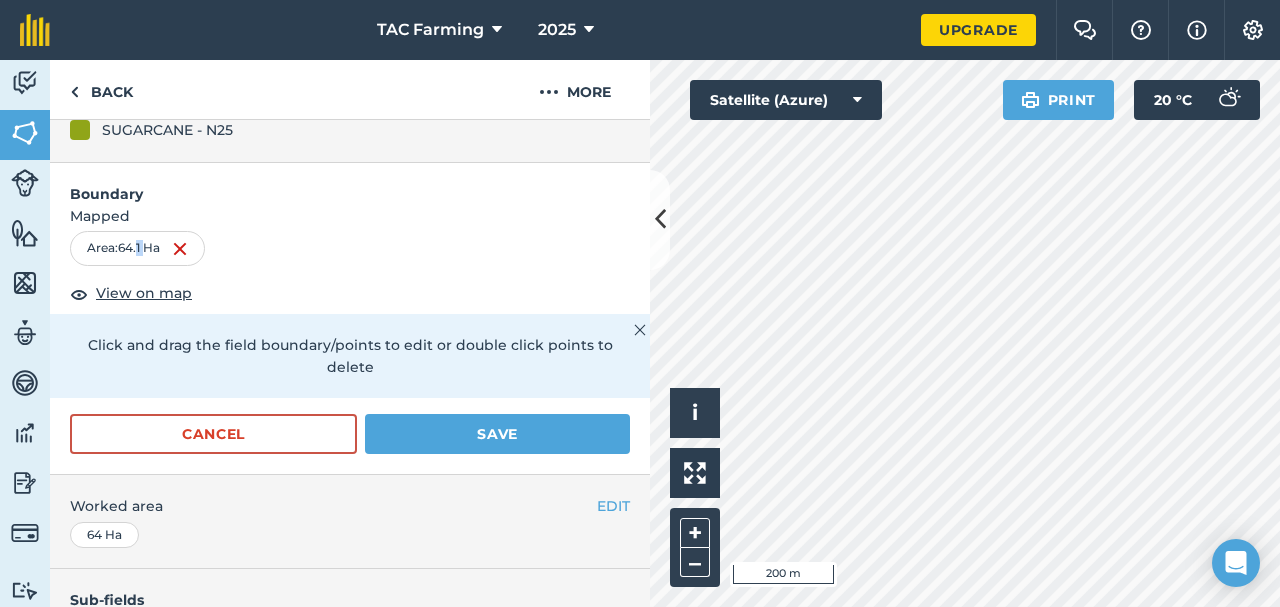 click on "Area :  64.1   Ha" at bounding box center [137, 248] 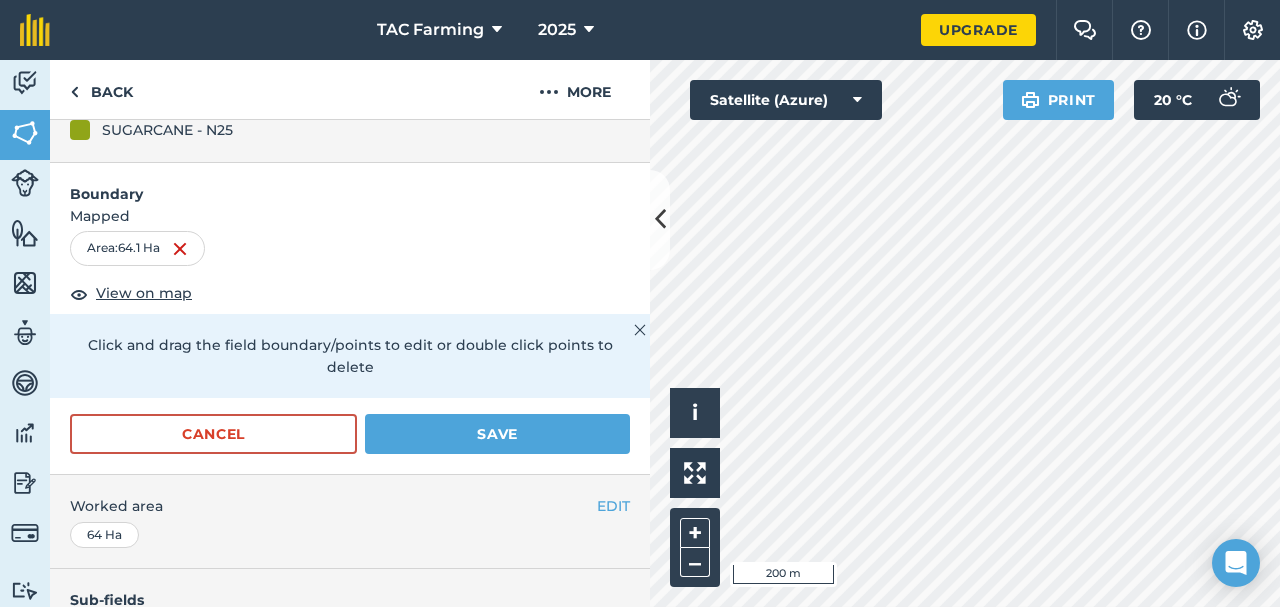 click on "Area :  64.1   Ha" at bounding box center (350, 248) 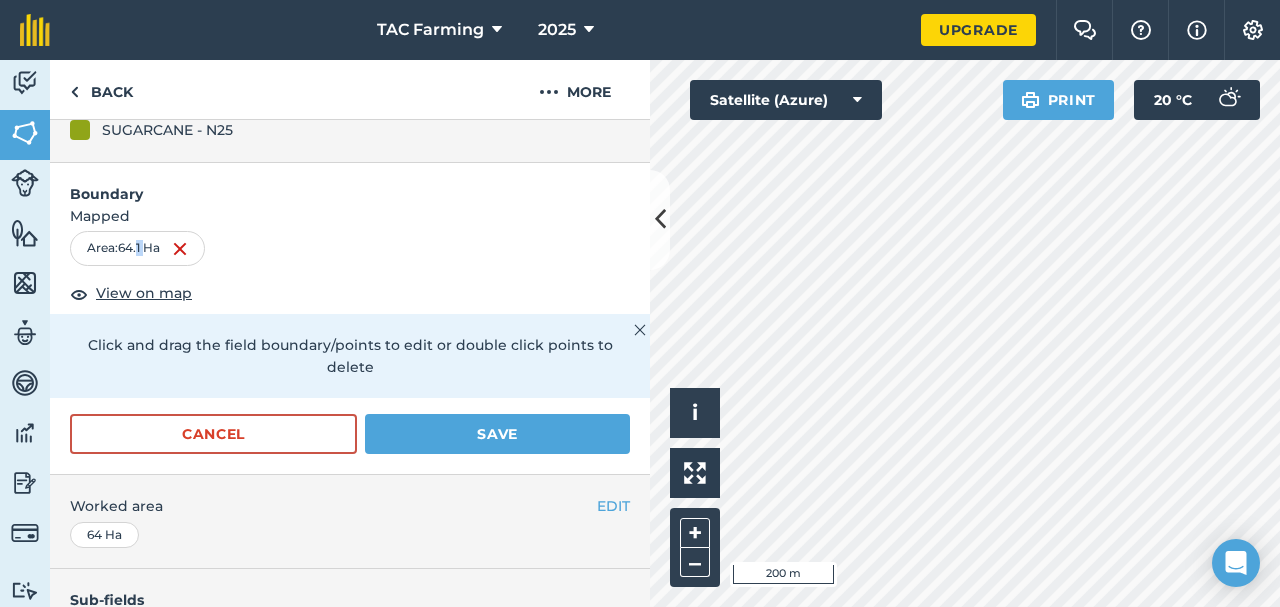 click on "Area :  64.1   Ha" at bounding box center [137, 248] 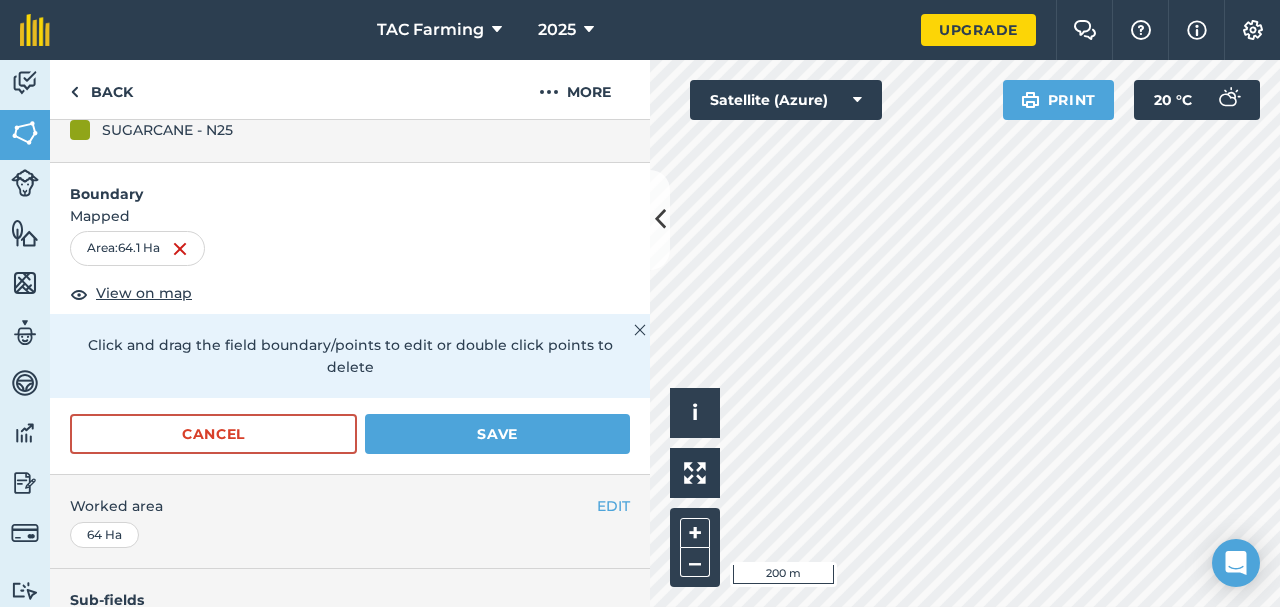 click on "Area :  64.1   Ha" at bounding box center [350, 248] 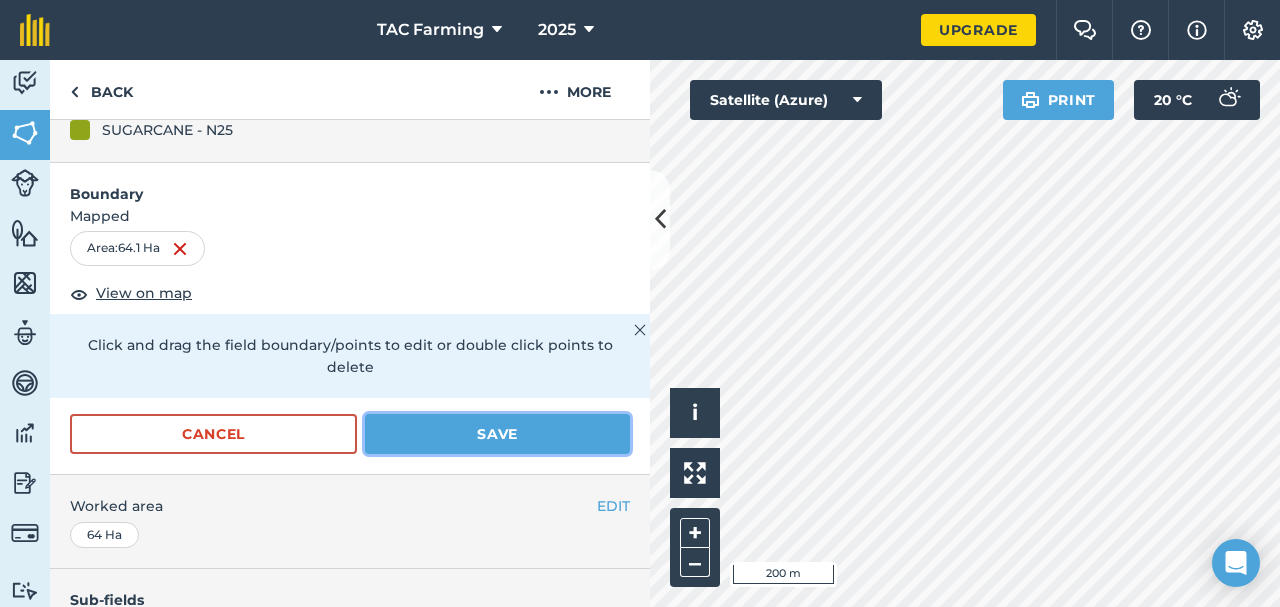 click on "Save" at bounding box center [497, 434] 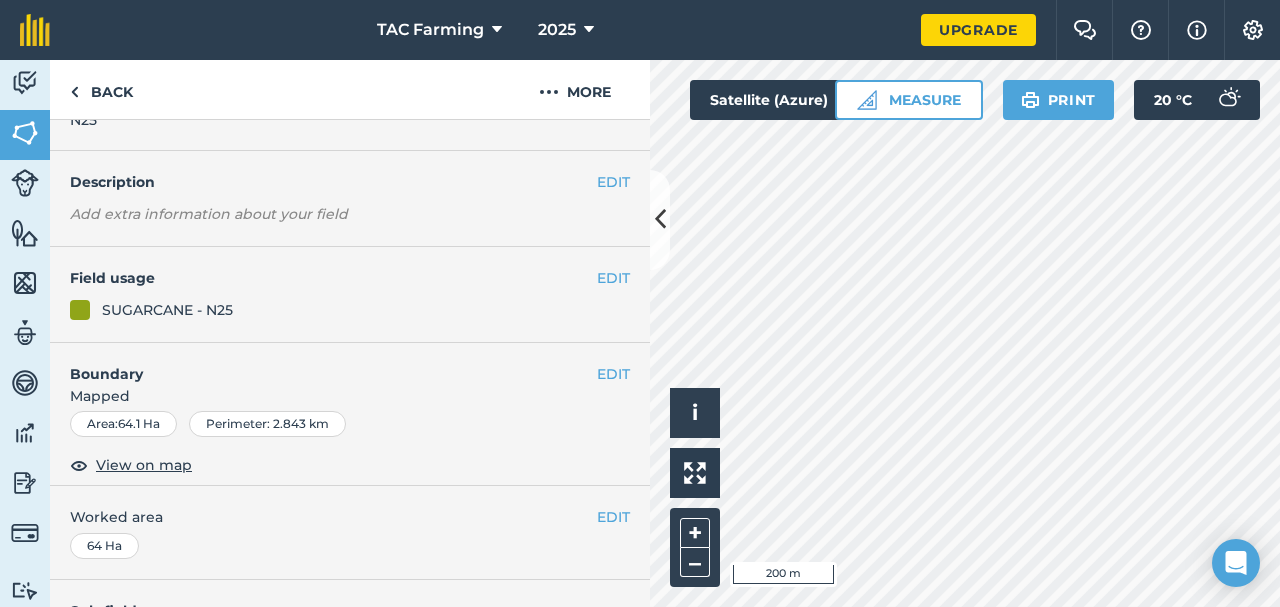 scroll, scrollTop: 0, scrollLeft: 0, axis: both 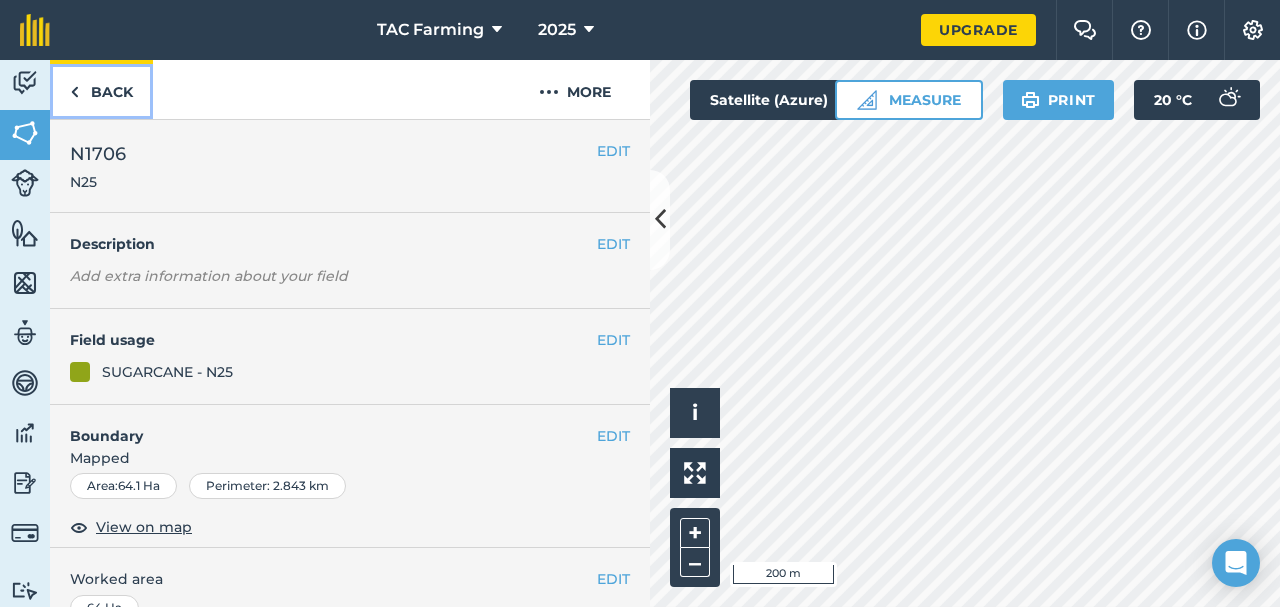 click on "Back" at bounding box center (101, 89) 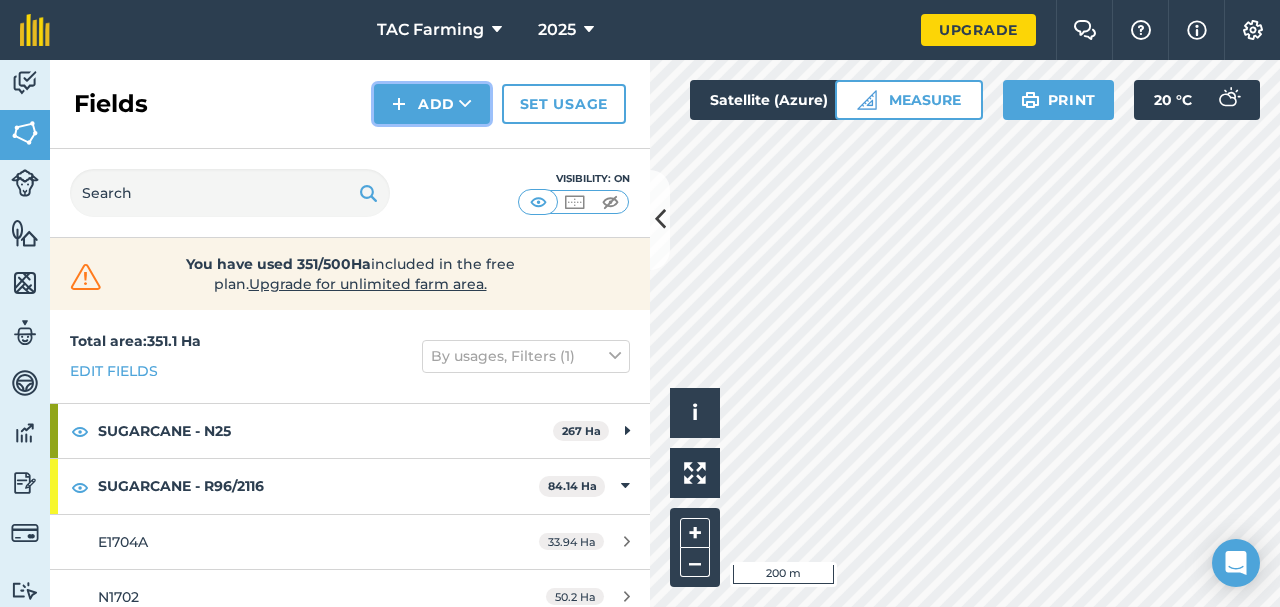 click on "Add" at bounding box center (432, 104) 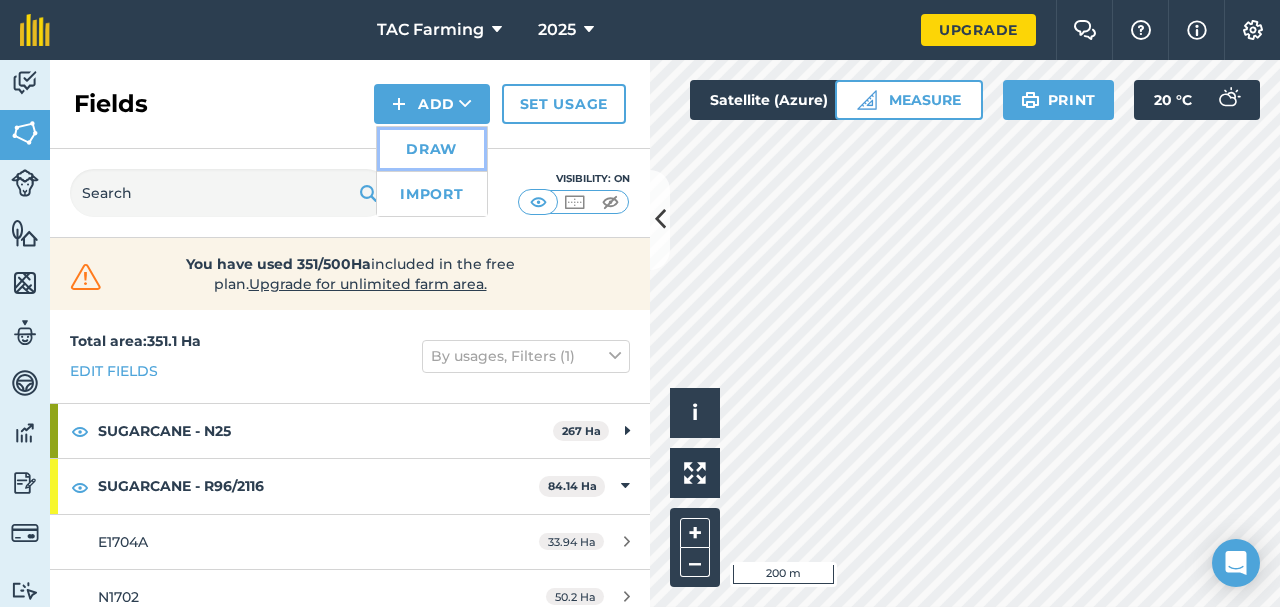 click on "Draw" at bounding box center [432, 149] 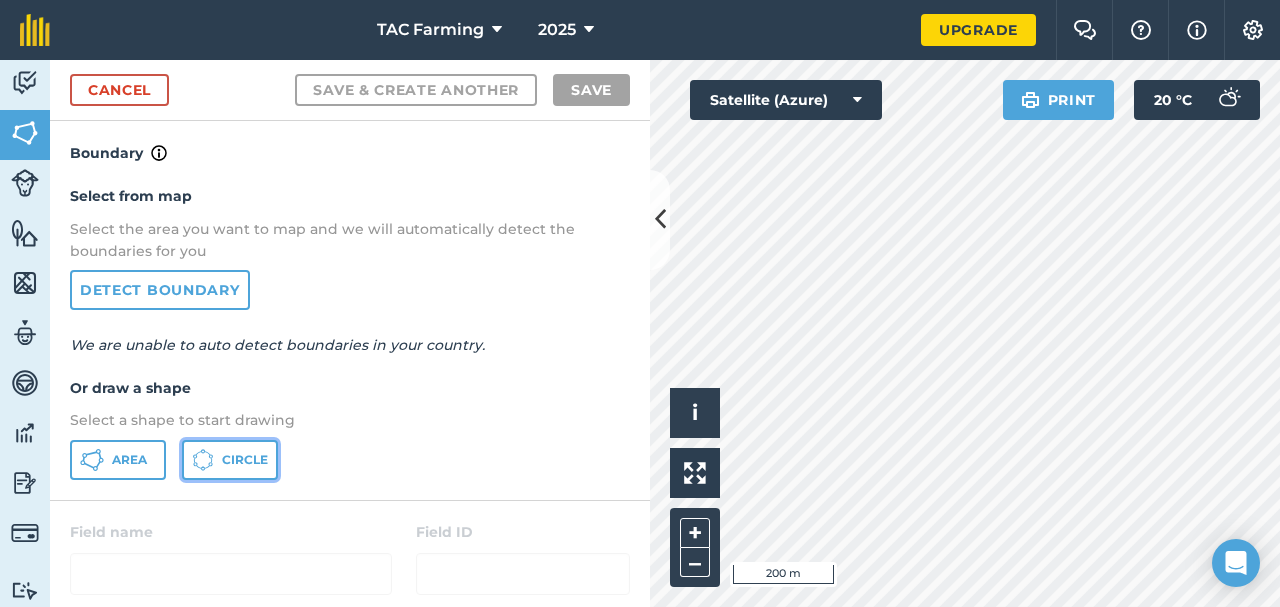 click on "Circle" at bounding box center (245, 460) 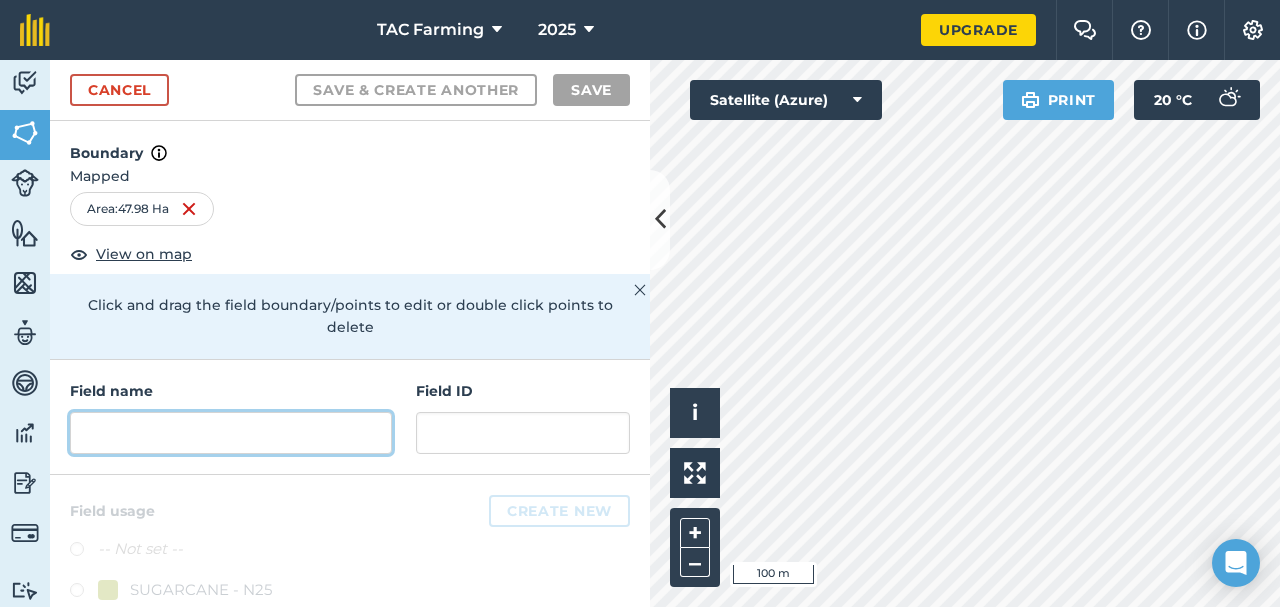 click at bounding box center (231, 433) 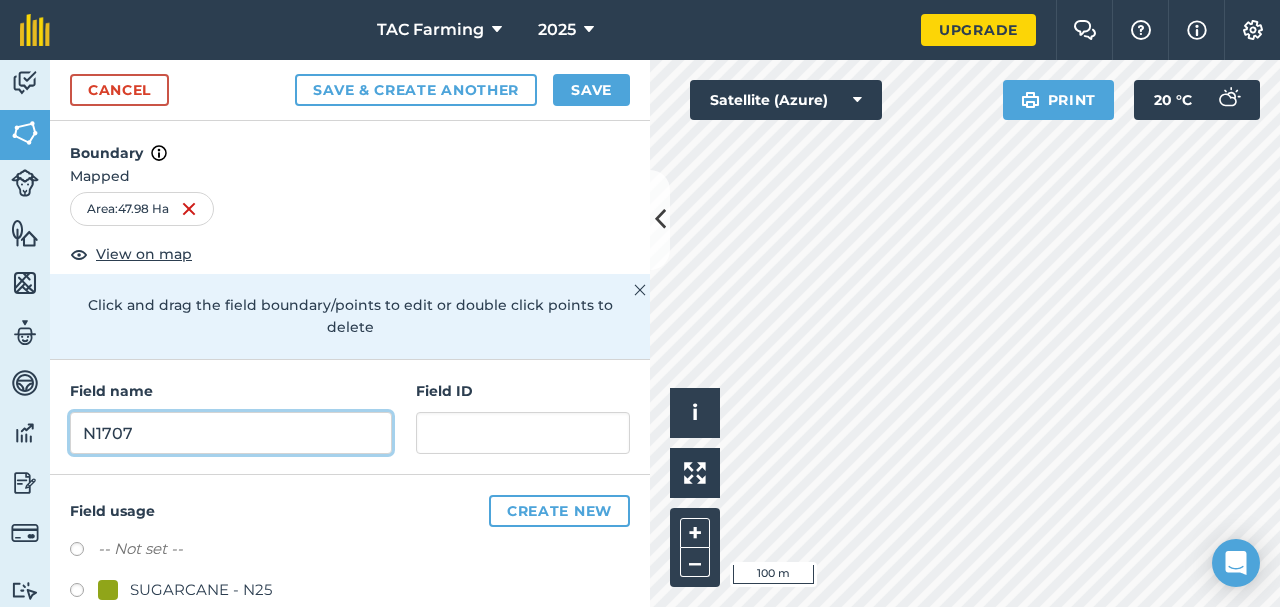 type on "N1707" 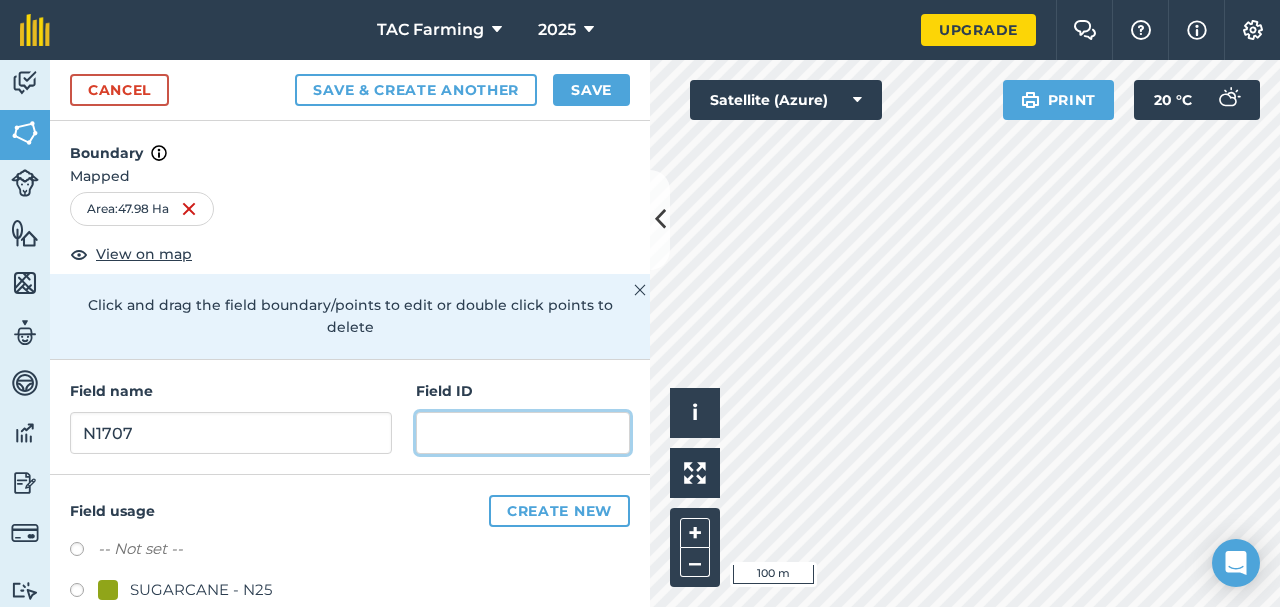 click at bounding box center (523, 433) 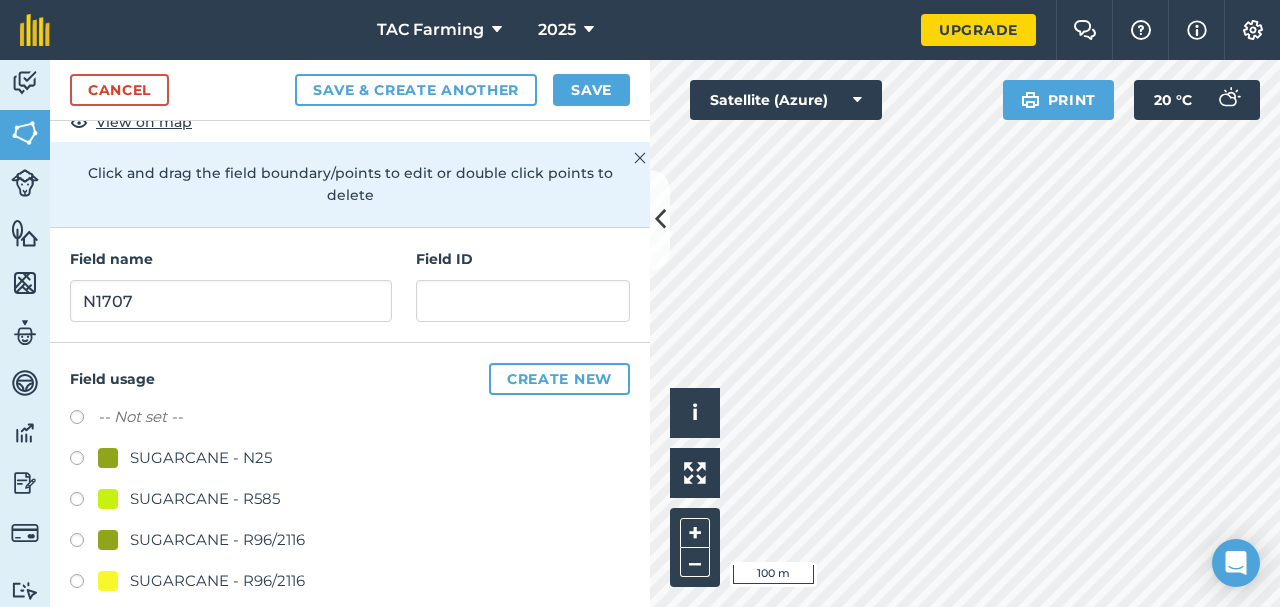 click on "SUGARCANE - R585" at bounding box center (205, 499) 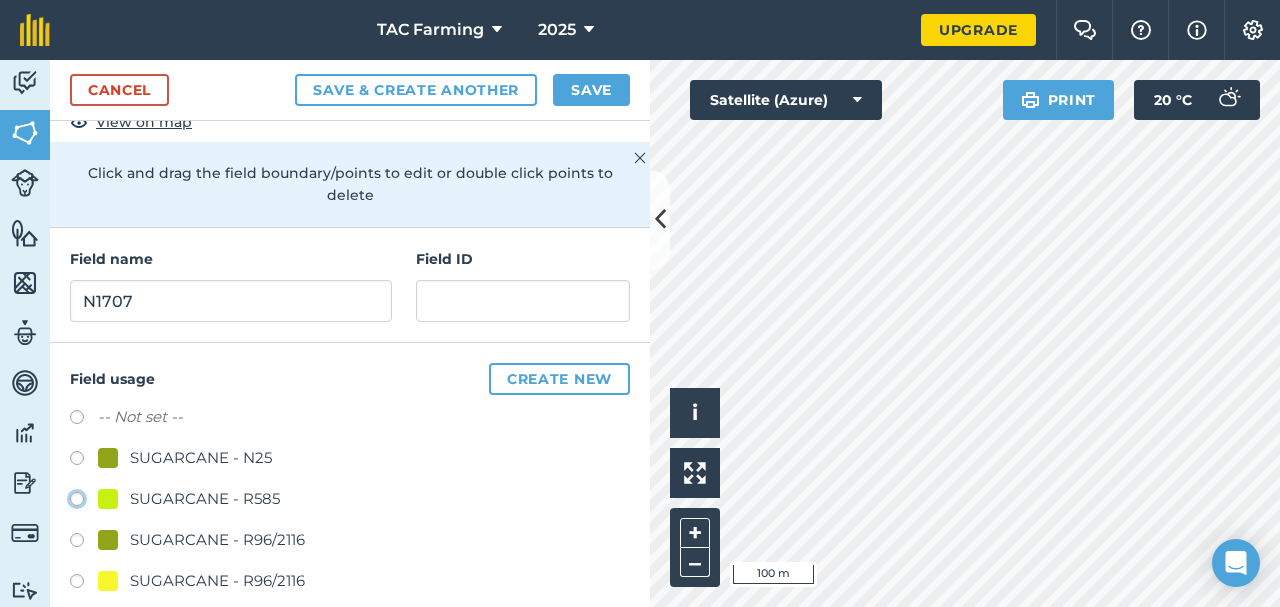 click on "SUGARCANE - R585" at bounding box center [-9923, 498] 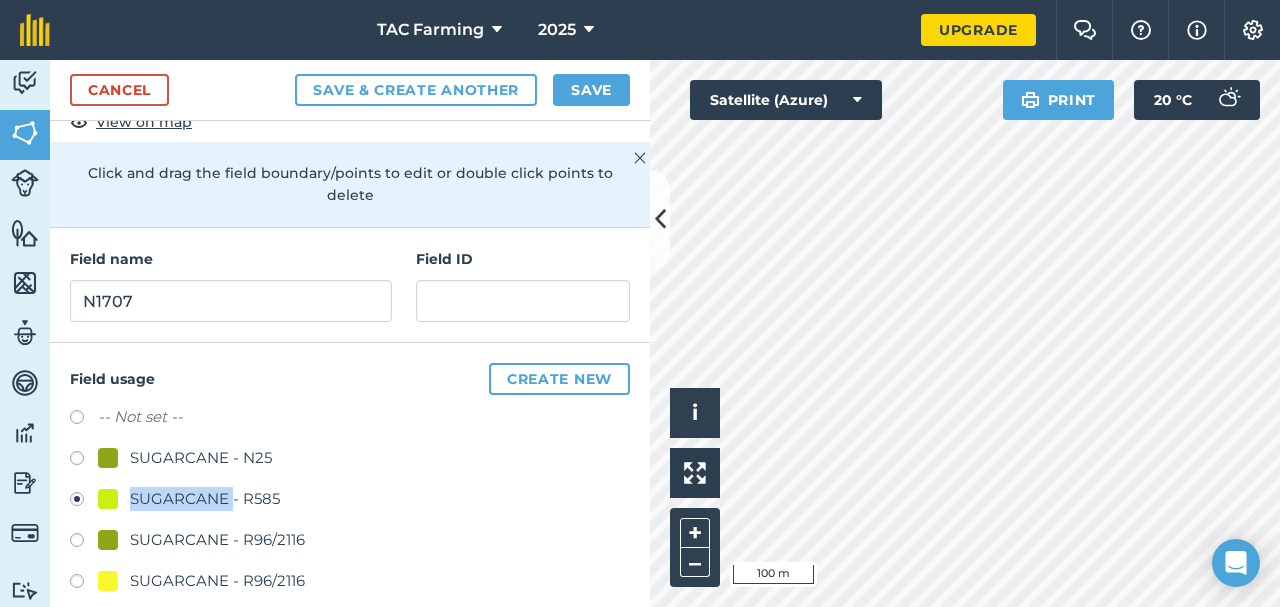 click on "SUGARCANE - R585" at bounding box center (205, 499) 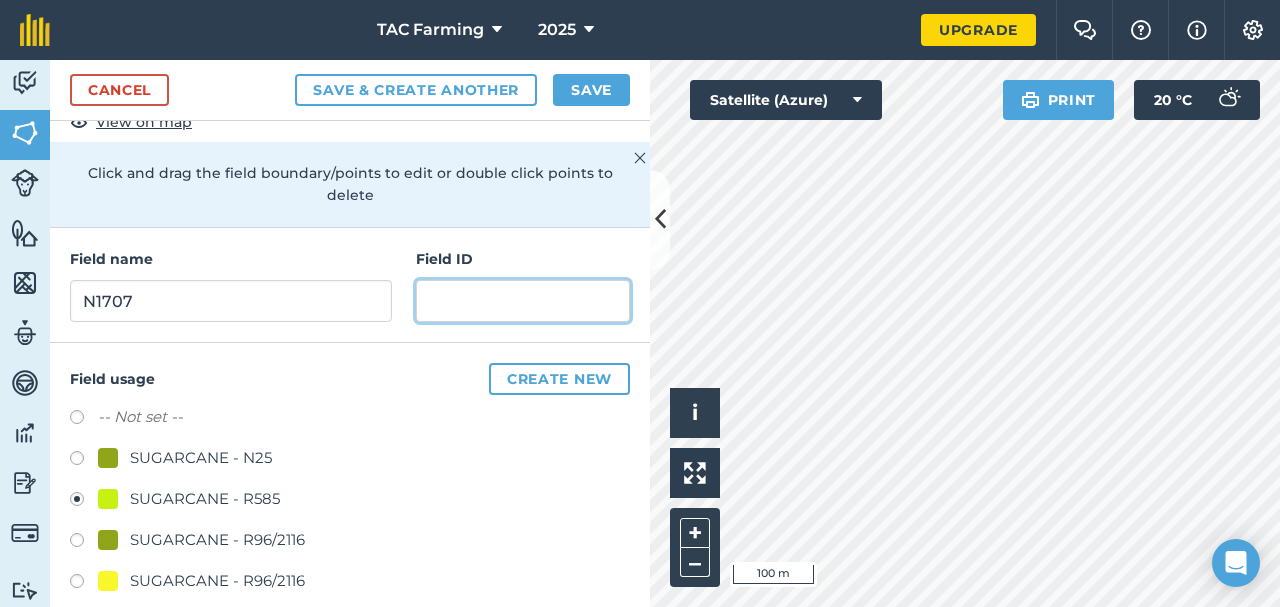 click at bounding box center [523, 301] 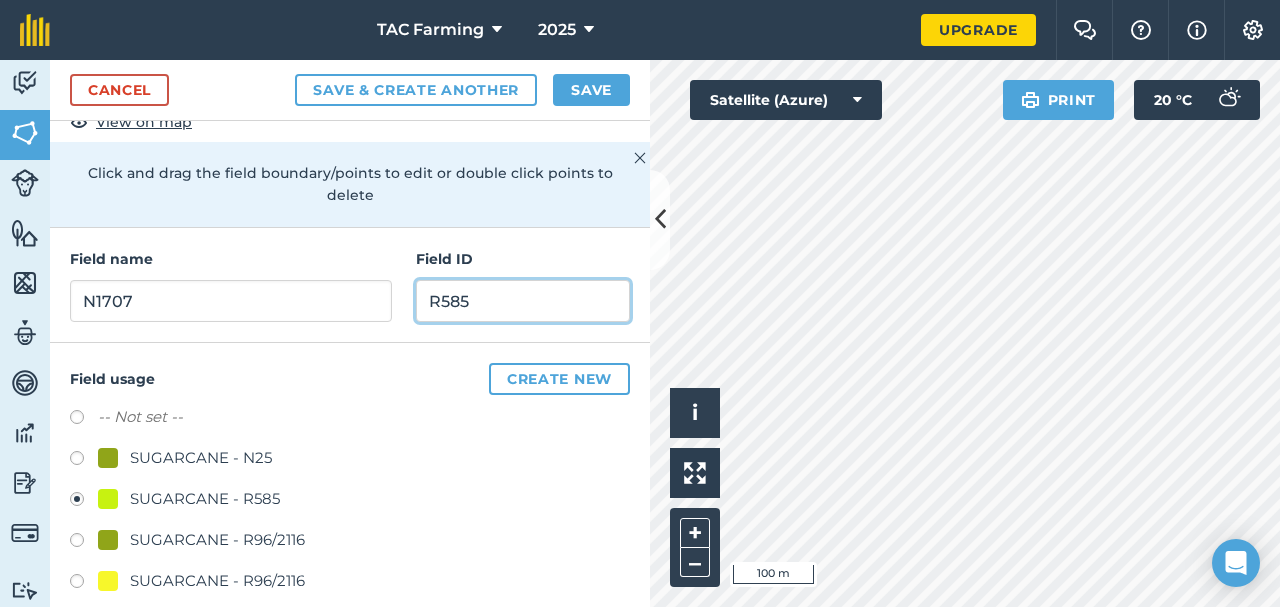 type on "R585" 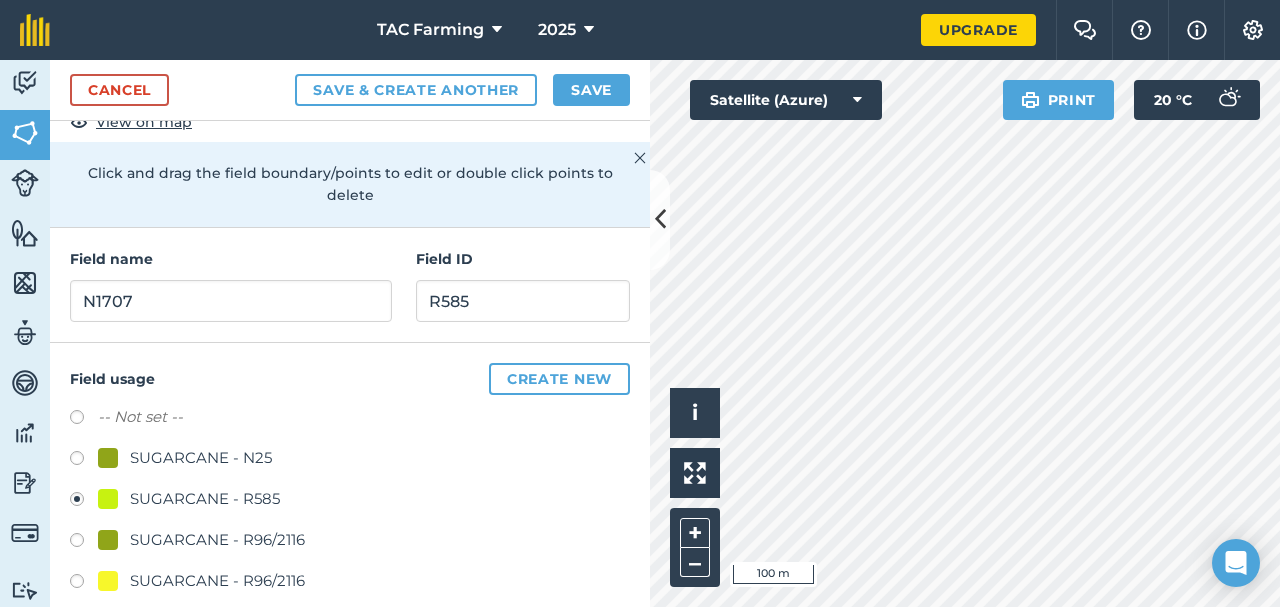 click on "-- Not set --" at bounding box center (350, 419) 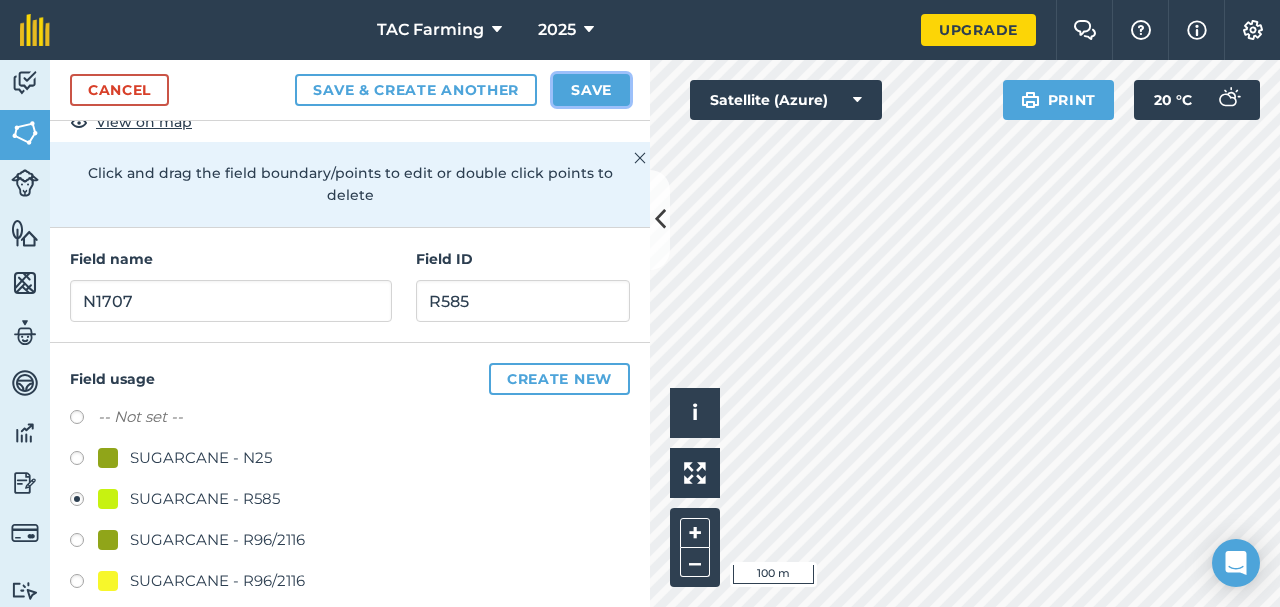 click on "Save" at bounding box center (591, 90) 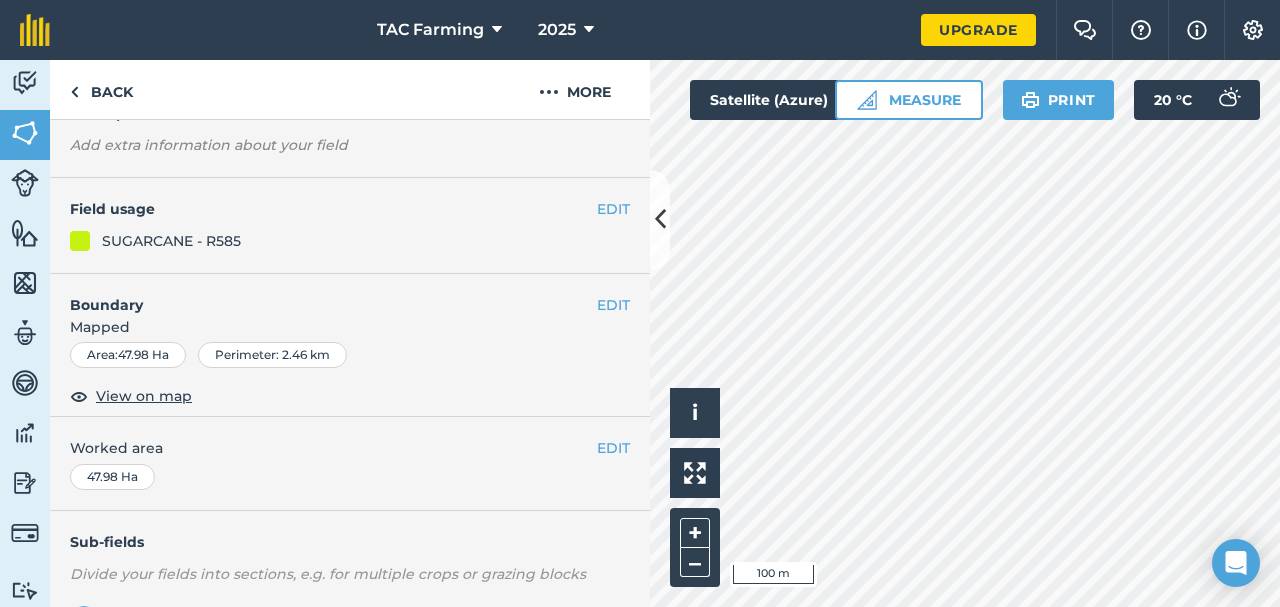 scroll, scrollTop: 132, scrollLeft: 0, axis: vertical 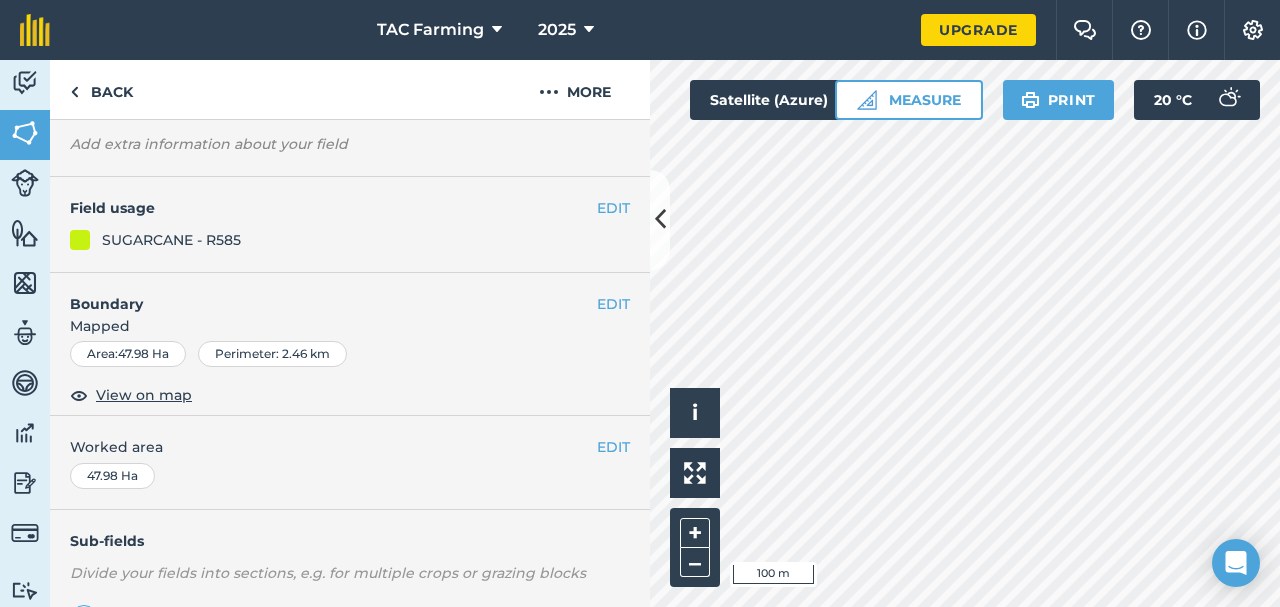click on "47.98   Ha" at bounding box center [112, 476] 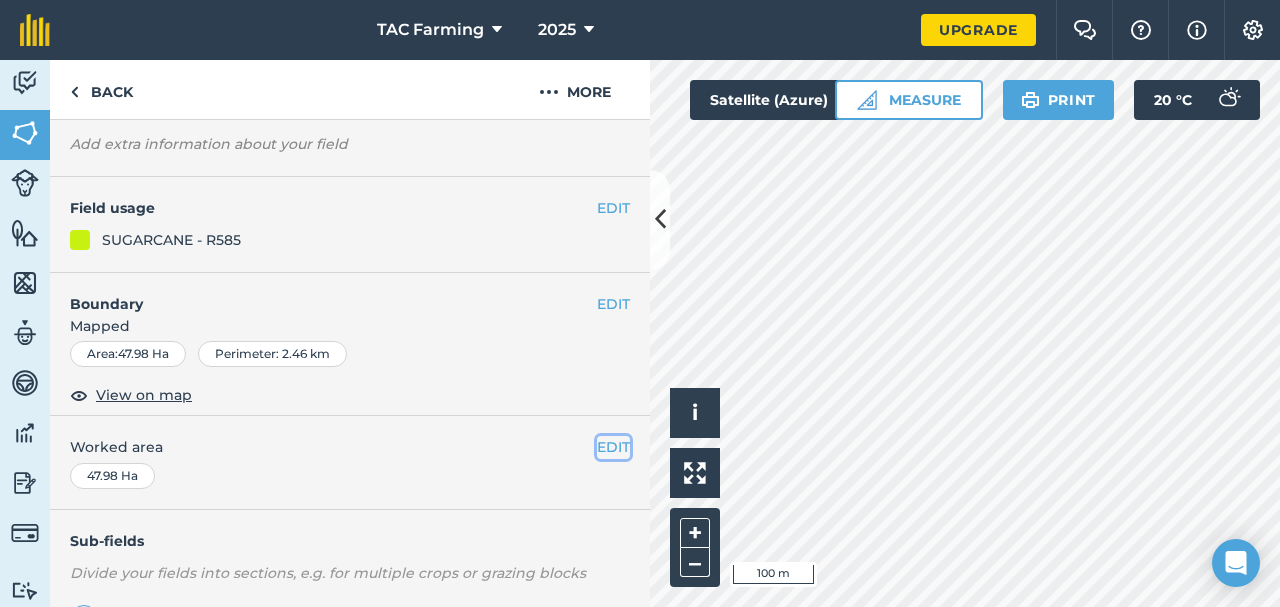 click on "EDIT" at bounding box center (613, 447) 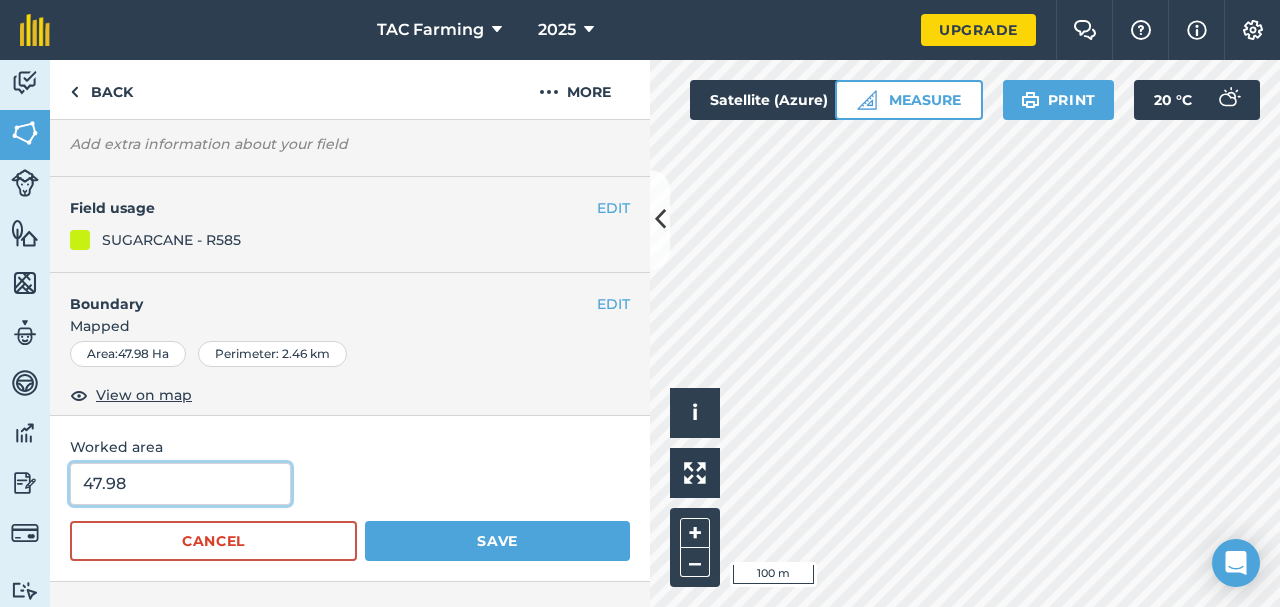 click on "47.98" at bounding box center [180, 484] 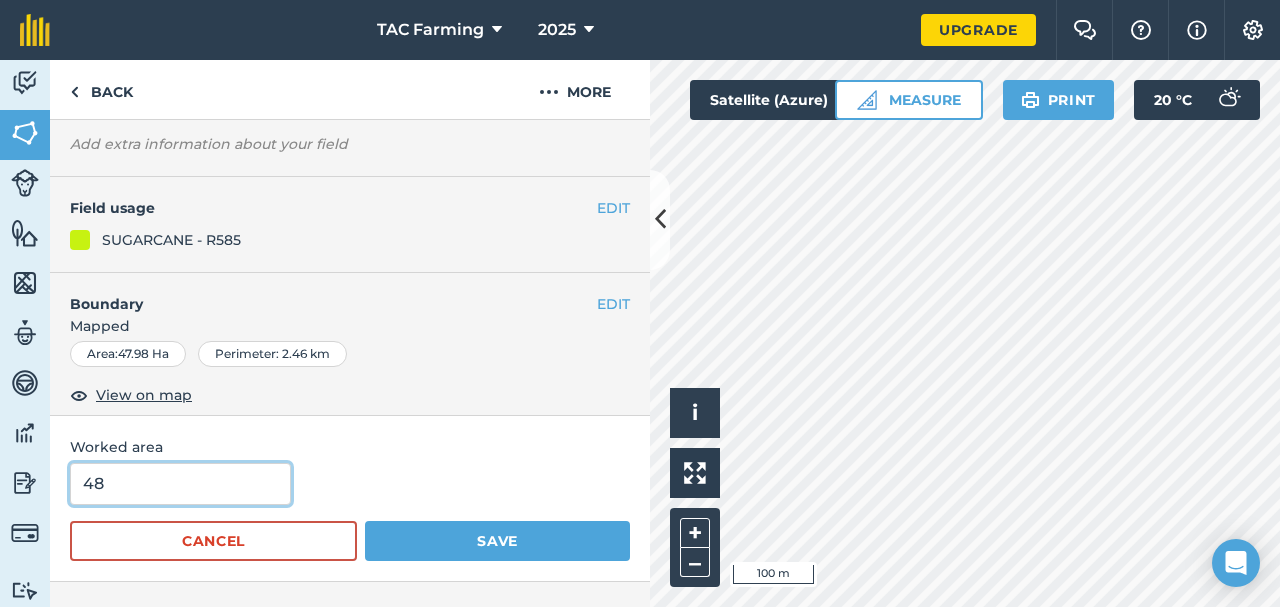 type on "48" 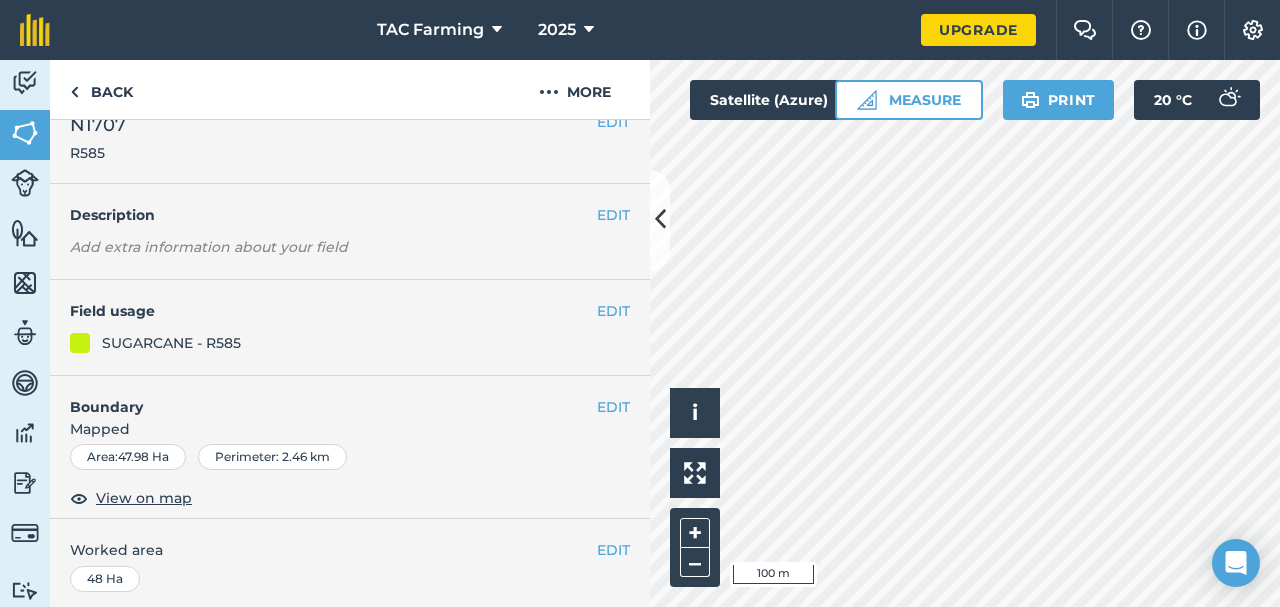 scroll, scrollTop: 23, scrollLeft: 0, axis: vertical 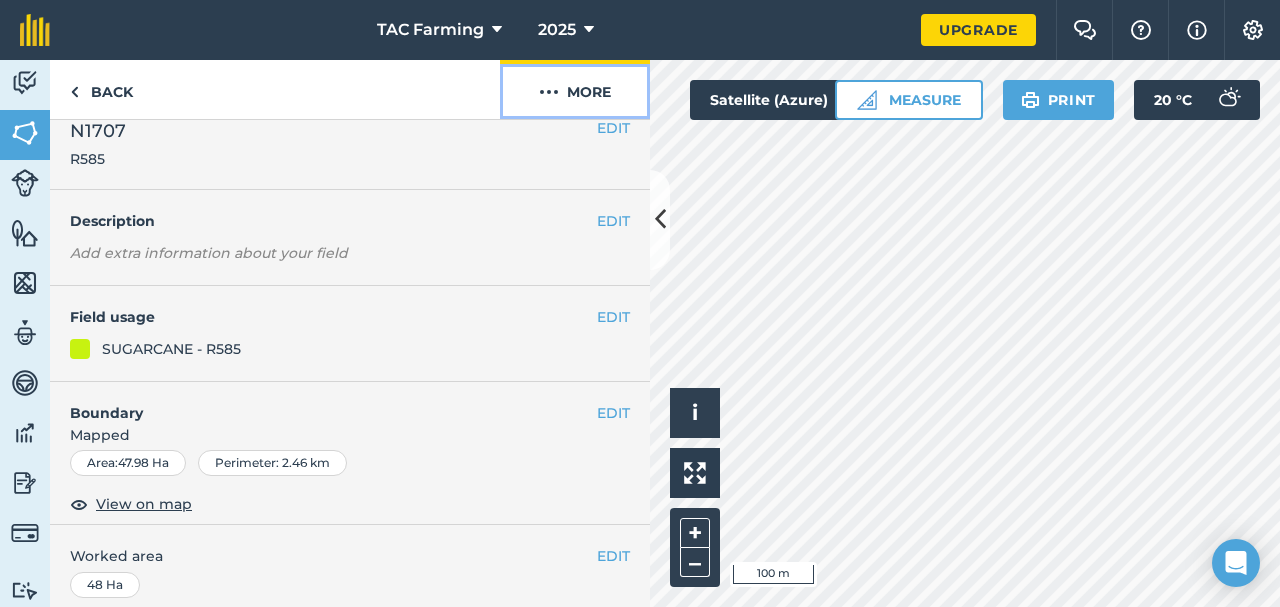 click on "More" at bounding box center [575, 89] 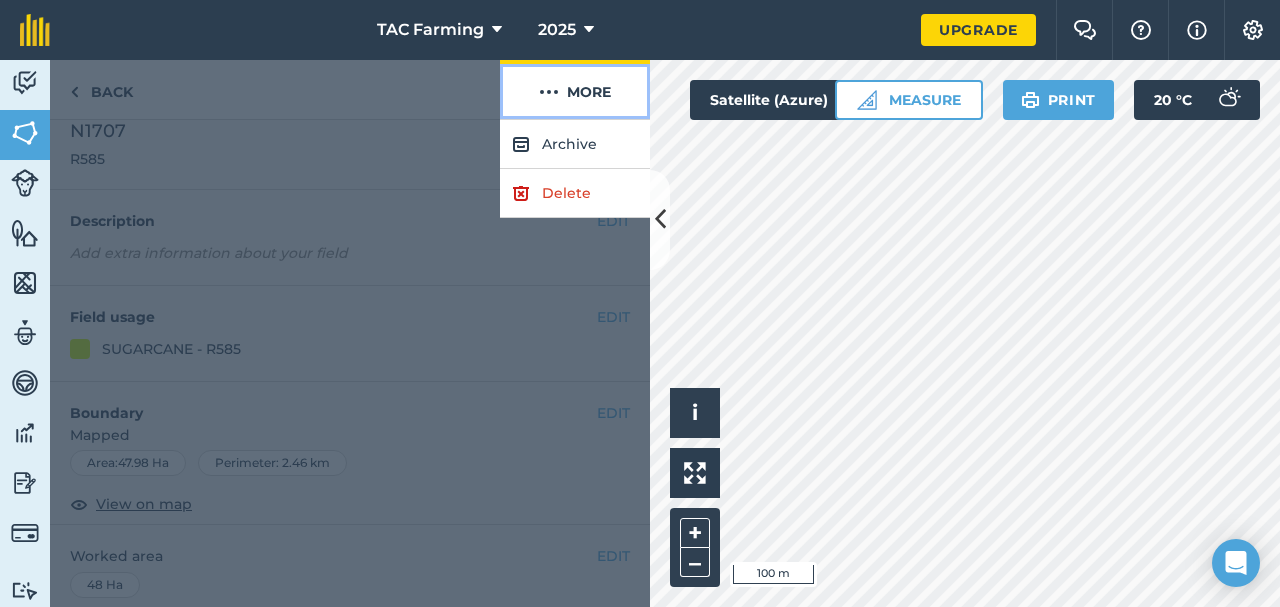 click on "More" at bounding box center (575, 89) 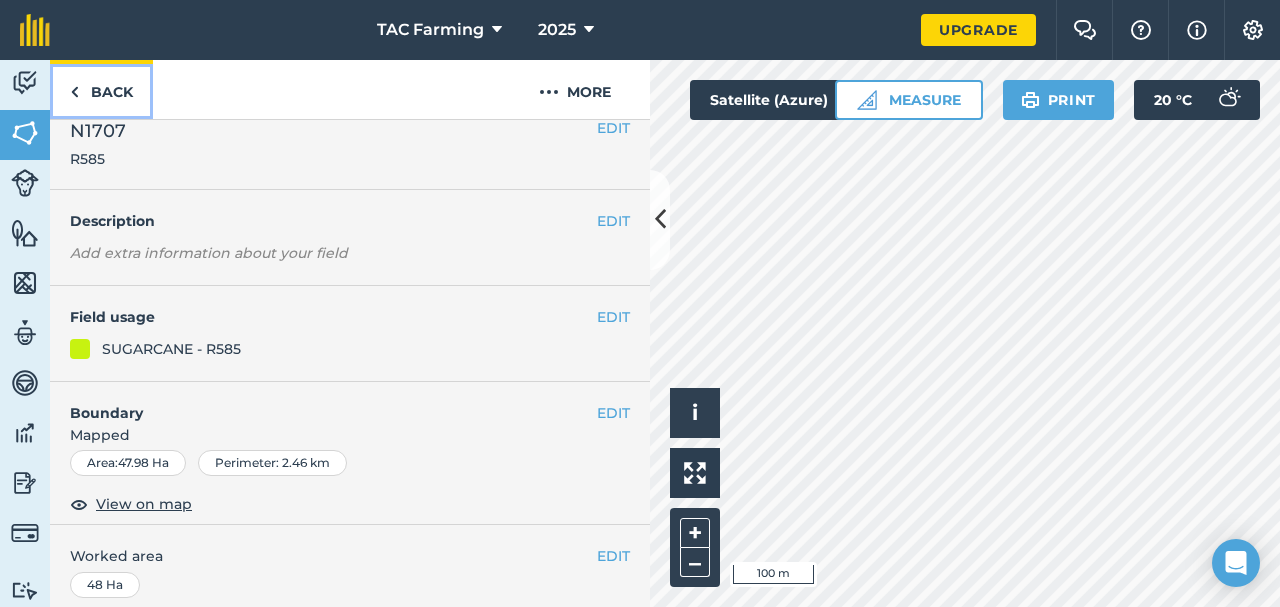 click on "Back" at bounding box center (101, 89) 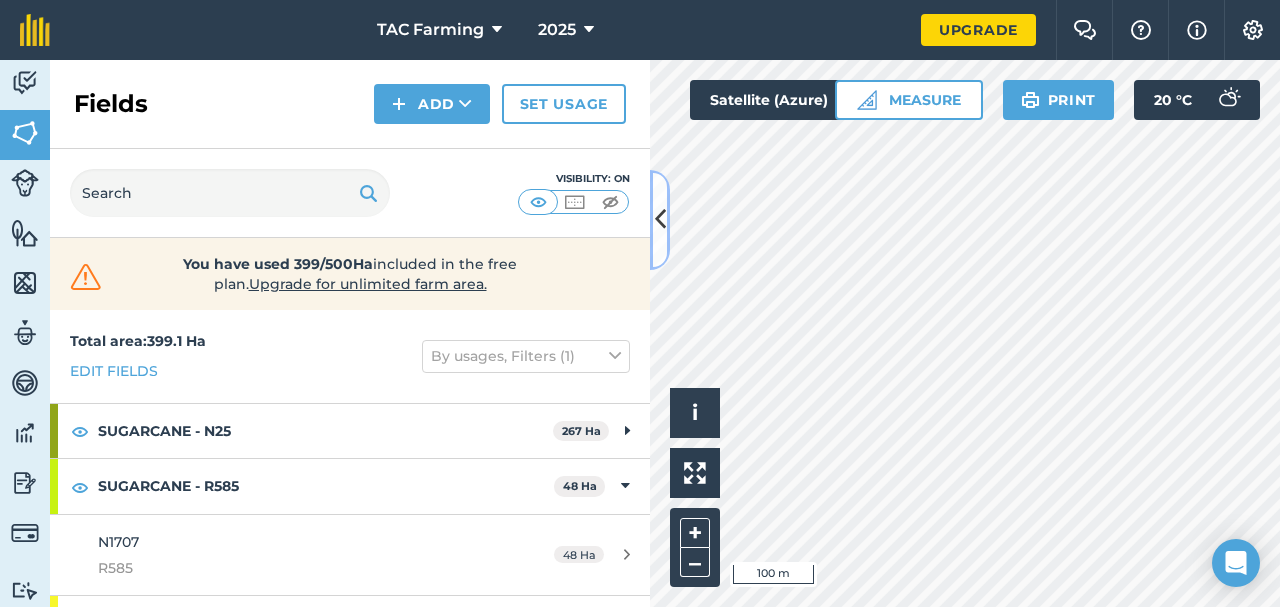 click at bounding box center (660, 219) 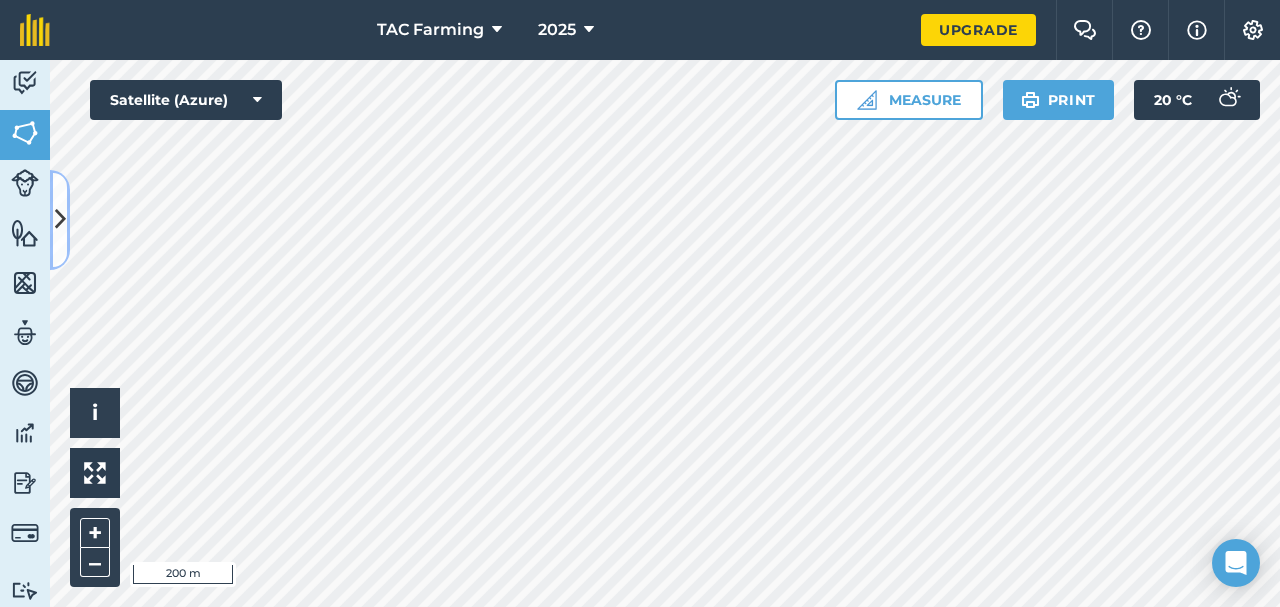 click at bounding box center (60, 219) 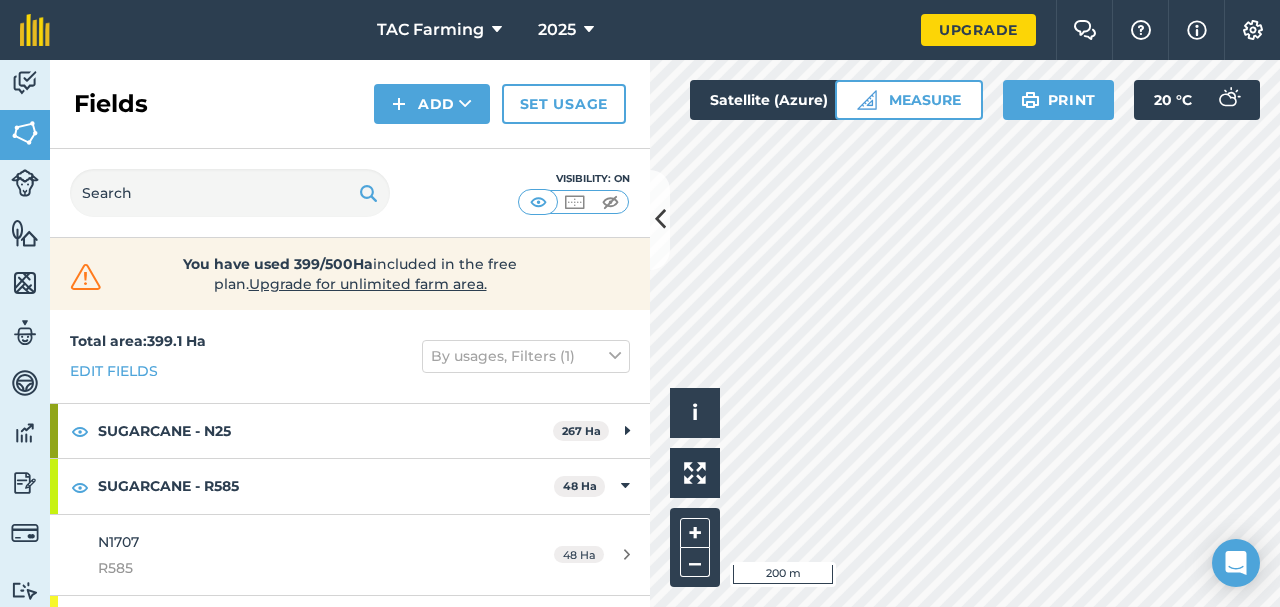 click on "Fields" at bounding box center [111, 104] 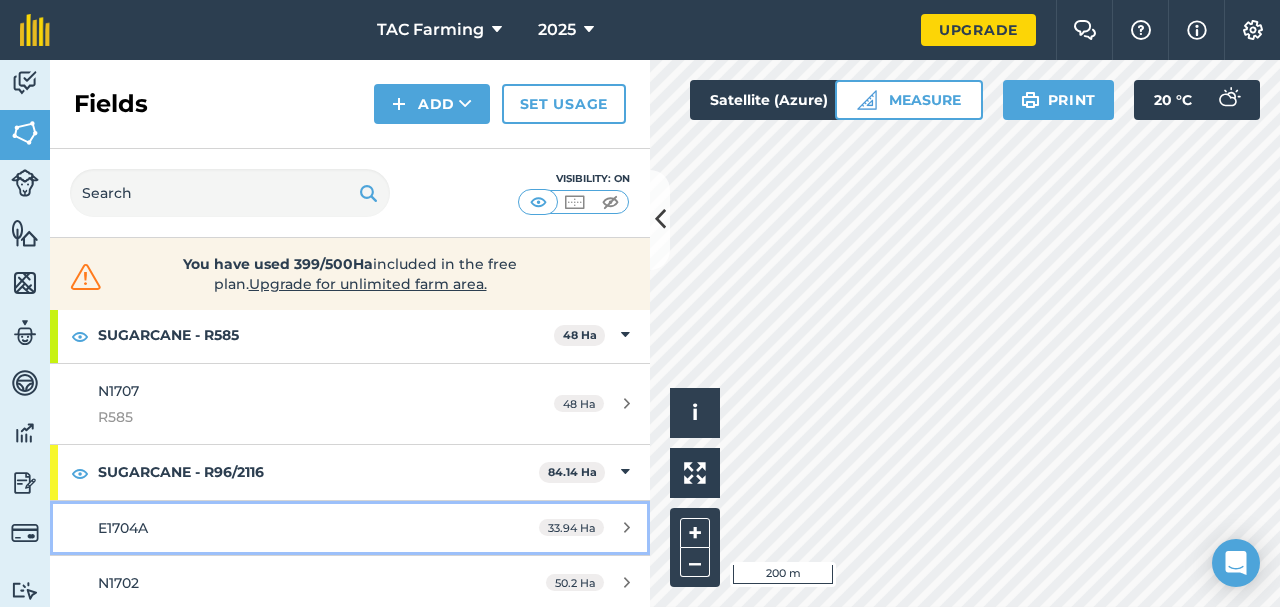 click on "E1704A" at bounding box center (286, 528) 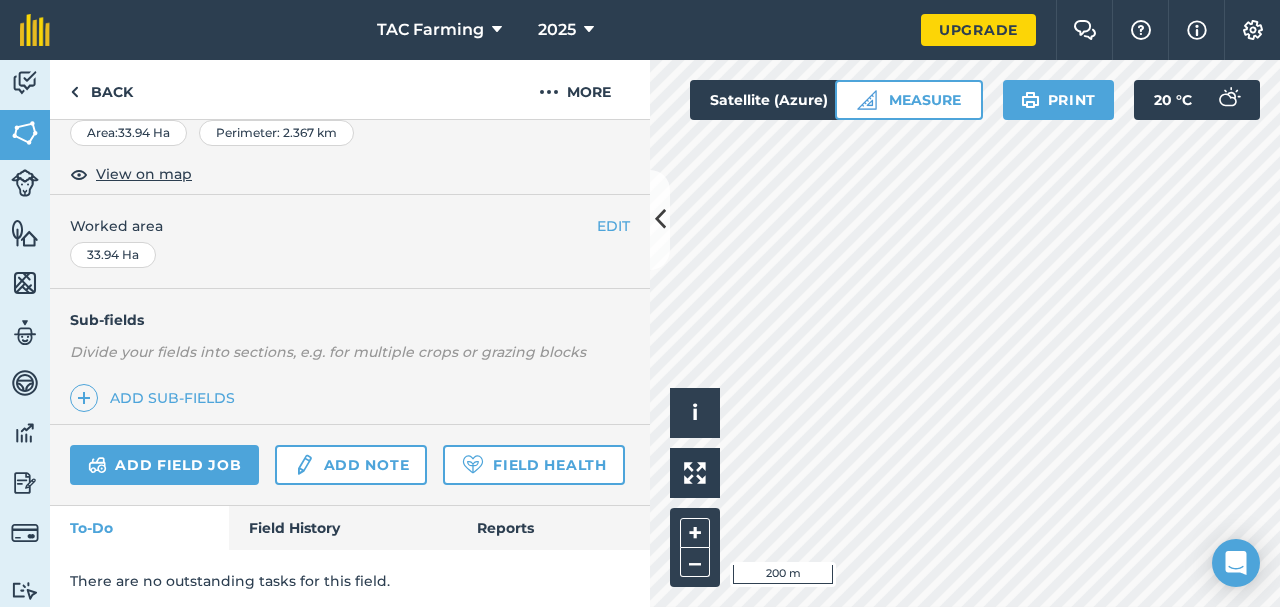 scroll, scrollTop: 0, scrollLeft: 0, axis: both 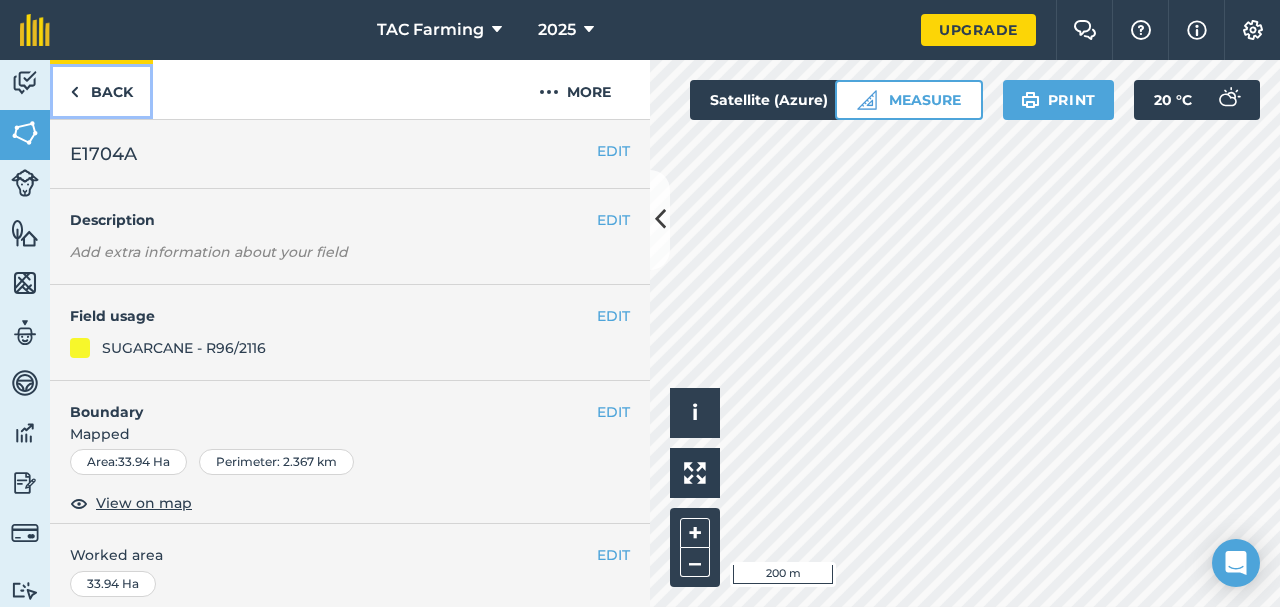 click on "Back" at bounding box center [101, 89] 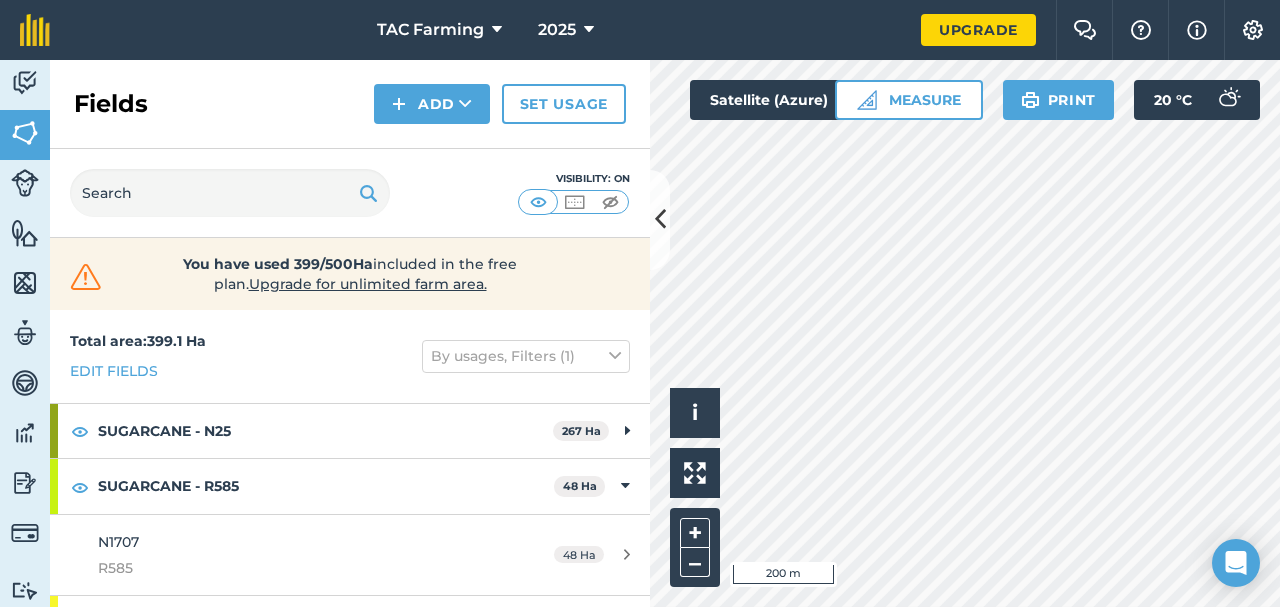 click on "TAC Farming 2025 Upgrade Farm Chat Help Info Settings Map printing is not available on our free plan Please upgrade to our Essentials, Plus or Pro plan to access this feature. Activity Fields Livestock Features Maps Team Vehicles Data Reporting Billing Tutorials Tutorials Fields   Add   Set usage Visibility: On You have used 399/500Ha  included in the free plan .  Upgrade for unlimited farm area. Total area :  399.1   Ha Edit fields By usages, Filters (1) SUGARCANE - N25 267   Ha E1703 49.9   Ha E1704B 40.46   Ha E1705 61.98   Ha N1701 50.63   Ha N1706 N25 64   Ha SUGARCANE - R585 48   Ha N1707 R585 48   Ha SUGARCANE - R96/2116 84.14   Ha E1704A 33.94   Ha N1702 50.2   Ha Click to start drawing i © 2025 TomTom, Microsoft 200 m + – Satellite (Azure) Measure Print 20   ° C" at bounding box center (640, 303) 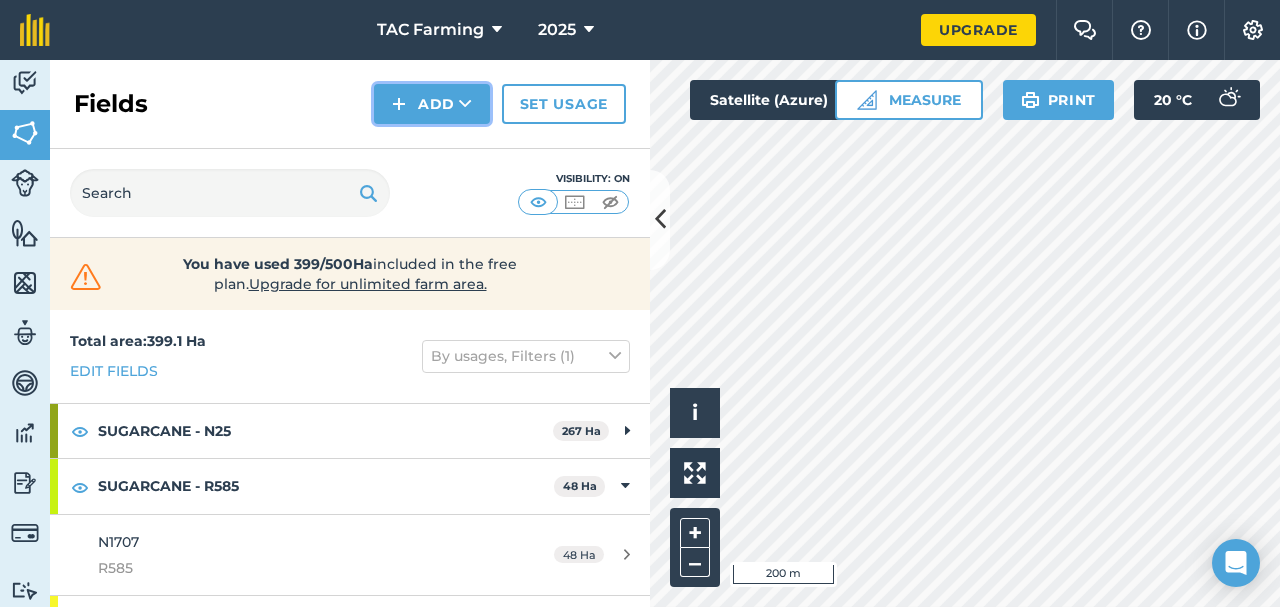 click on "Add" at bounding box center [432, 104] 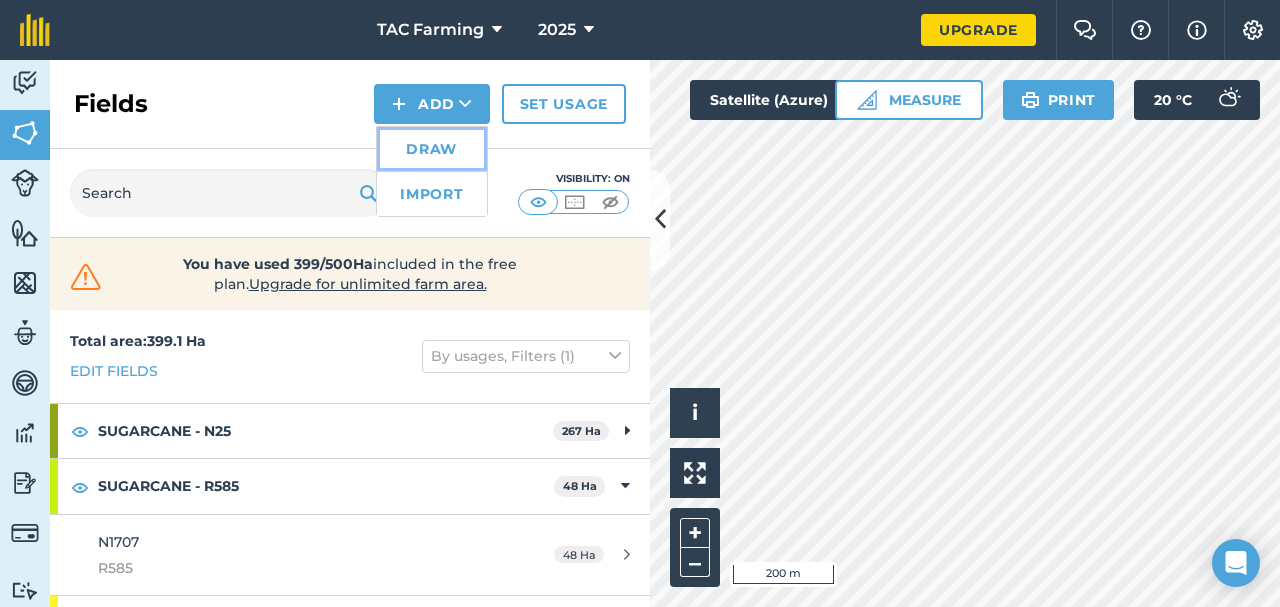 click on "Draw" at bounding box center (432, 149) 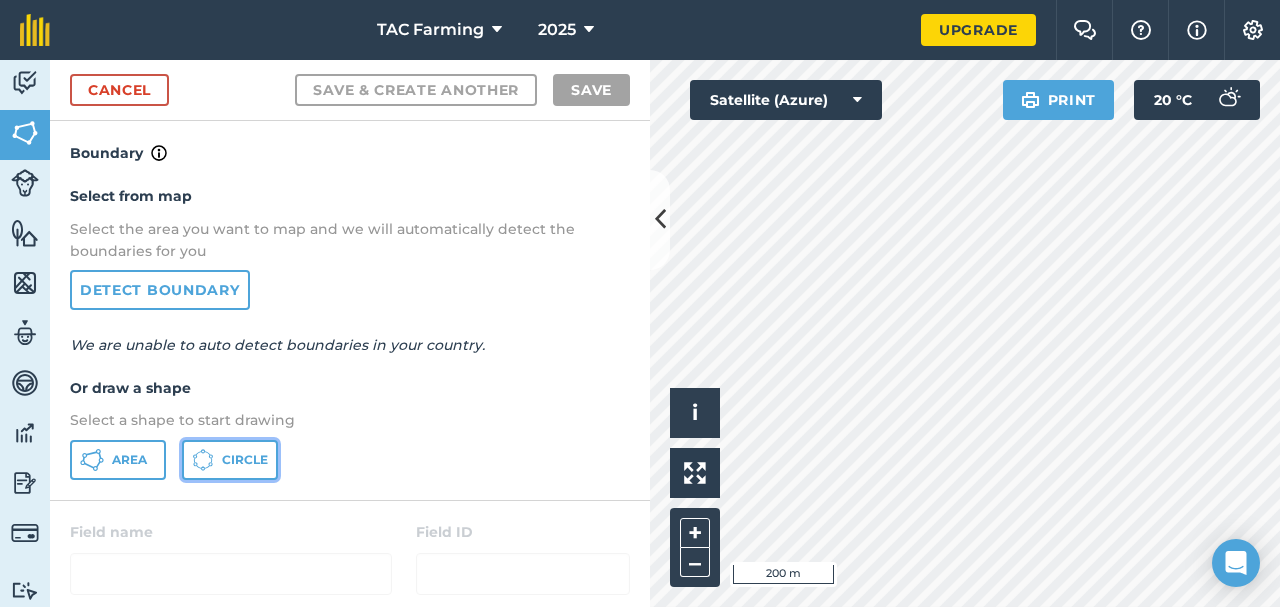 click on "Circle" at bounding box center (230, 460) 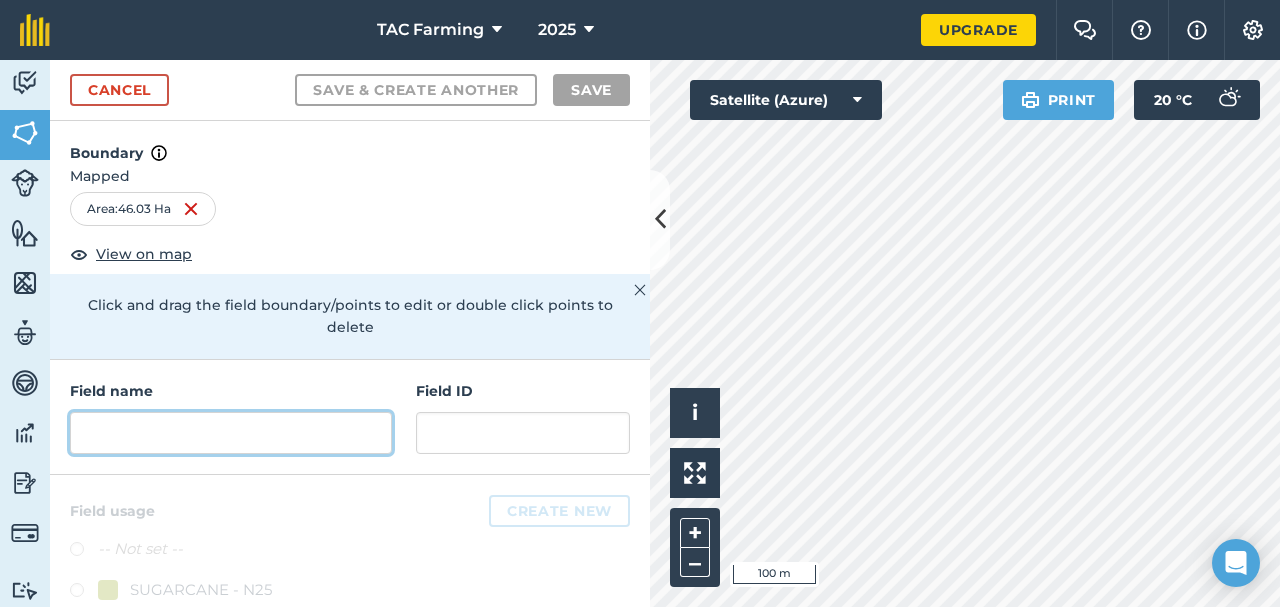 click at bounding box center (231, 433) 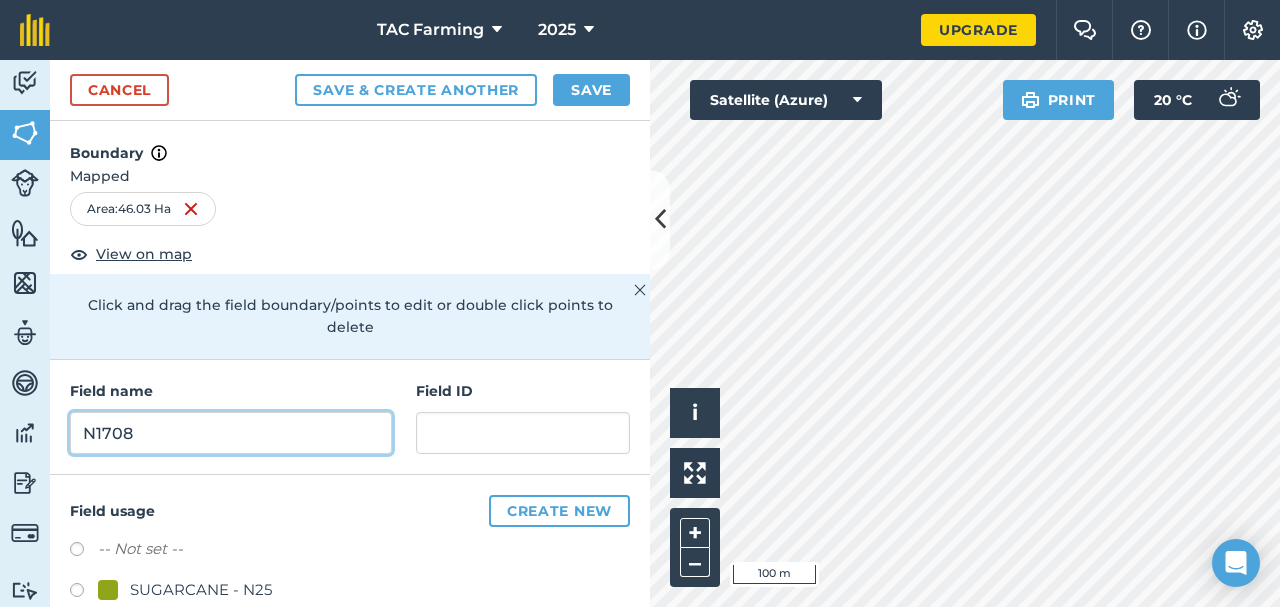 type on "N1708" 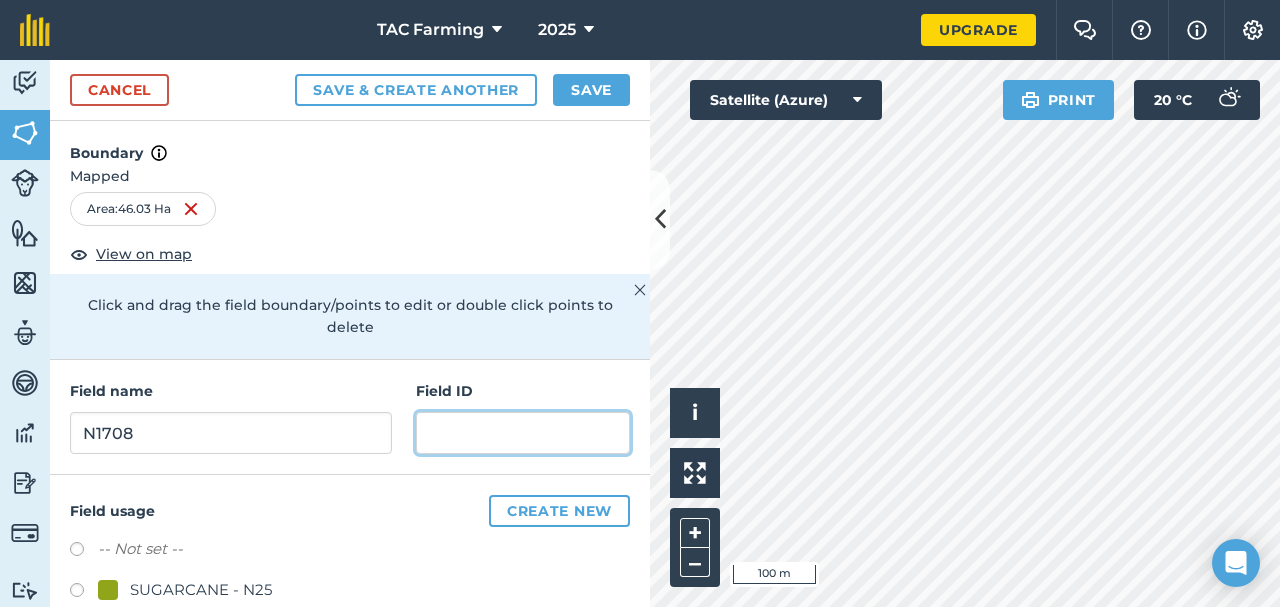 click at bounding box center (523, 433) 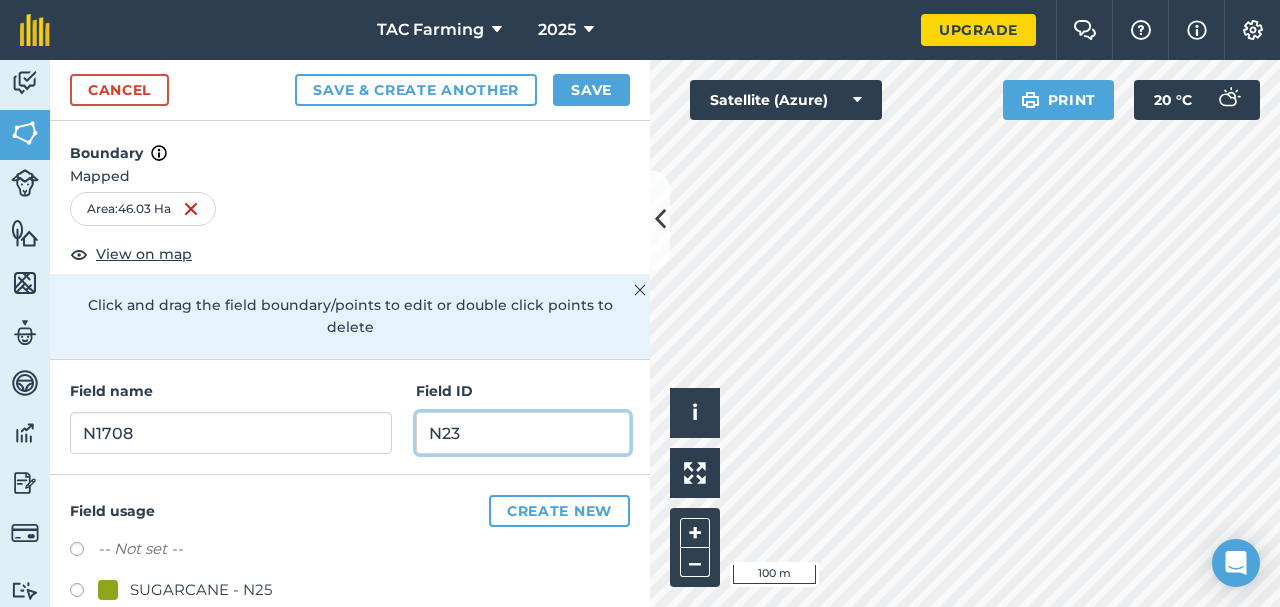 scroll, scrollTop: 132, scrollLeft: 0, axis: vertical 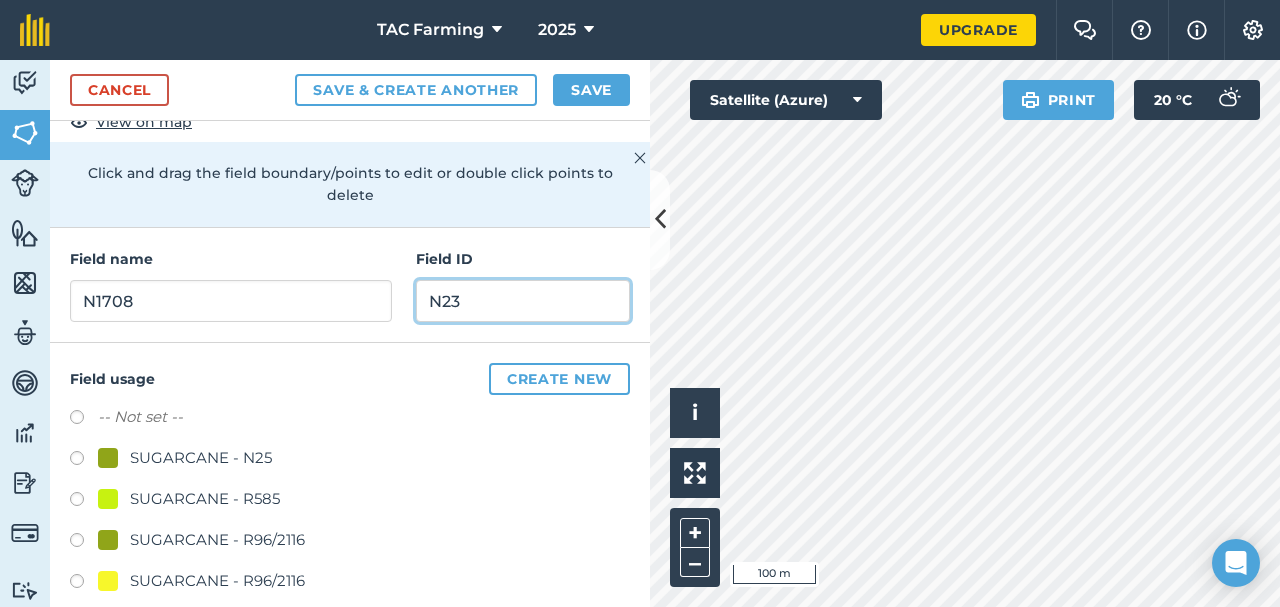 type on "N23" 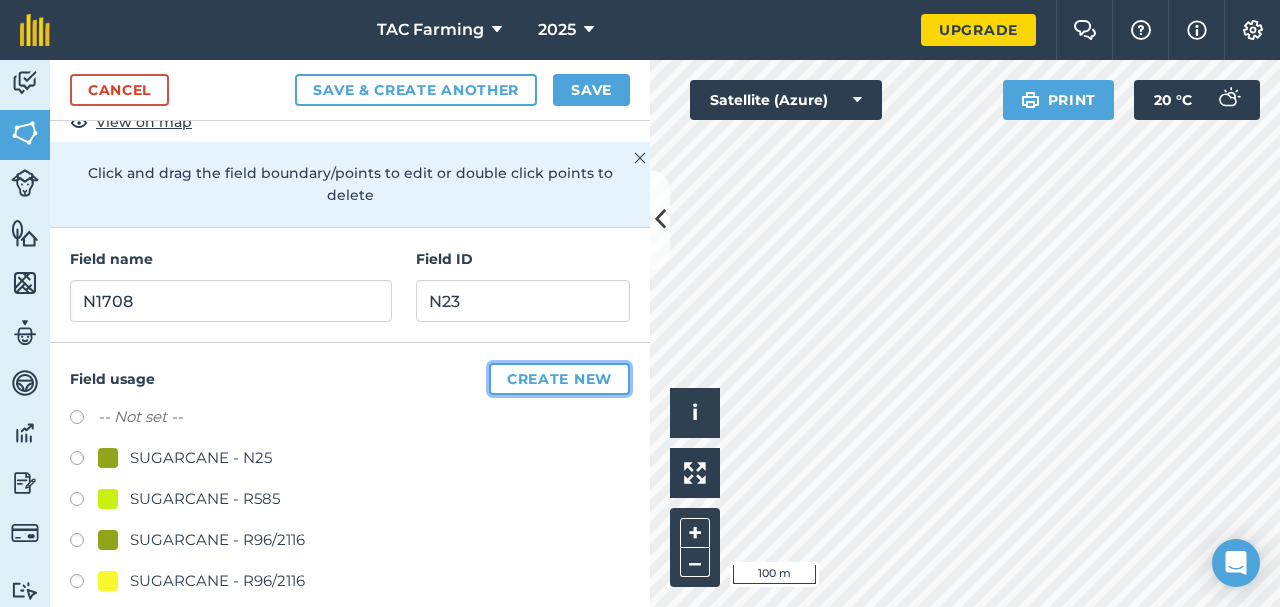click on "Create new" at bounding box center (559, 379) 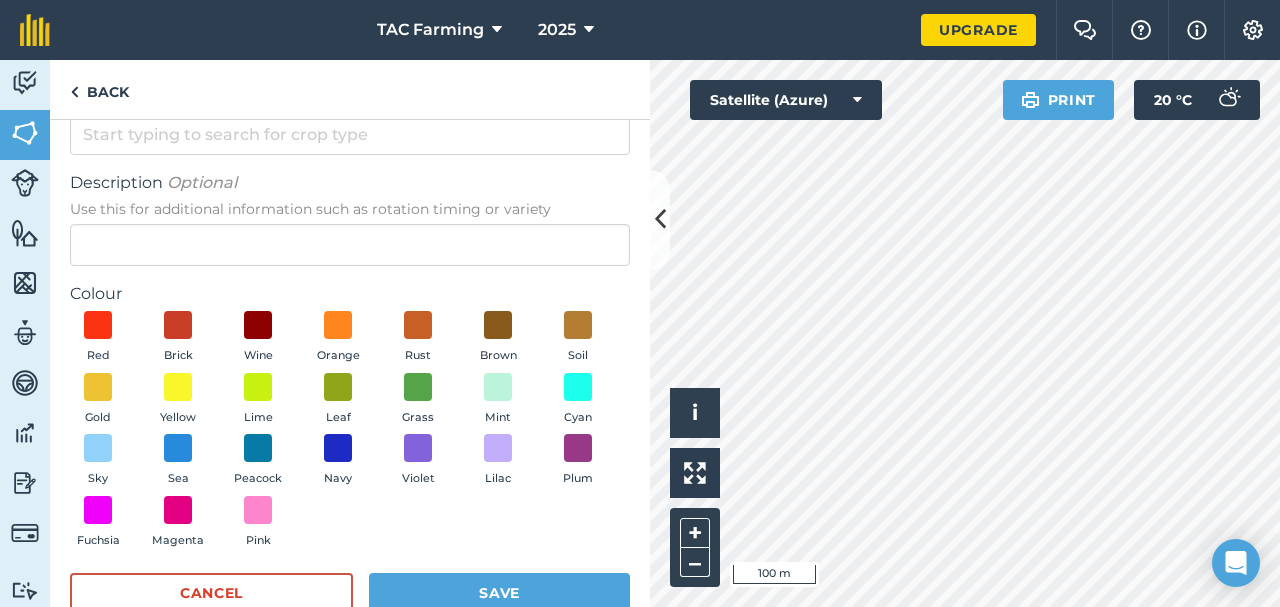 scroll, scrollTop: 127, scrollLeft: 0, axis: vertical 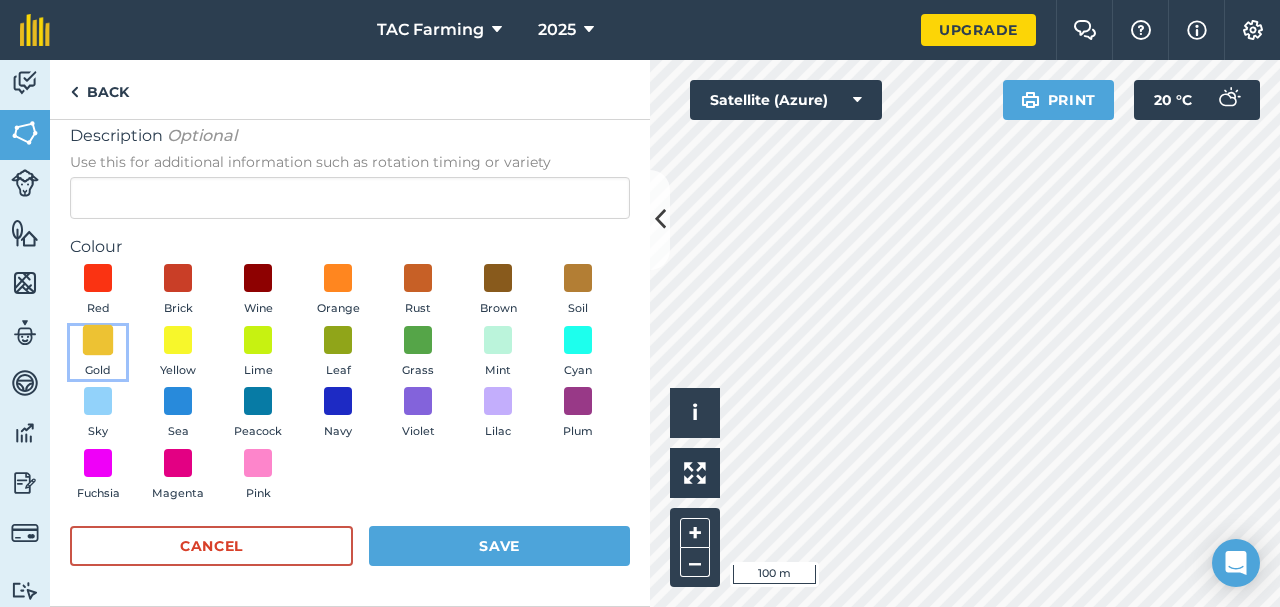 click at bounding box center (98, 339) 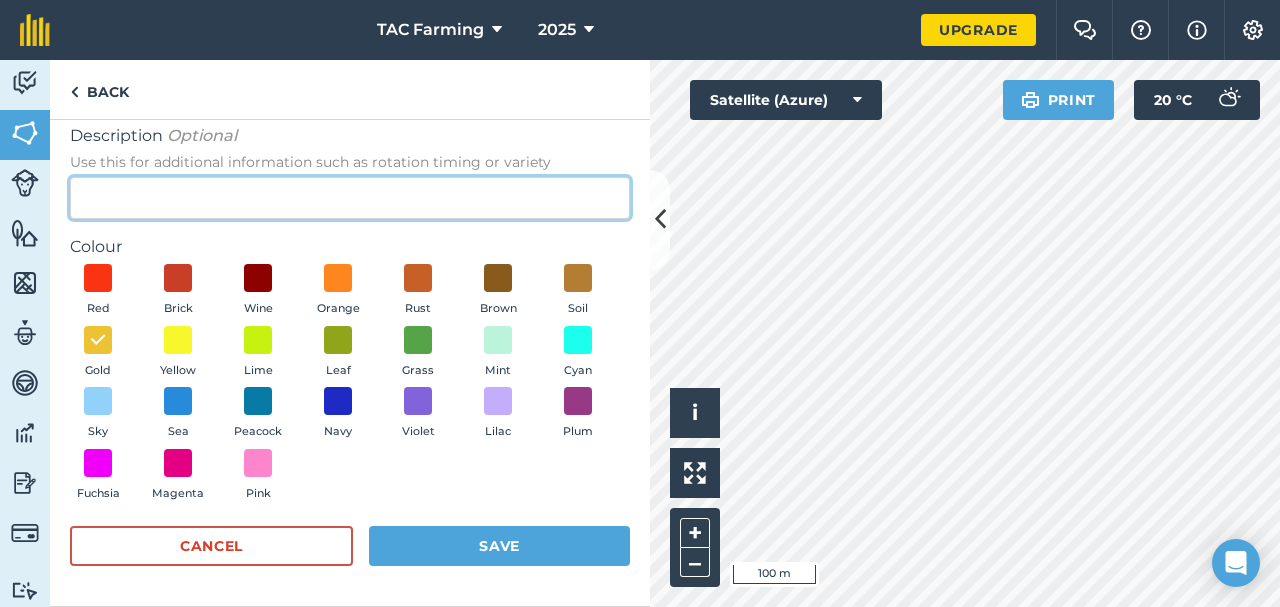 click on "Description   Optional Use this for additional information such as rotation timing or variety" at bounding box center (350, 198) 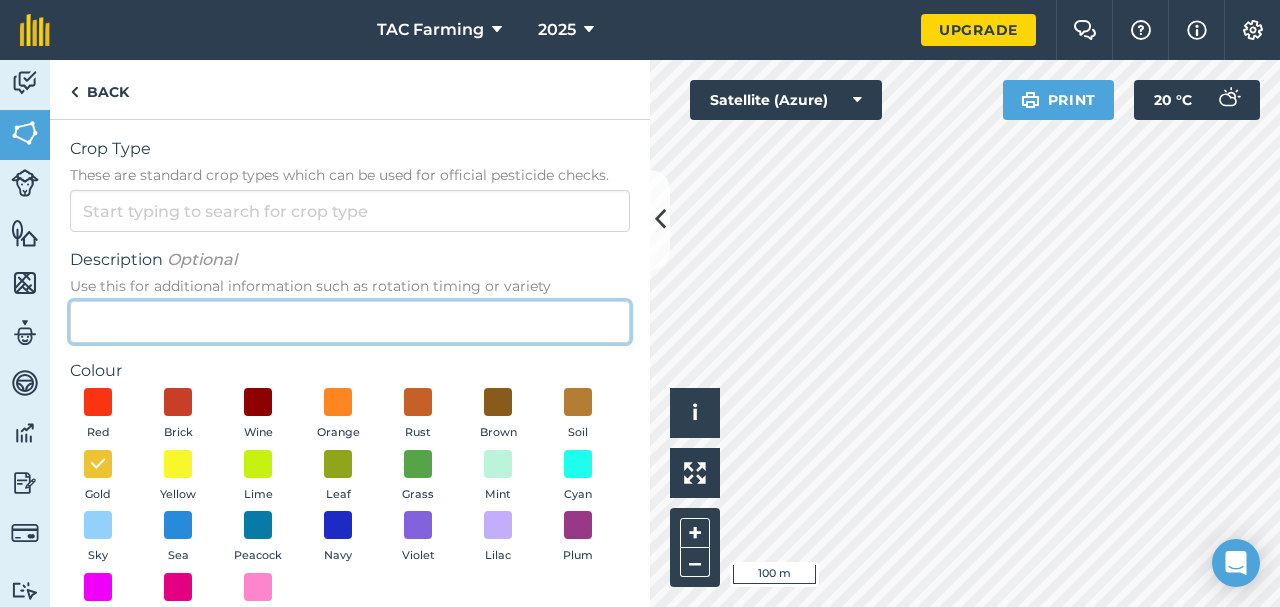 scroll, scrollTop: 2, scrollLeft: 0, axis: vertical 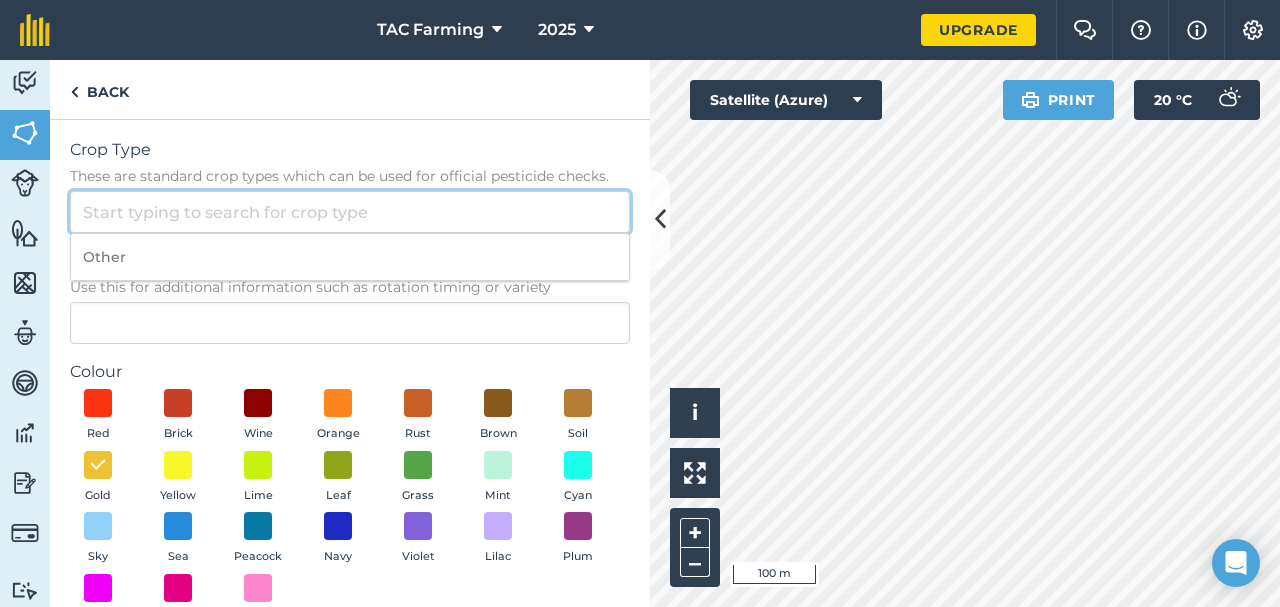 click on "Crop Type These are standard crop types which can be used for official pesticide checks." at bounding box center (350, 212) 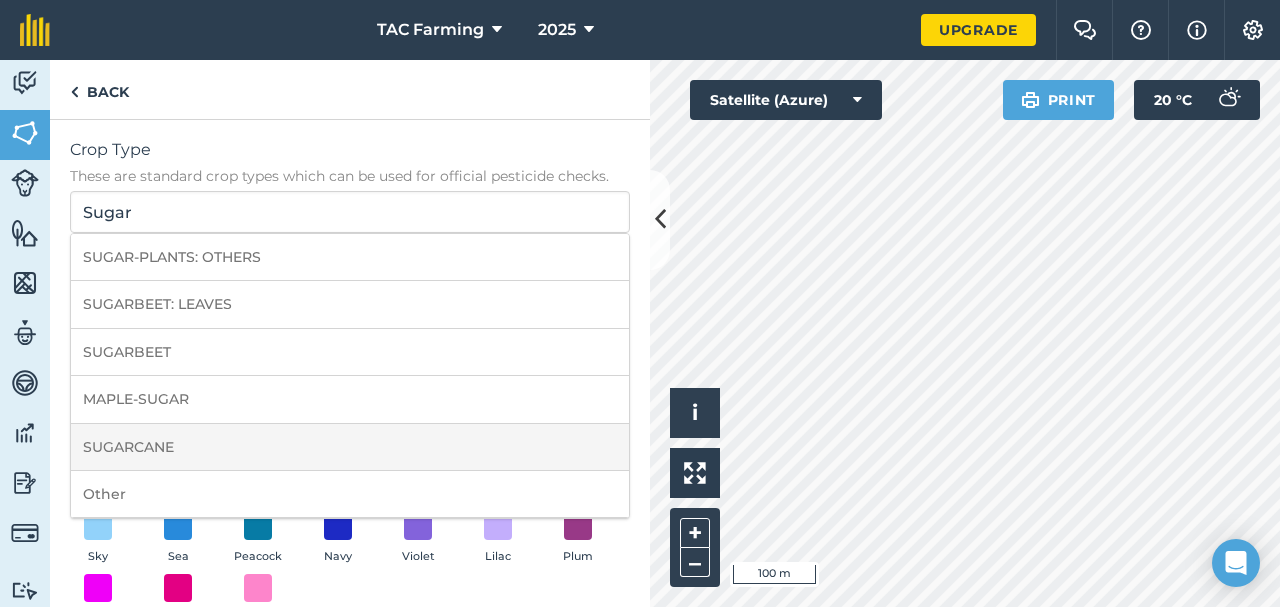 click on "SUGARCANE" at bounding box center [350, 447] 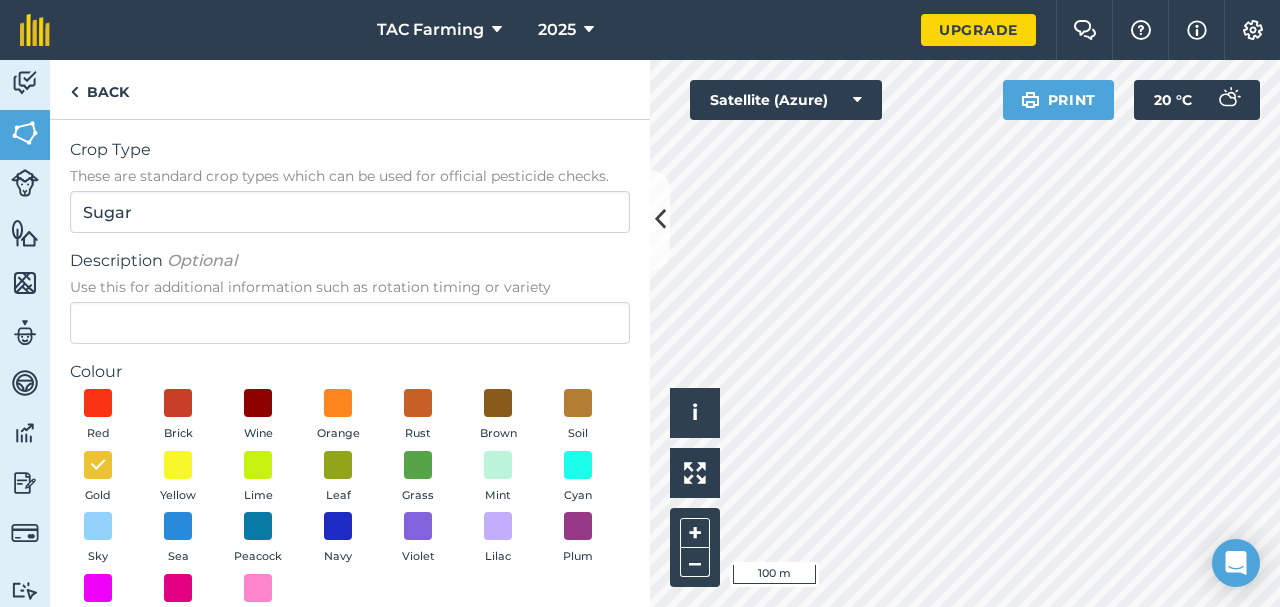 type on "SUGARCANE" 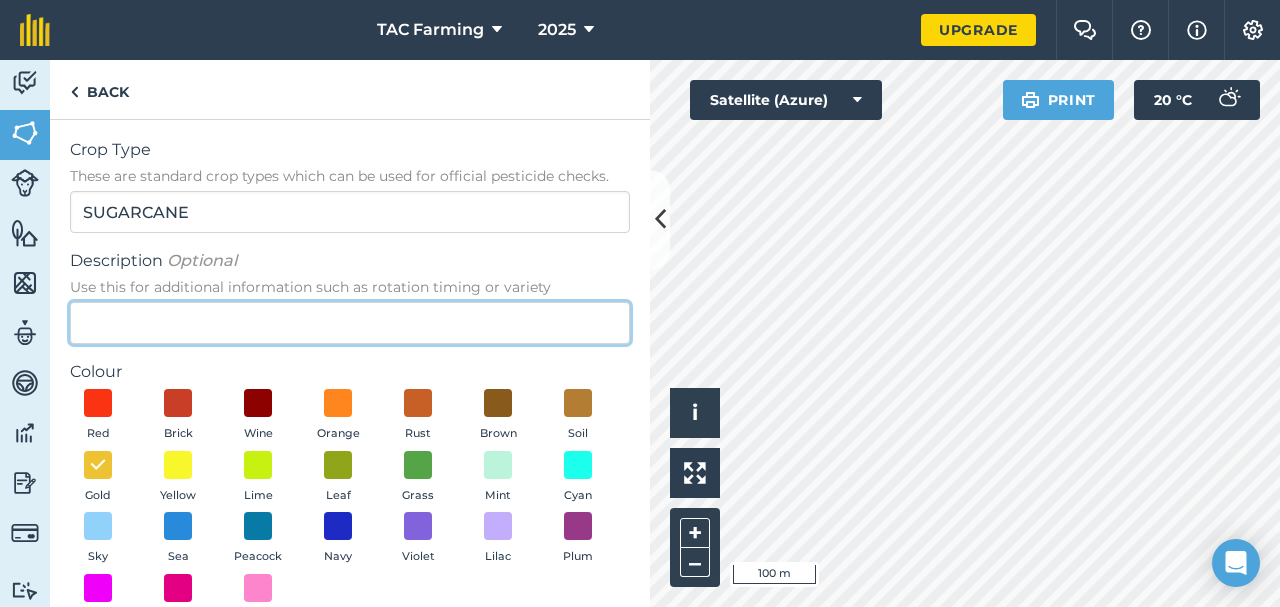 click on "Description   Optional Use this for additional information such as rotation timing or variety" at bounding box center (350, 323) 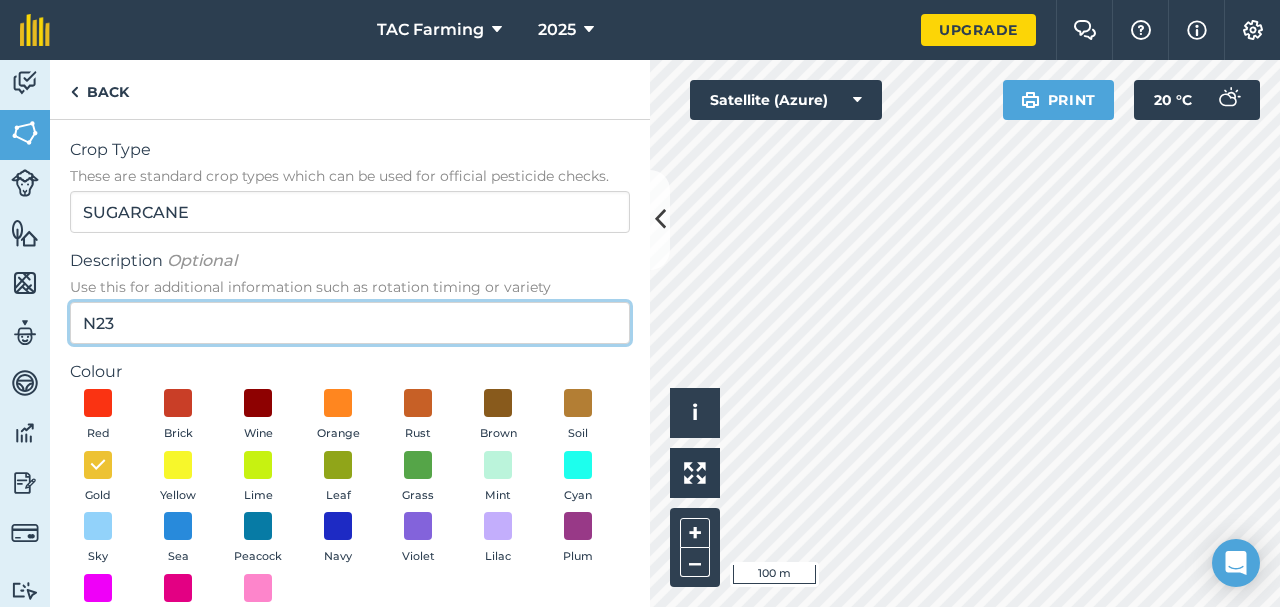 scroll, scrollTop: 127, scrollLeft: 0, axis: vertical 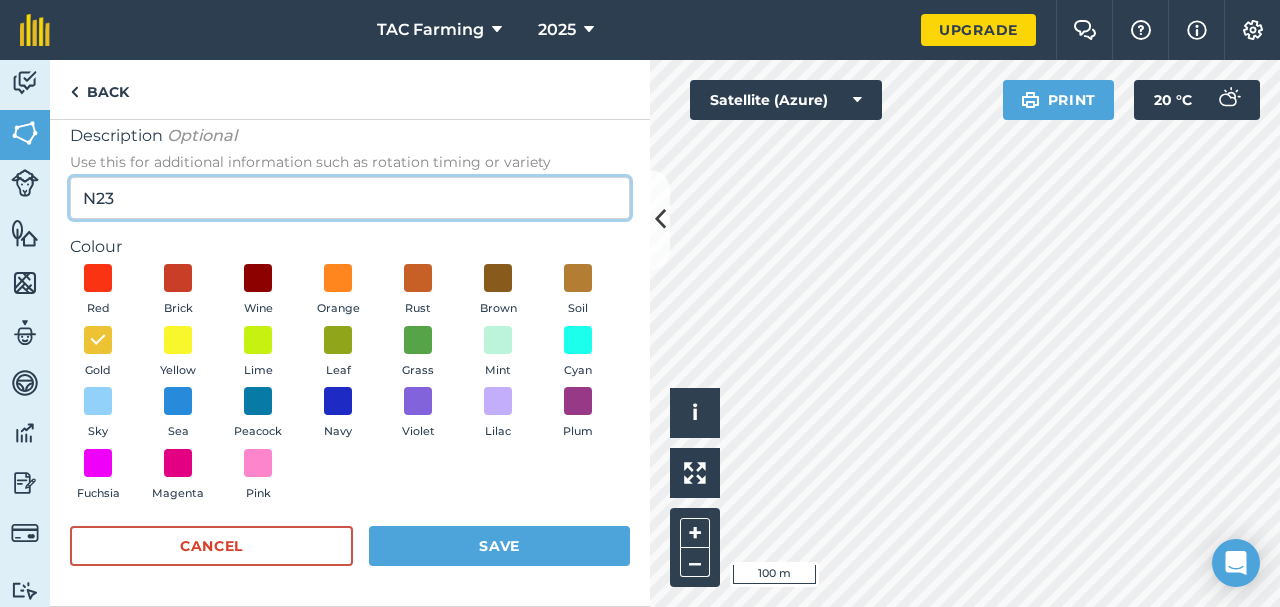 type on "N23" 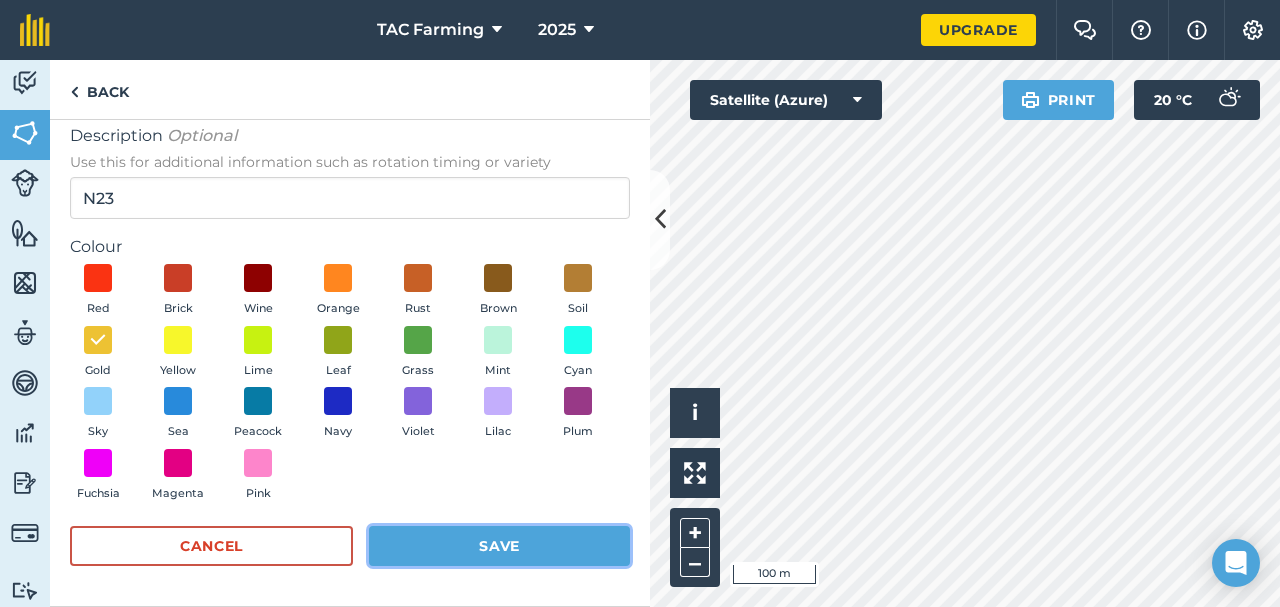 click on "Save" at bounding box center [499, 546] 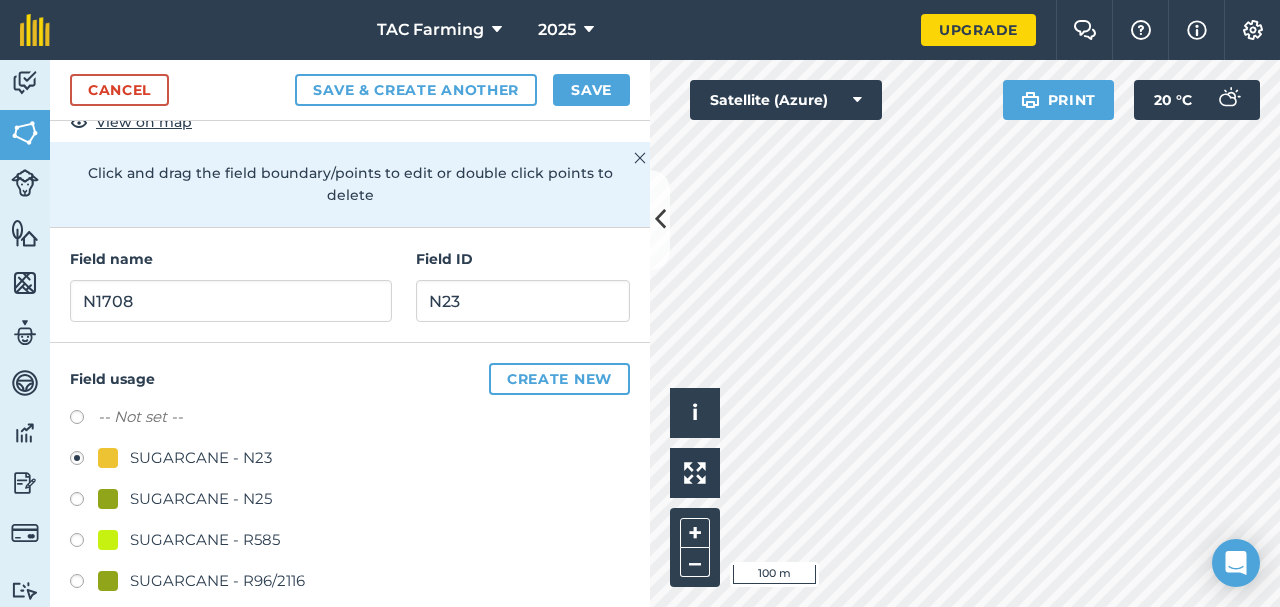 scroll, scrollTop: 173, scrollLeft: 0, axis: vertical 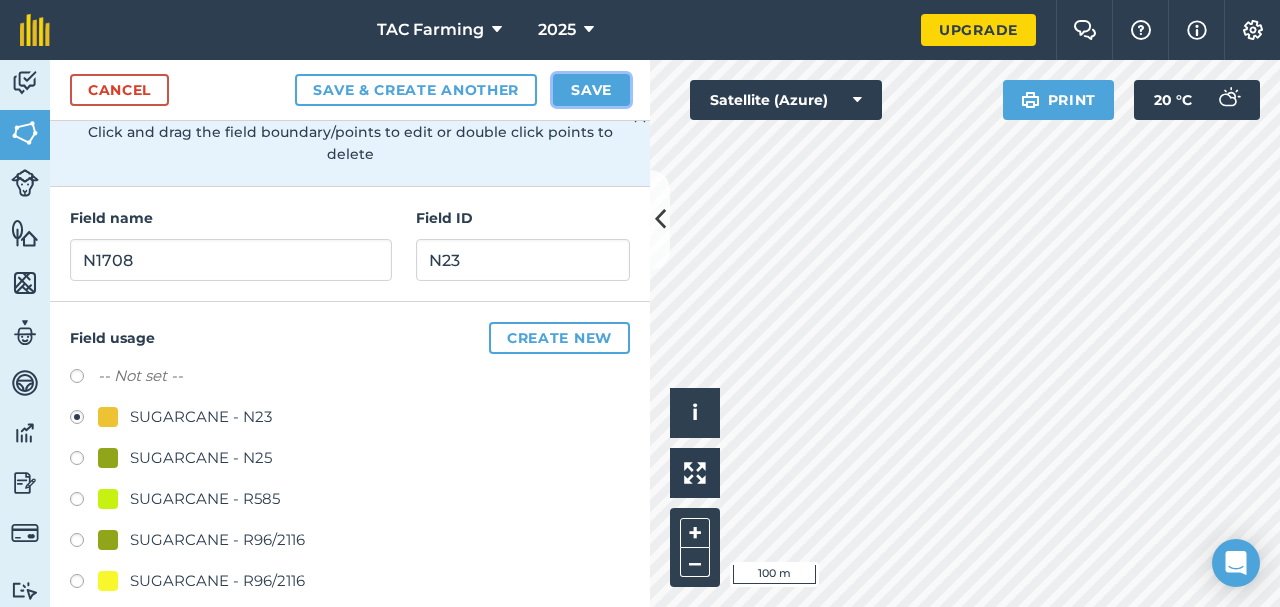 click on "Save" at bounding box center [591, 90] 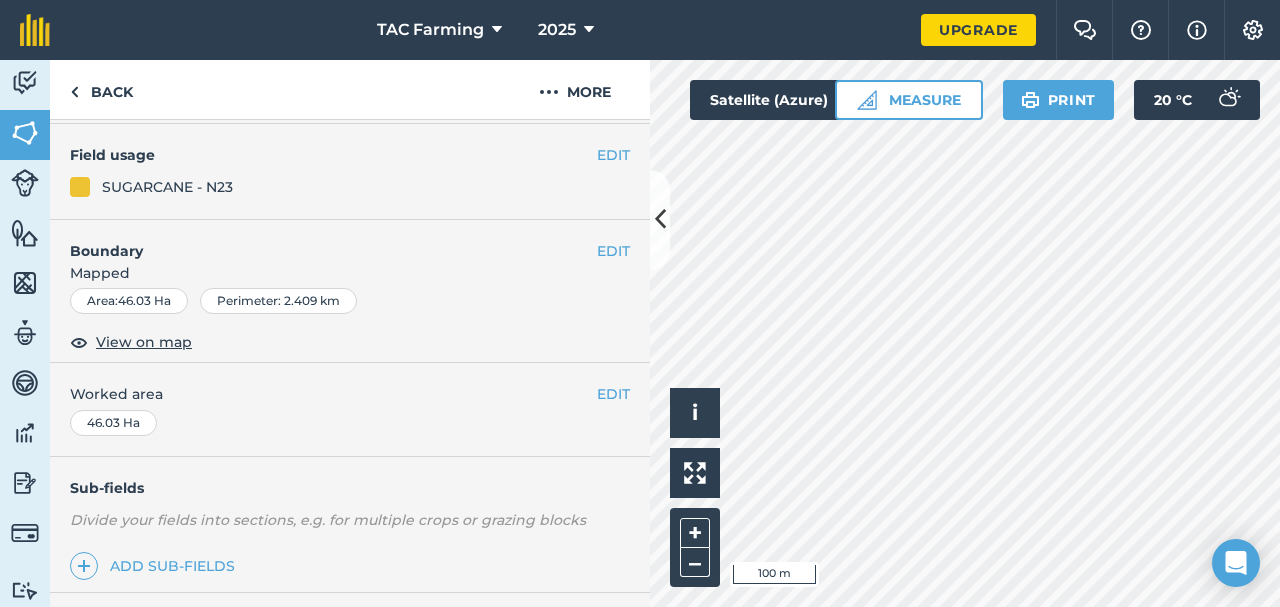 scroll, scrollTop: 186, scrollLeft: 0, axis: vertical 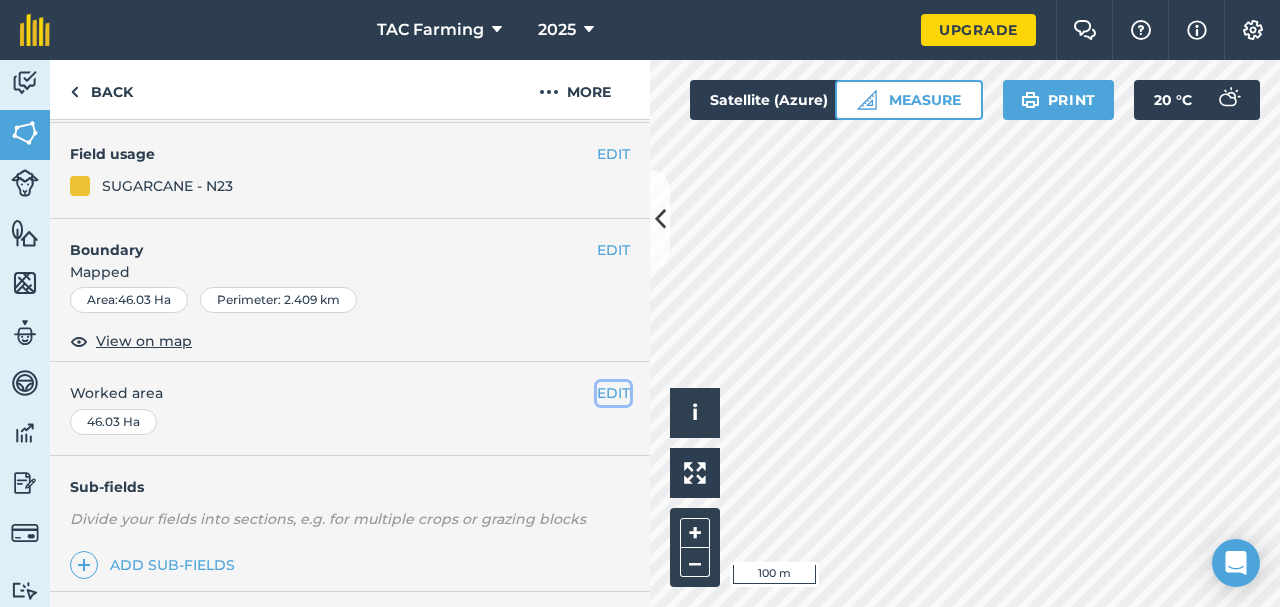 click on "EDIT" at bounding box center [613, 393] 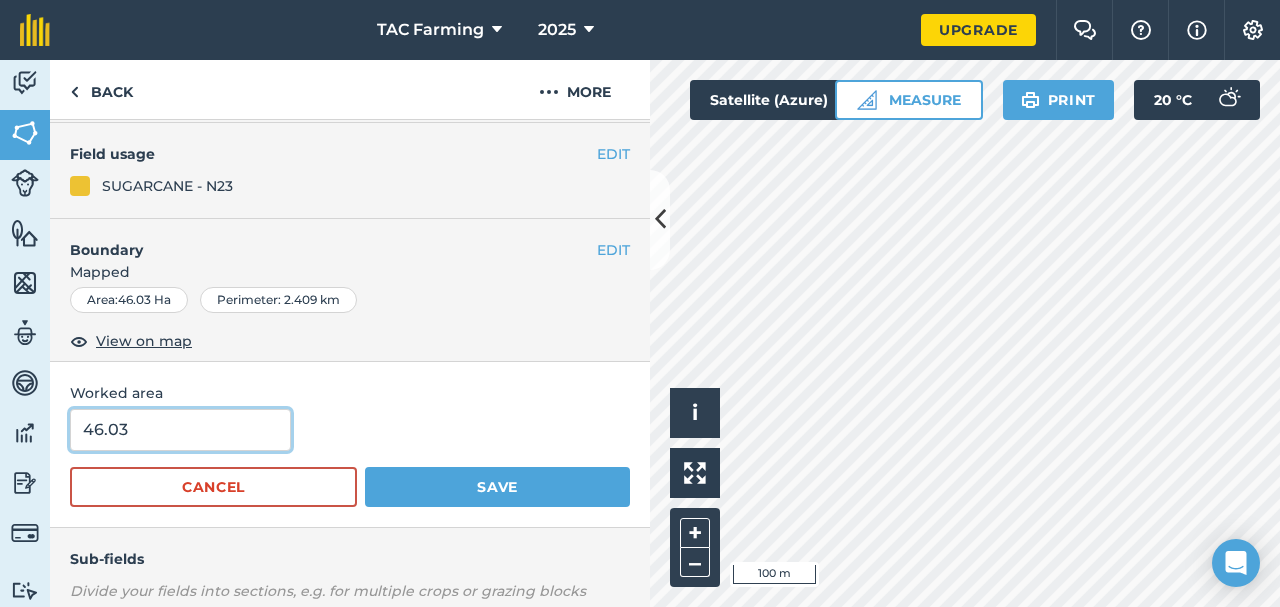 click on "46.03" at bounding box center (180, 430) 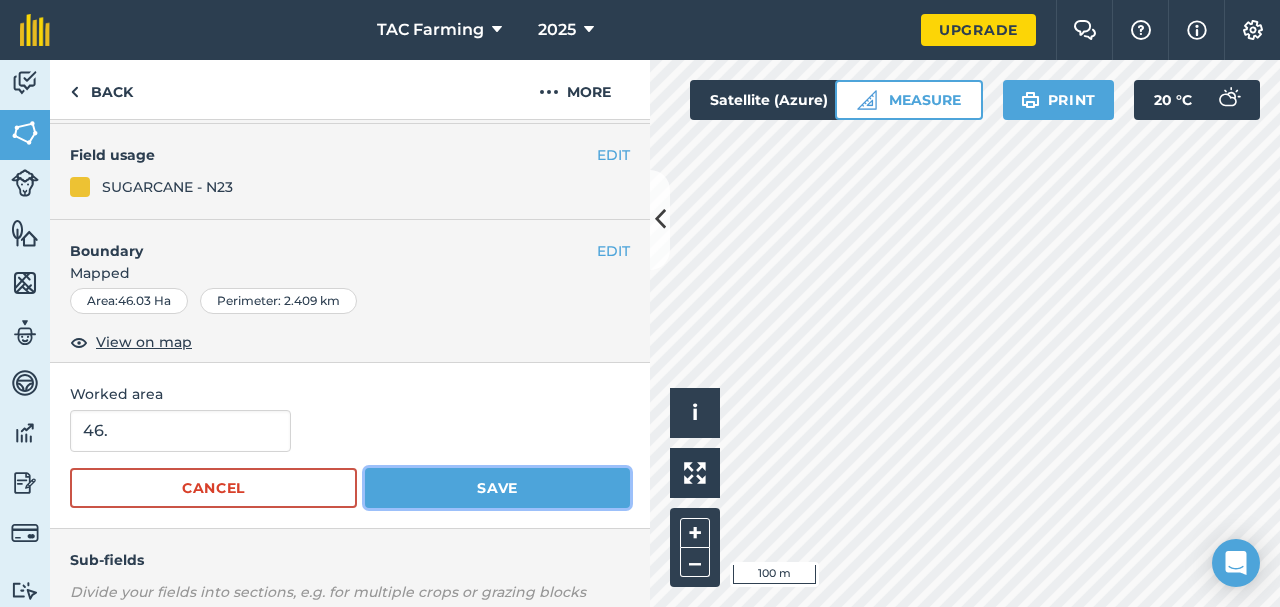 type on "46" 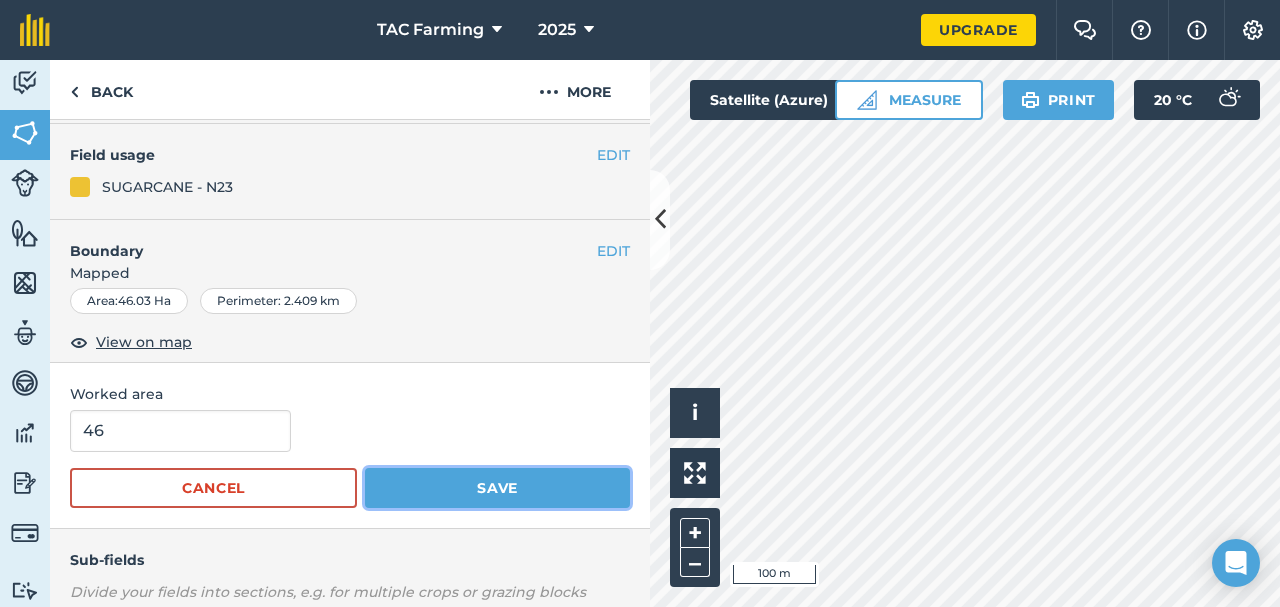click on "Save" at bounding box center [497, 488] 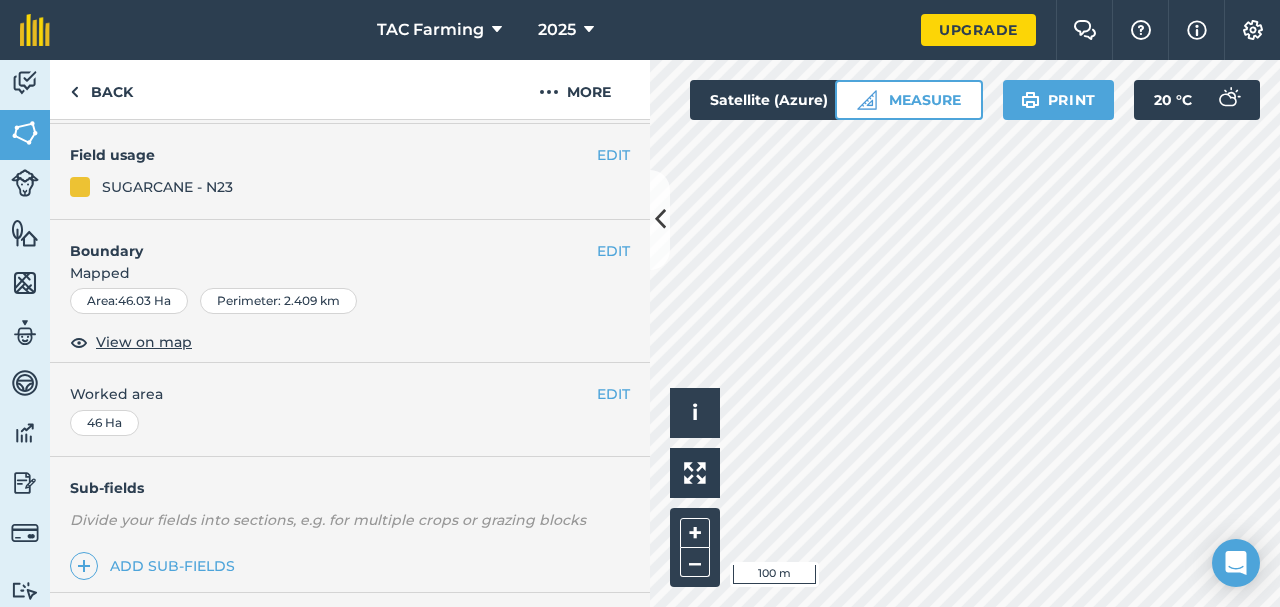 scroll, scrollTop: 186, scrollLeft: 0, axis: vertical 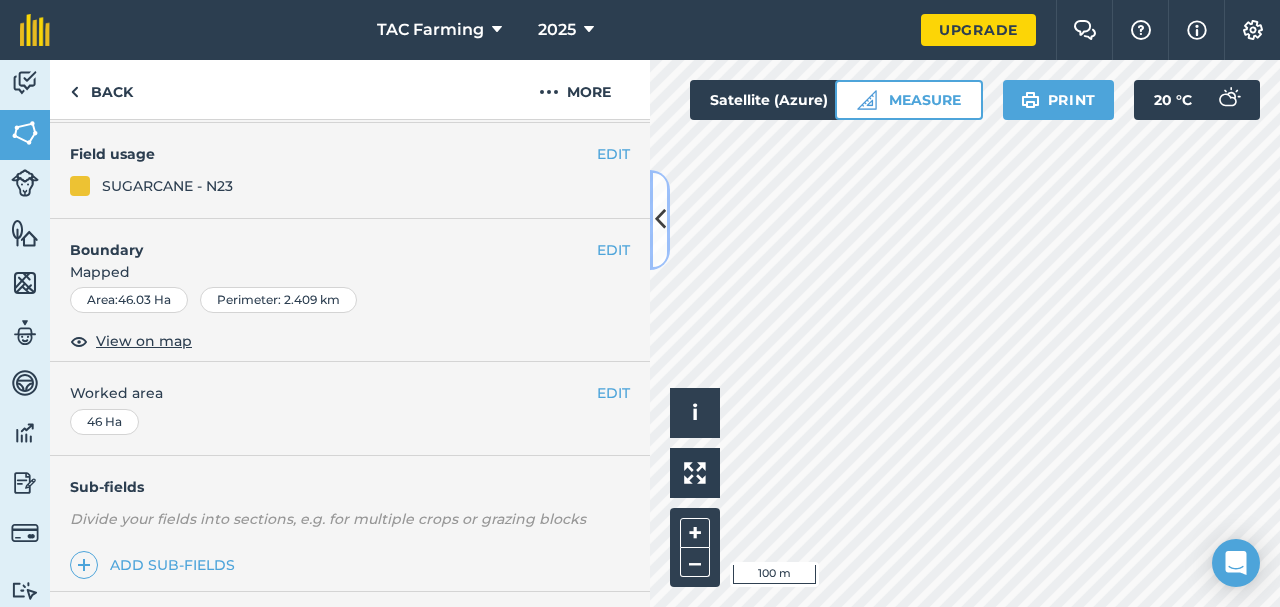 click at bounding box center [660, 219] 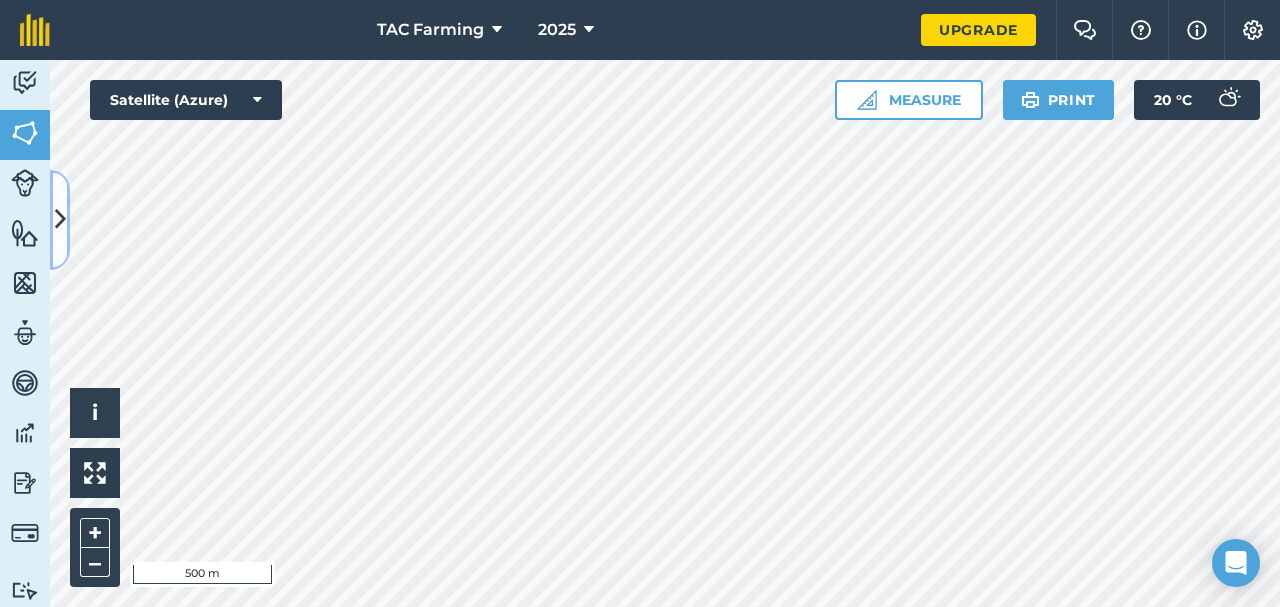 click at bounding box center (60, 219) 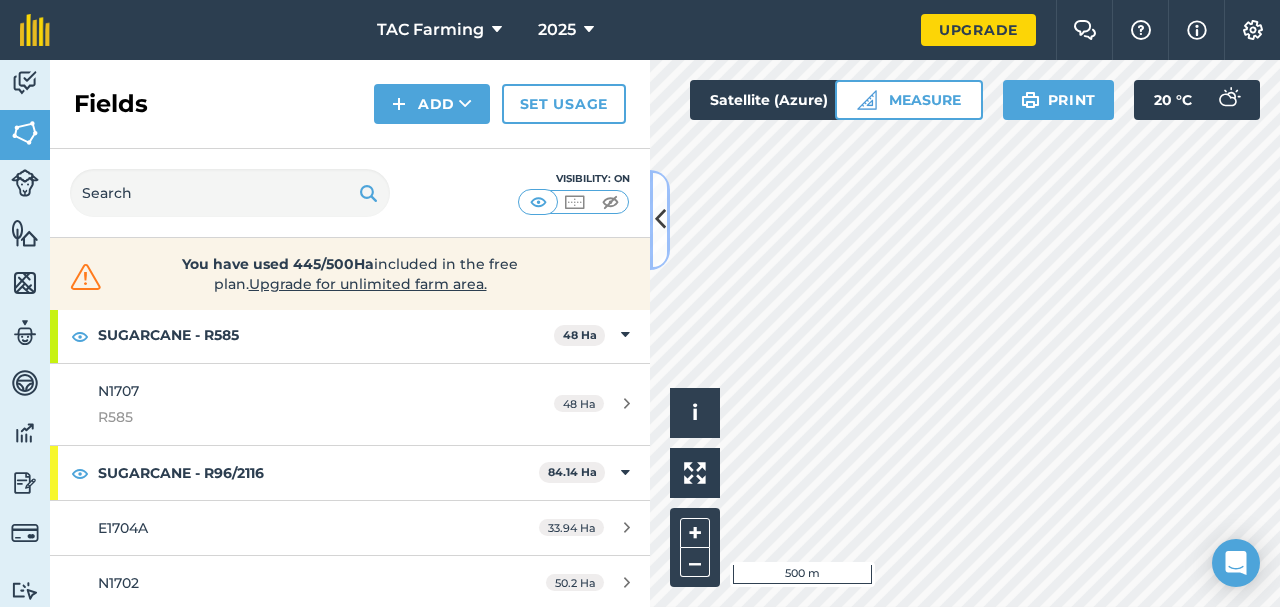 scroll, scrollTop: 0, scrollLeft: 0, axis: both 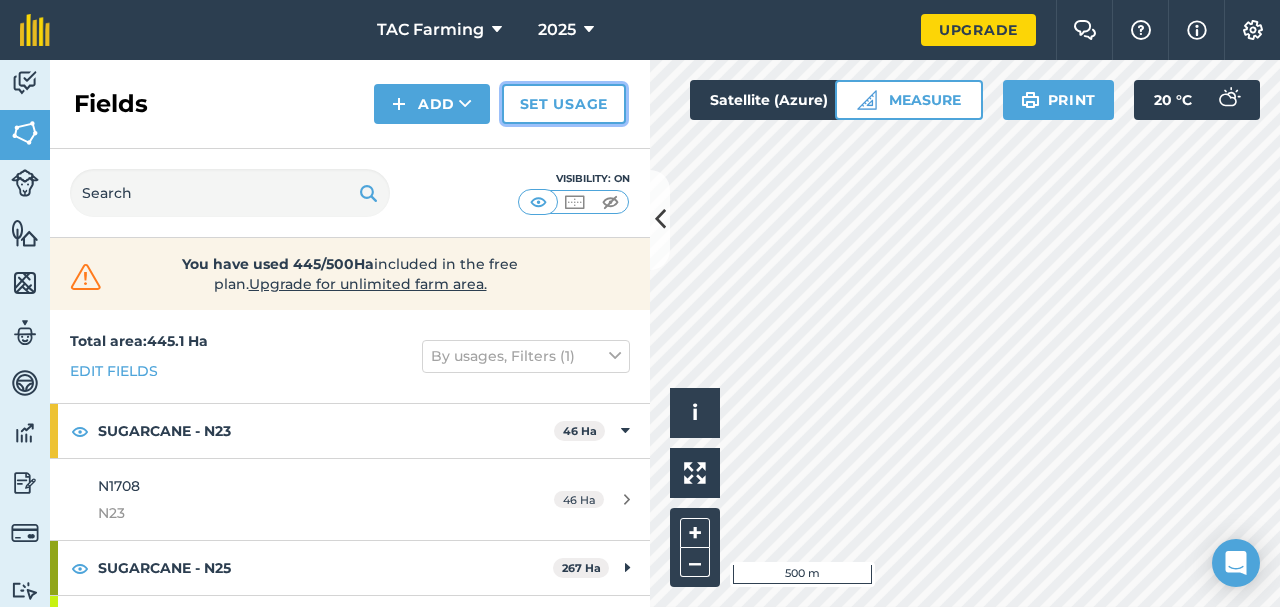 click on "Set usage" at bounding box center [564, 104] 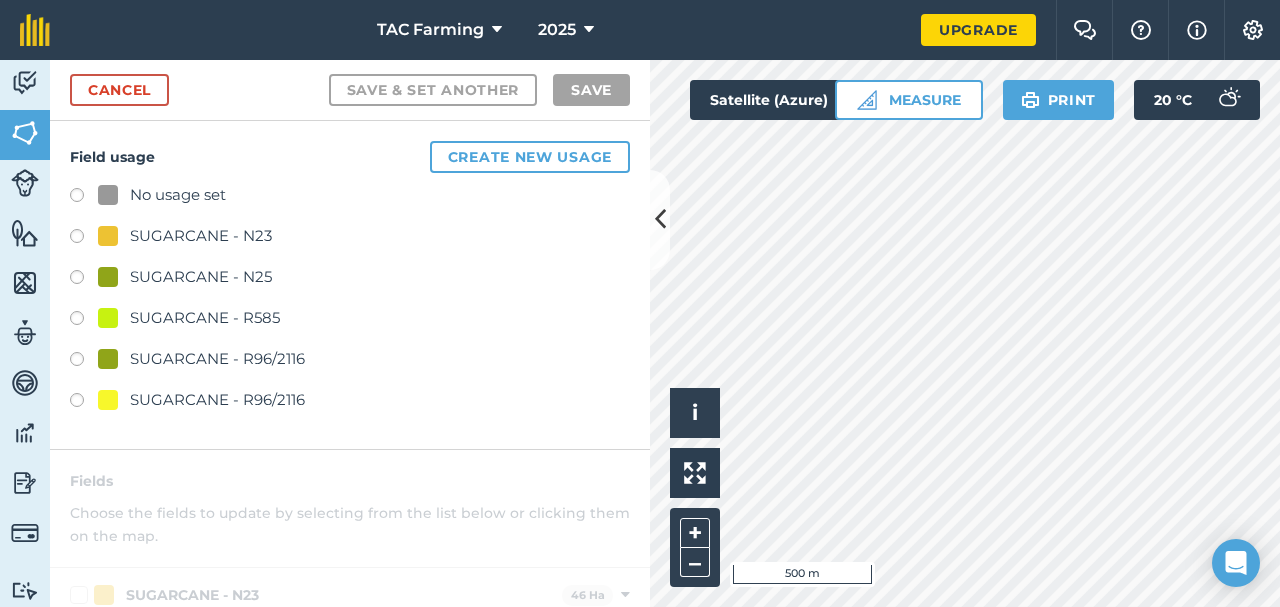click at bounding box center (108, 236) 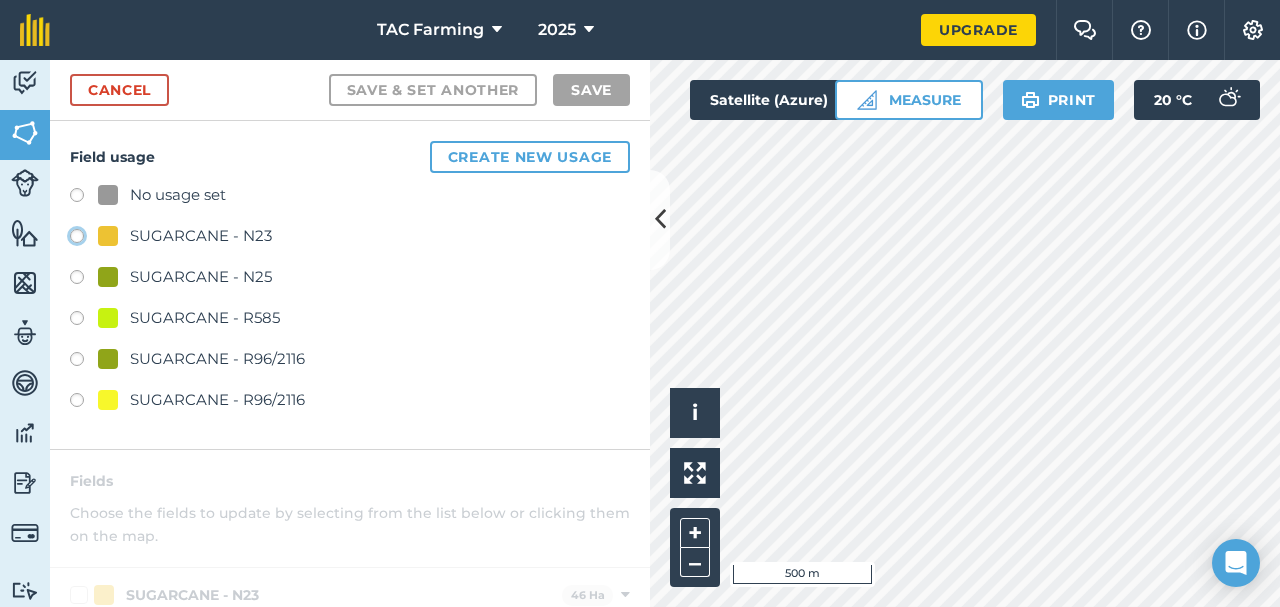 click on "SUGARCANE - N23" at bounding box center (-9923, 235) 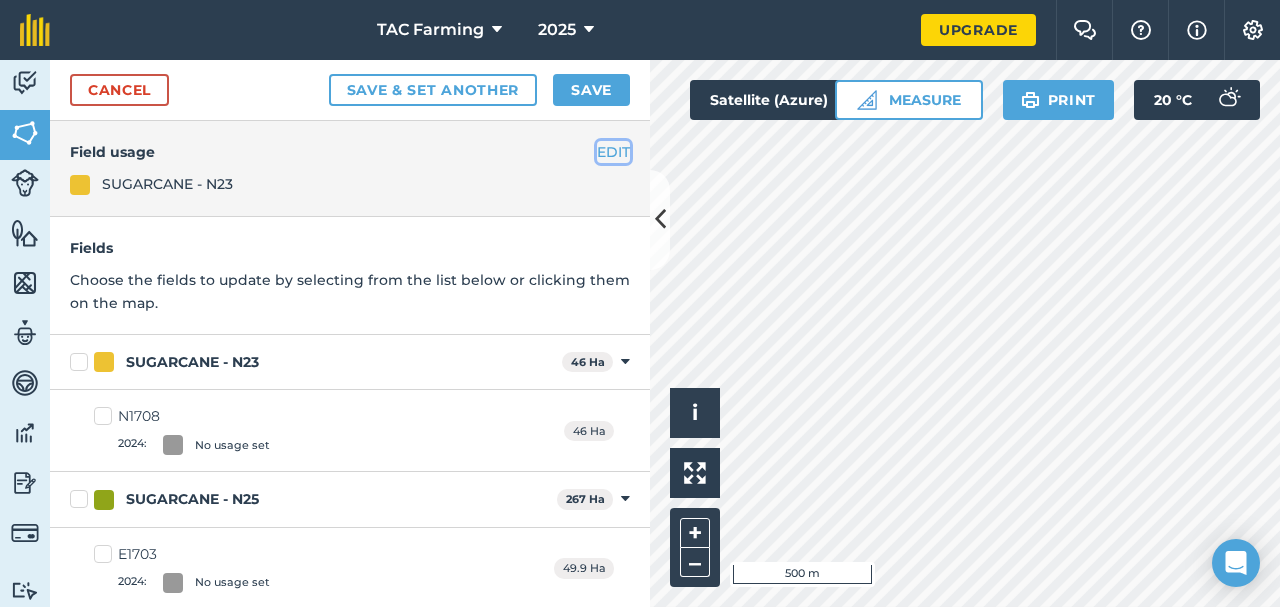 click on "EDIT" at bounding box center [613, 152] 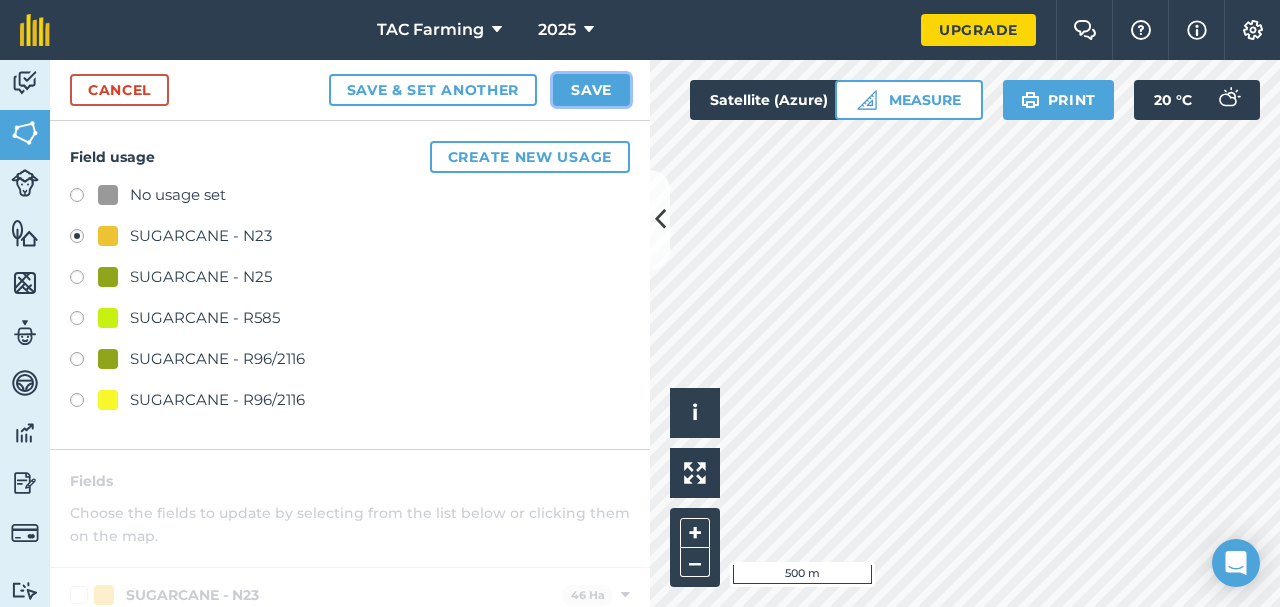 click on "Save" at bounding box center [591, 90] 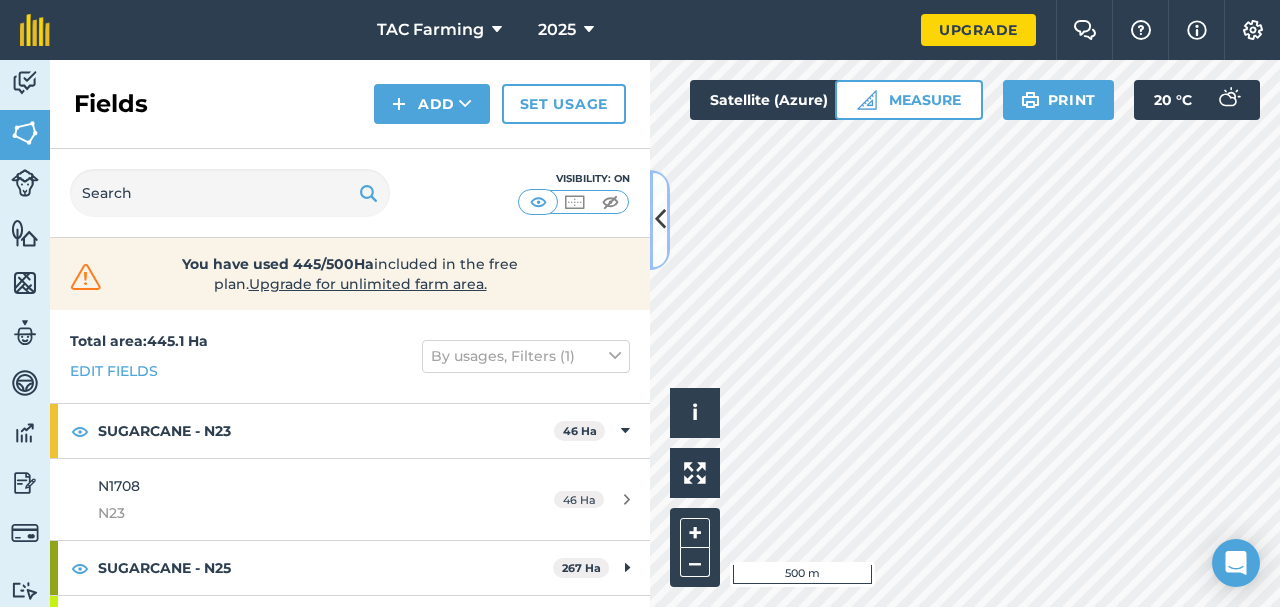 click at bounding box center [660, 219] 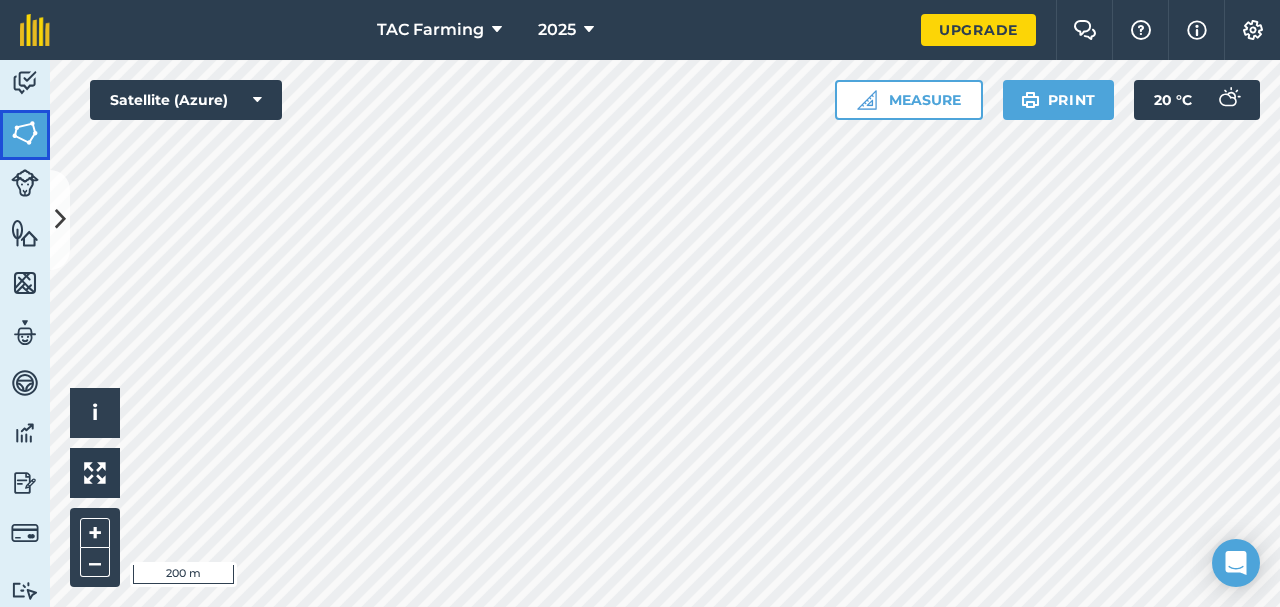 click at bounding box center (25, 133) 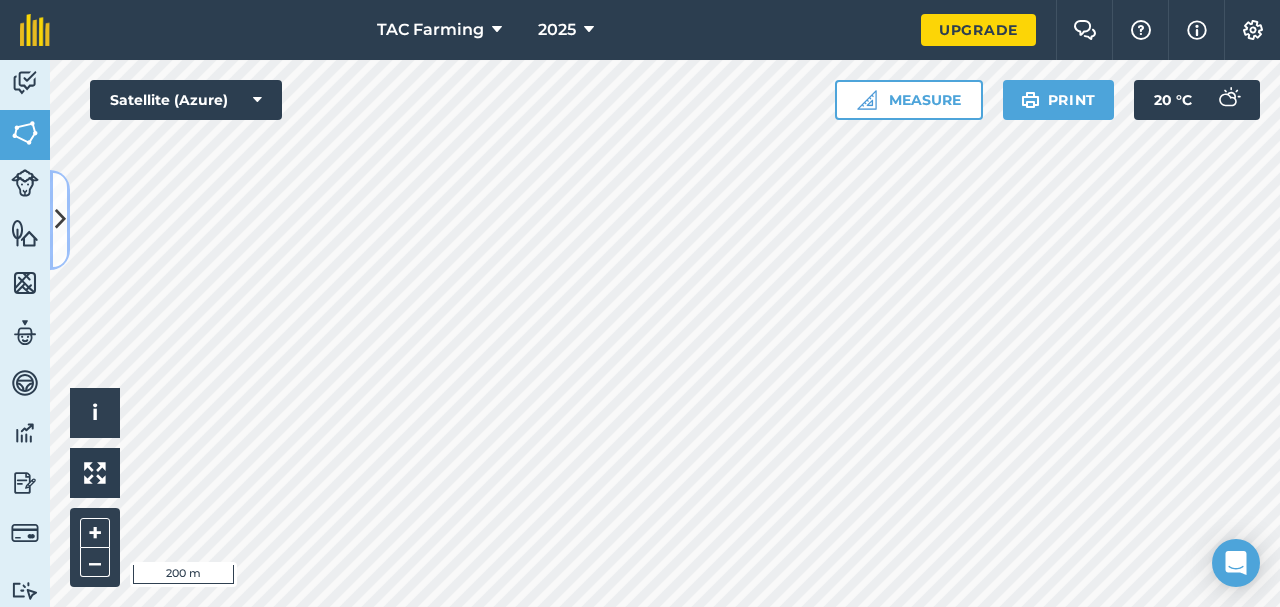 click at bounding box center (60, 219) 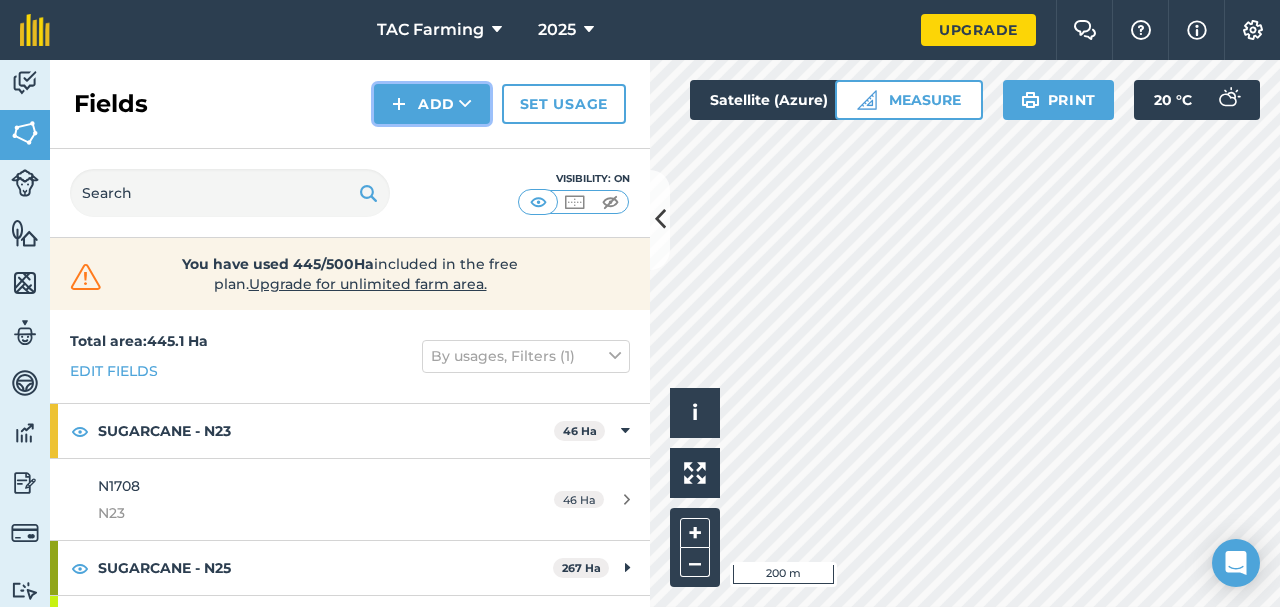 click on "Add" at bounding box center (432, 104) 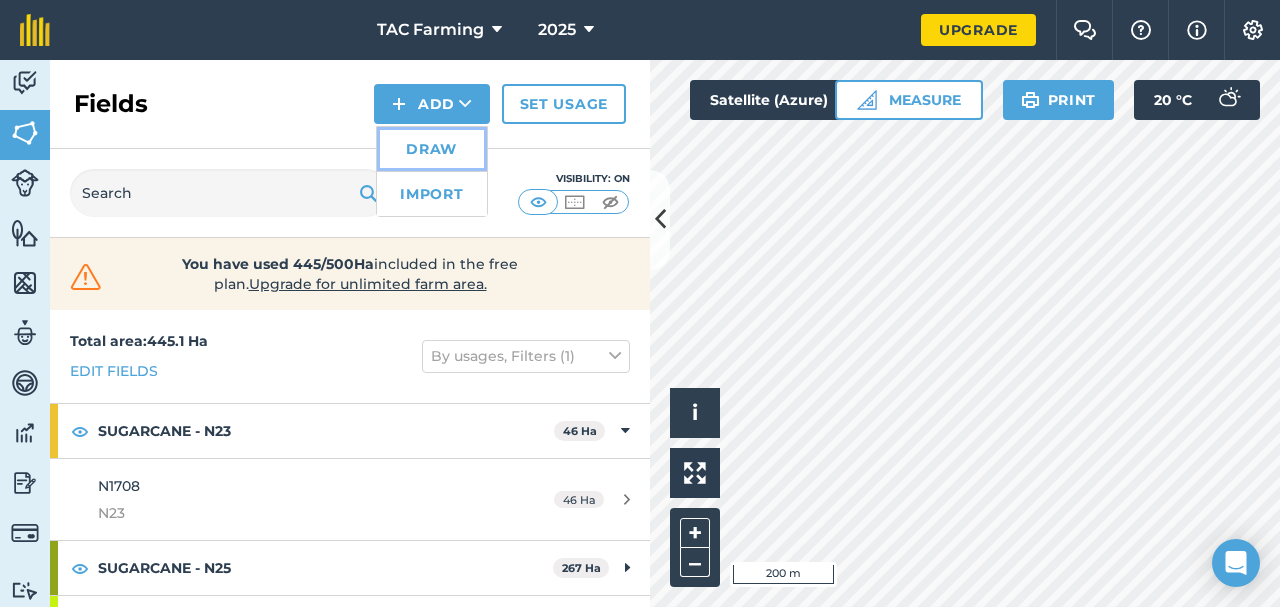 click on "Draw" at bounding box center (432, 149) 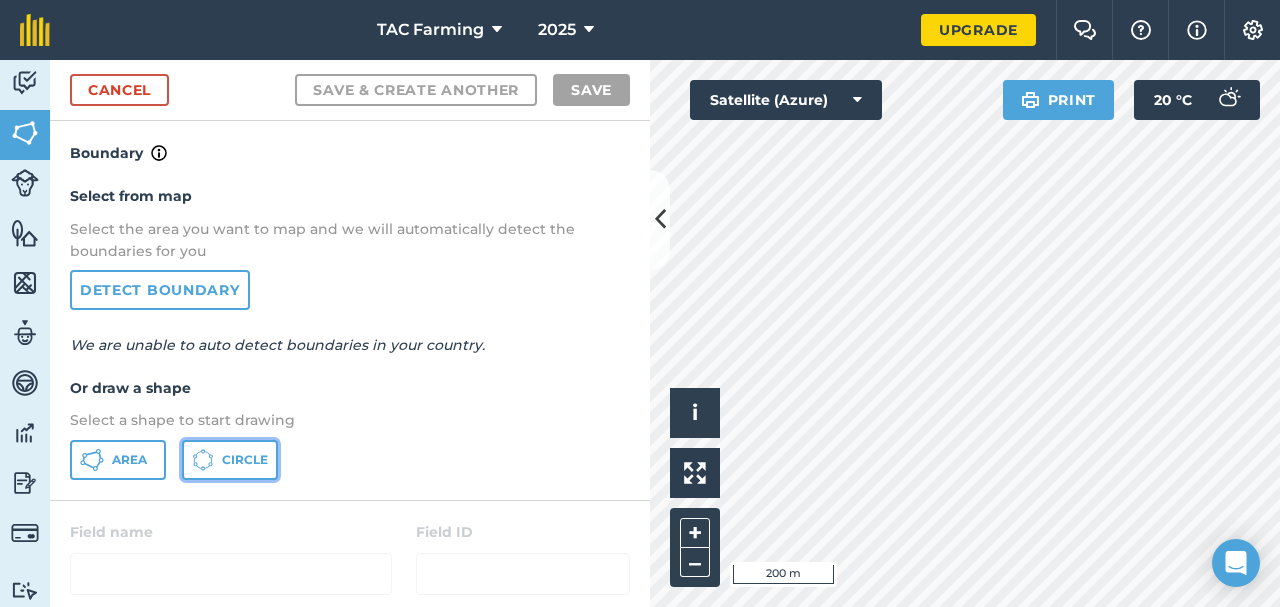 click on "Circle" at bounding box center [245, 460] 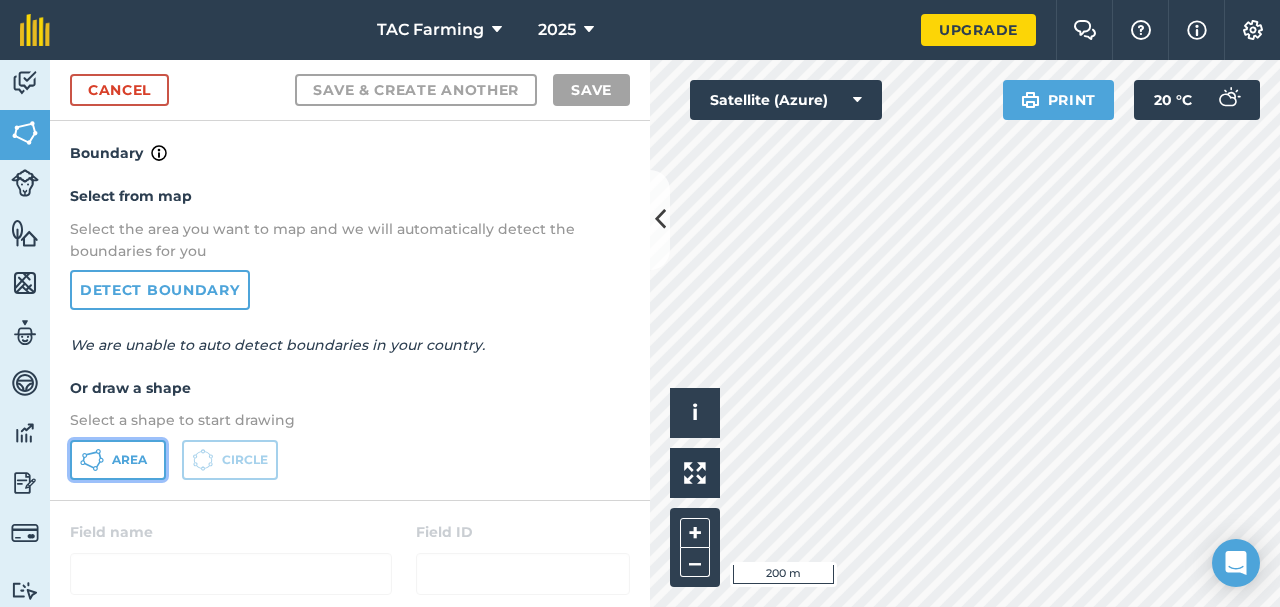 click on "Area" at bounding box center [129, 460] 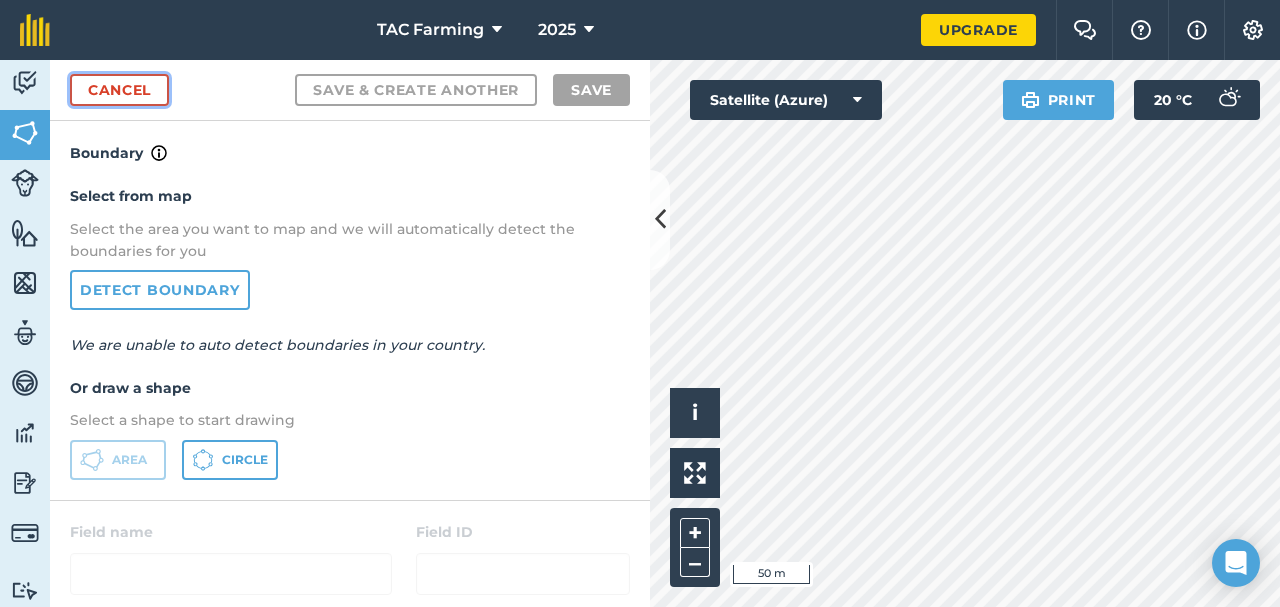 click on "Cancel" at bounding box center [119, 90] 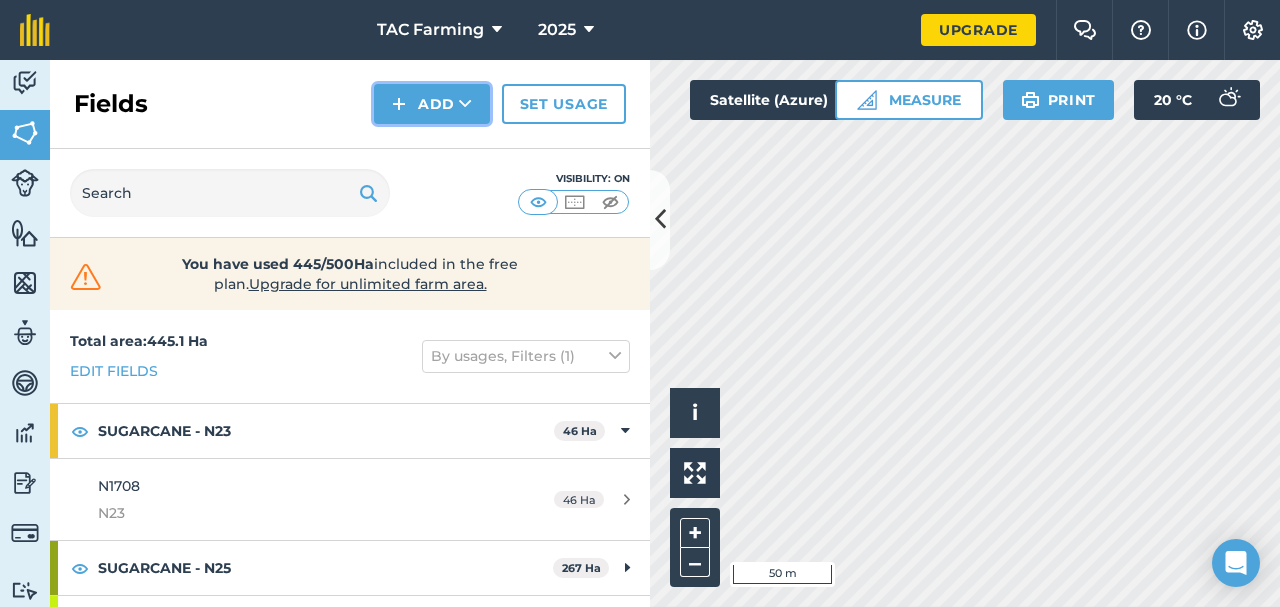 click on "Add" at bounding box center [432, 104] 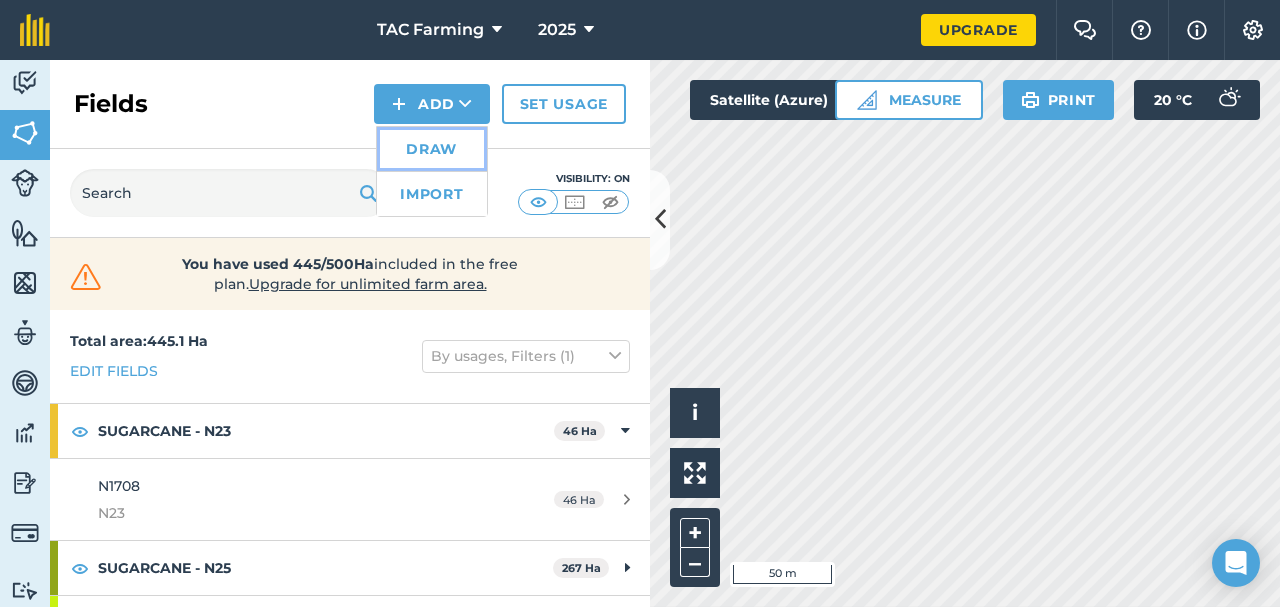 click on "Draw" at bounding box center [432, 149] 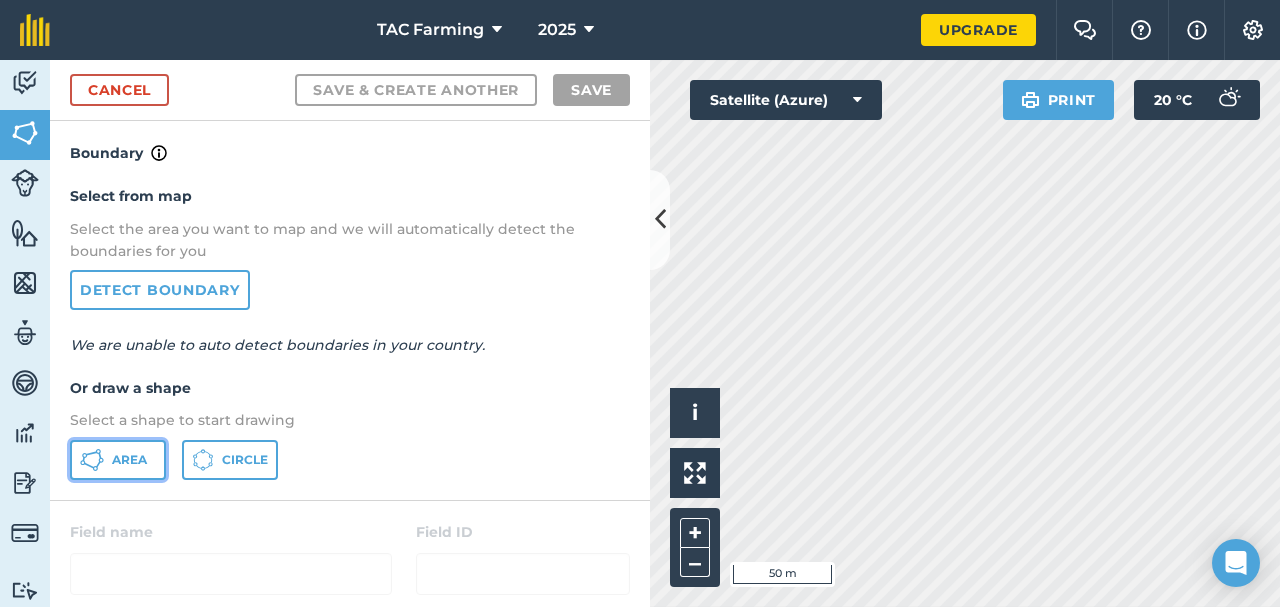 click on "Area" at bounding box center [129, 460] 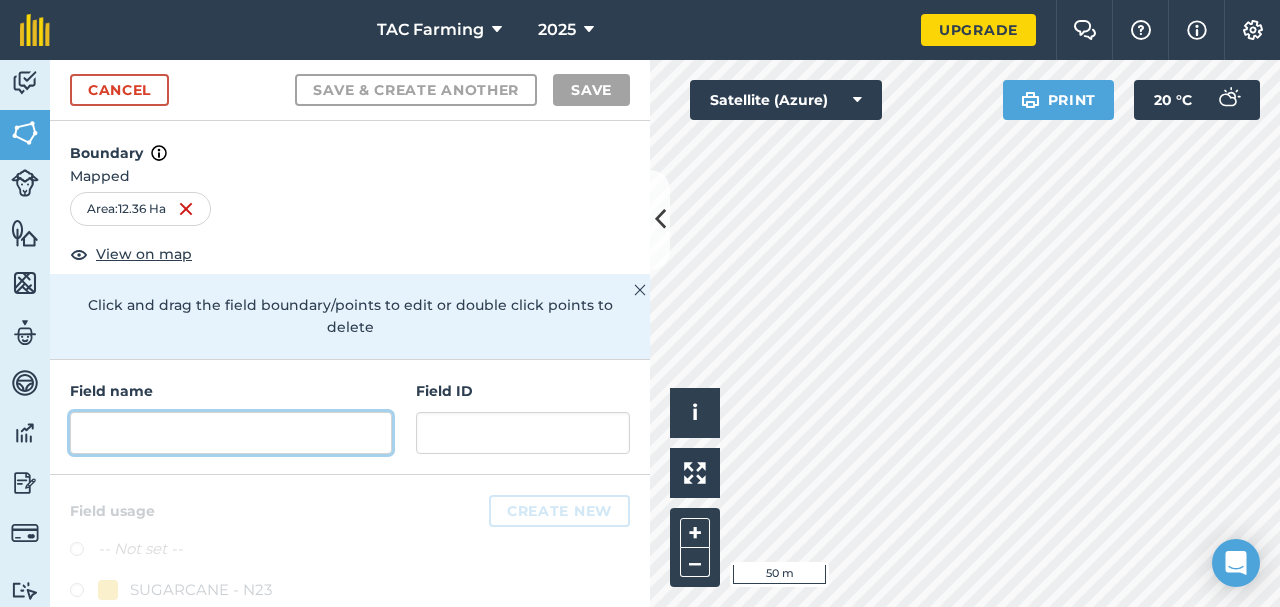 click at bounding box center [231, 433] 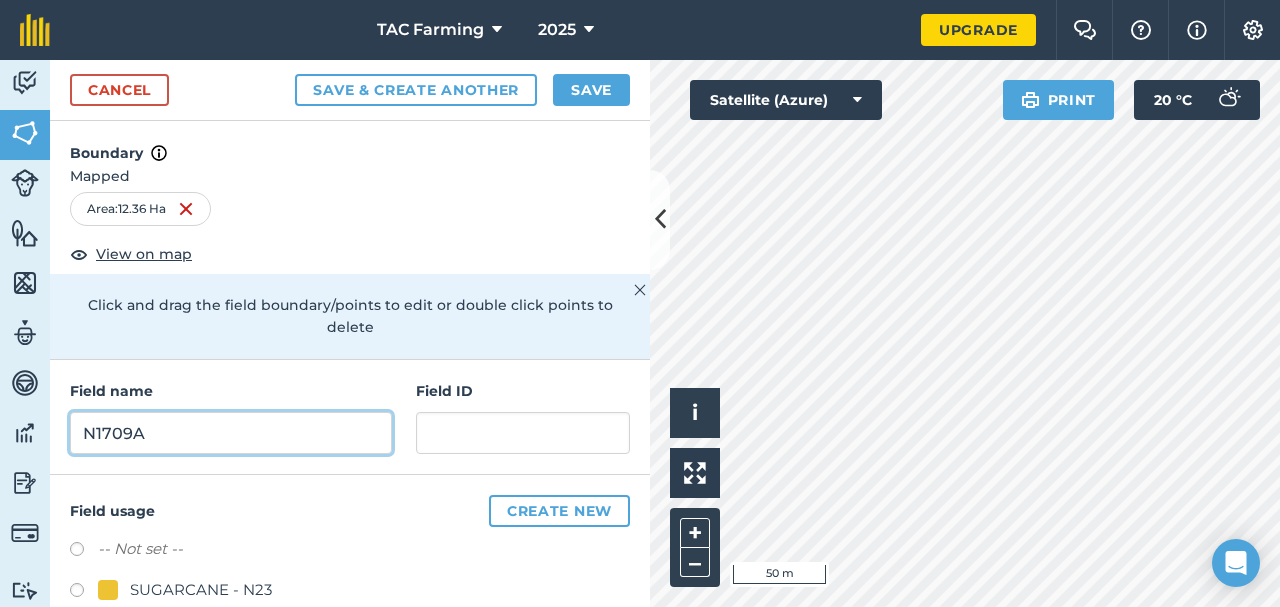 type on "N1709A" 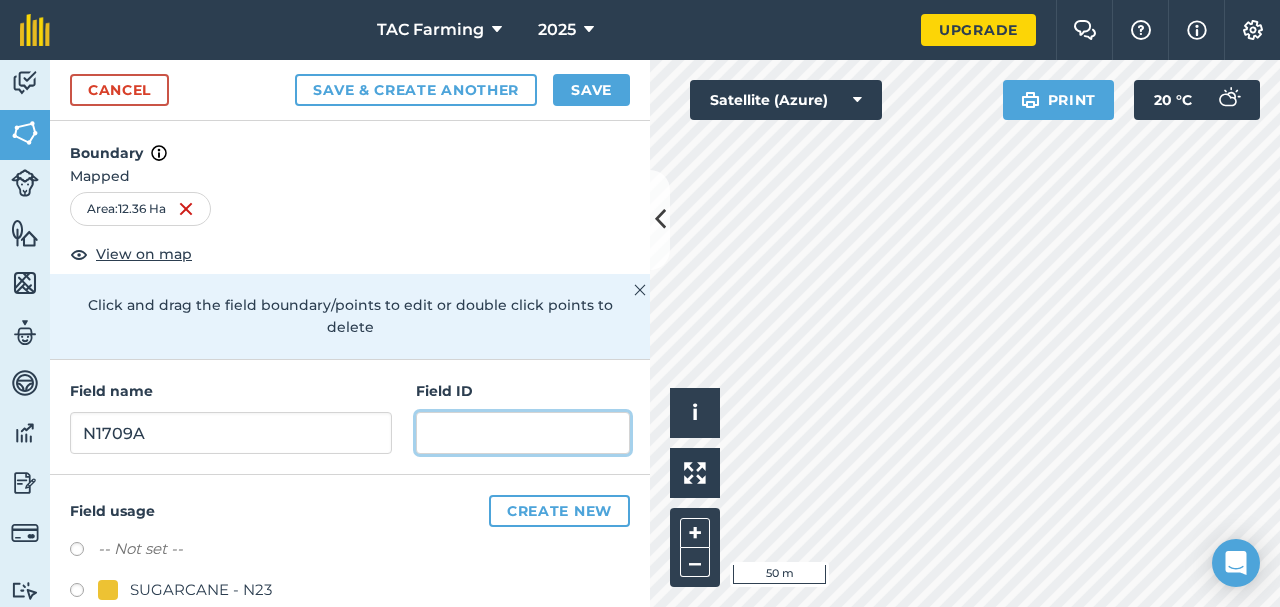 click at bounding box center (523, 433) 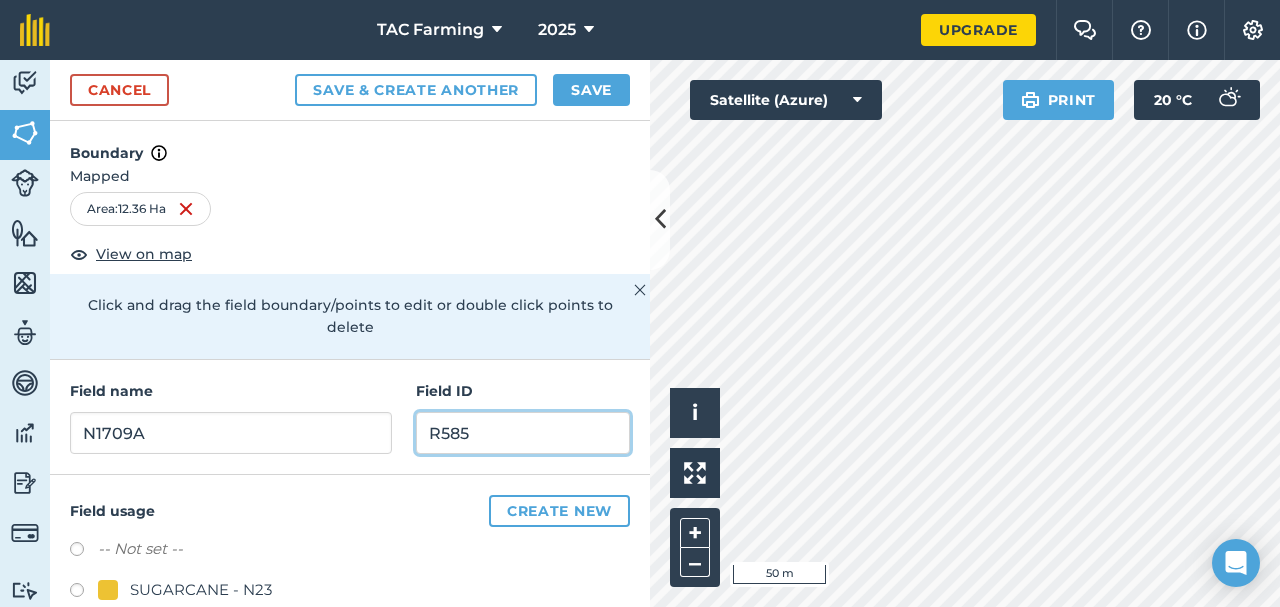 scroll, scrollTop: 173, scrollLeft: 0, axis: vertical 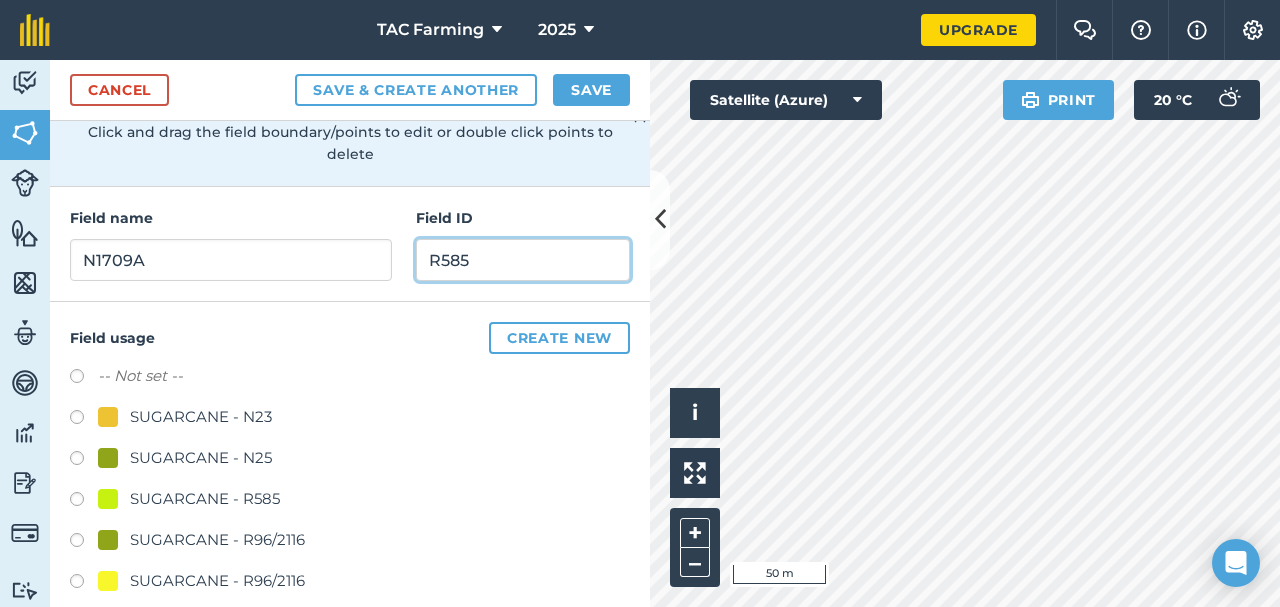 type on "R585" 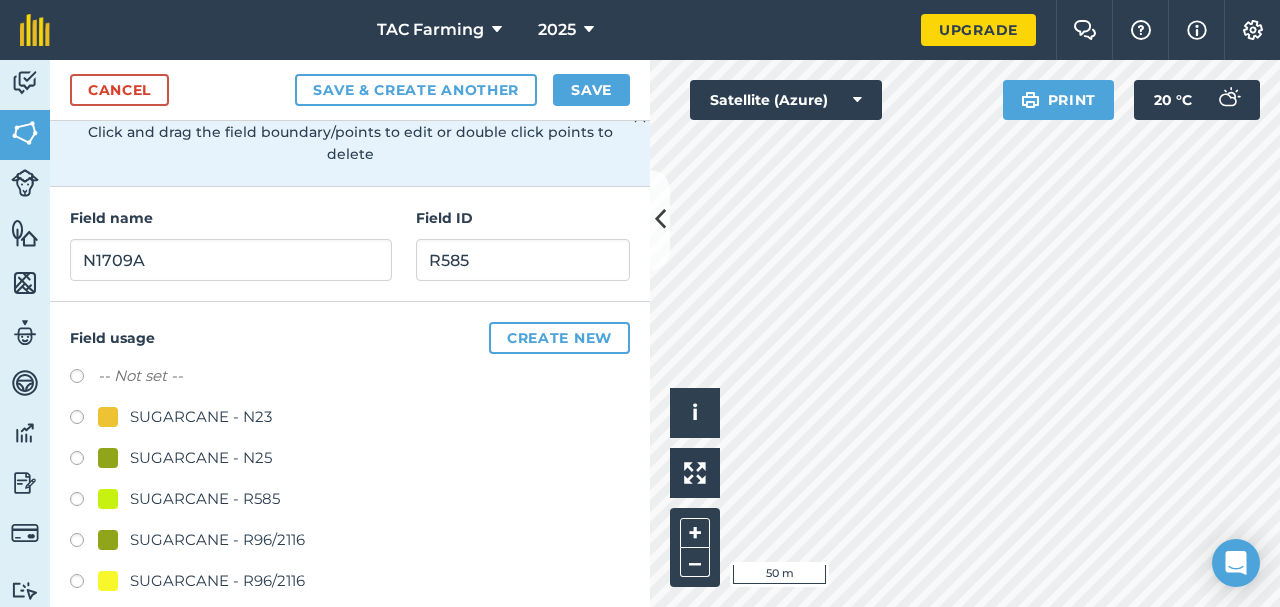 click on "SUGARCANE - R585" at bounding box center (205, 499) 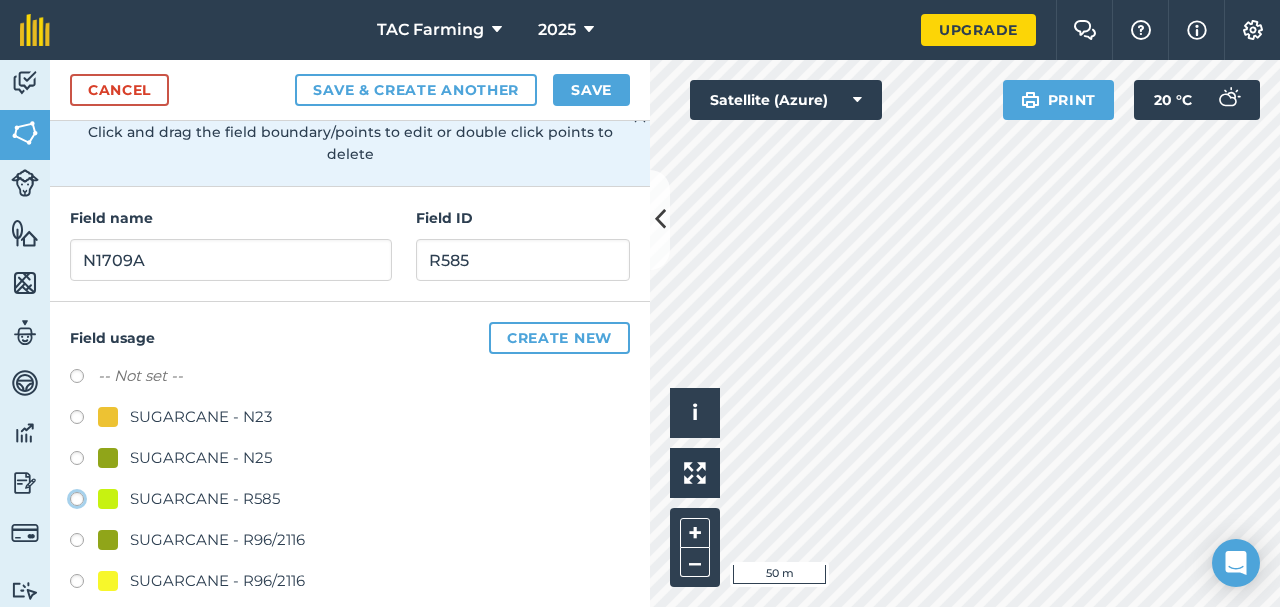 radio on "true" 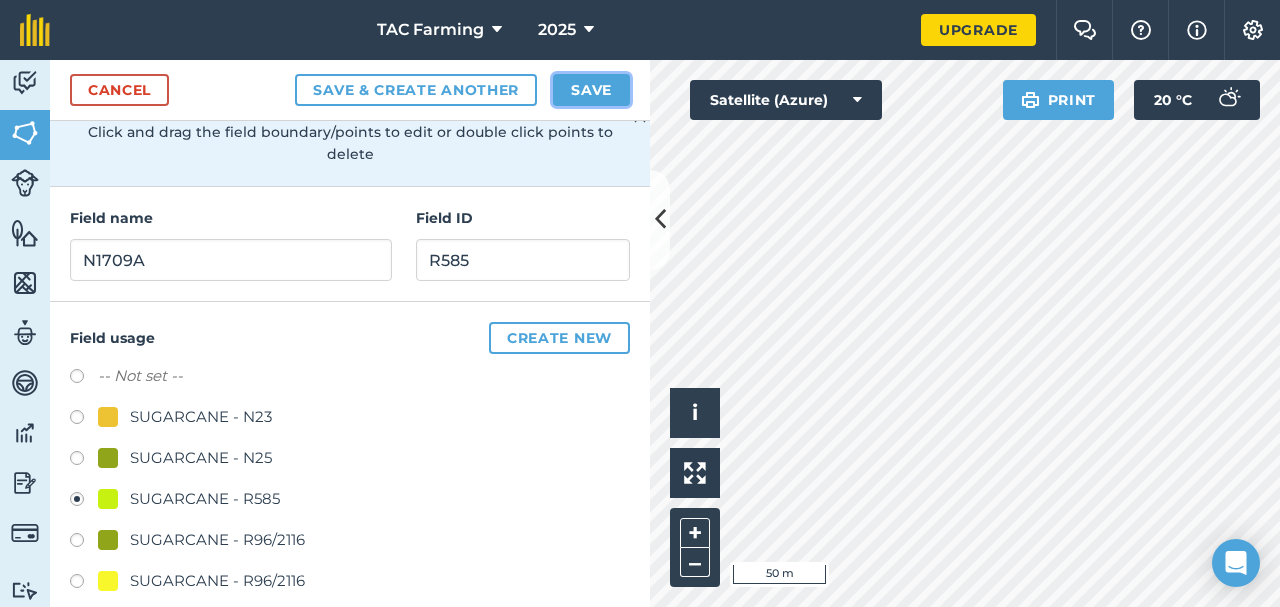 click on "Save" at bounding box center (591, 90) 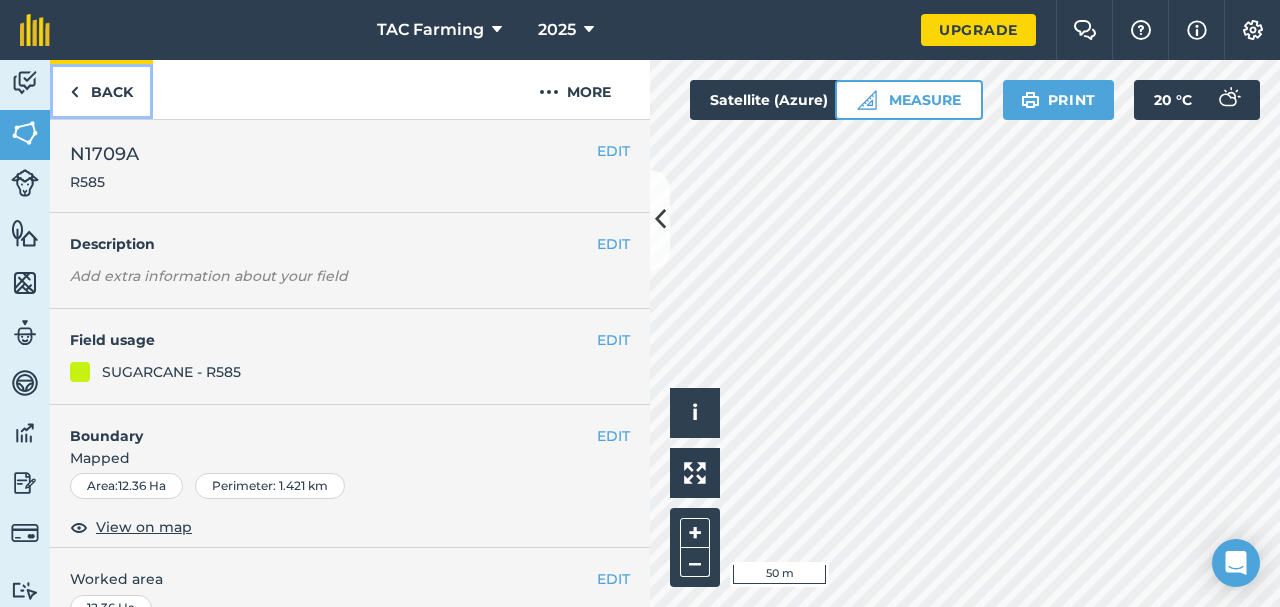 click on "Back" at bounding box center [101, 89] 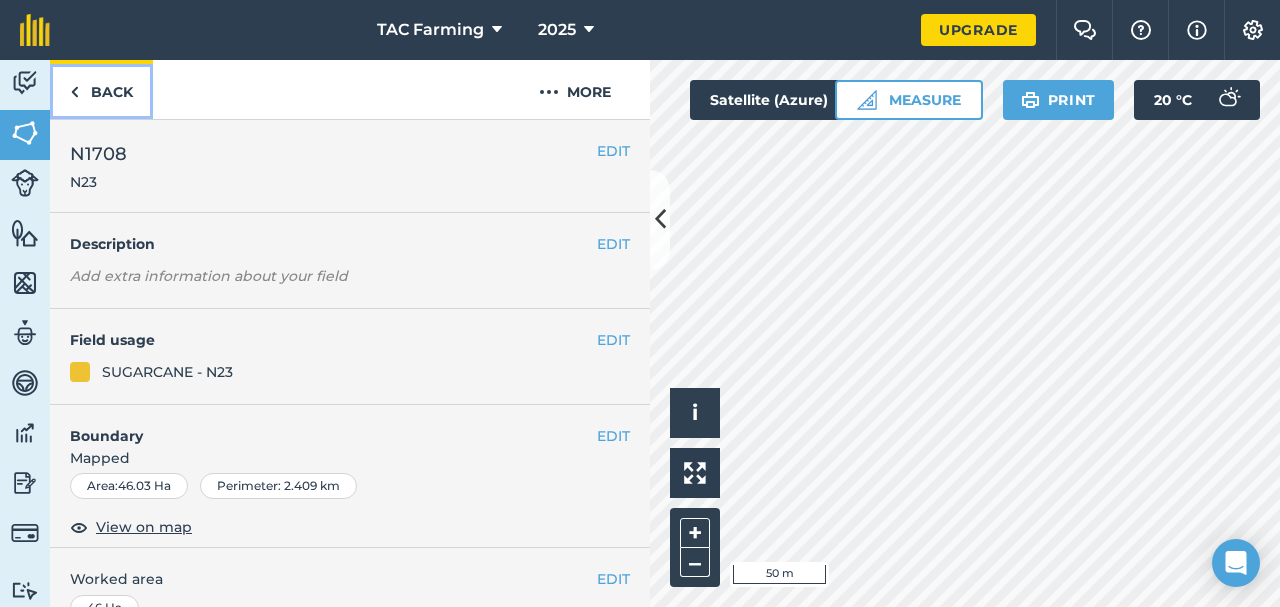 click on "Back" at bounding box center [101, 89] 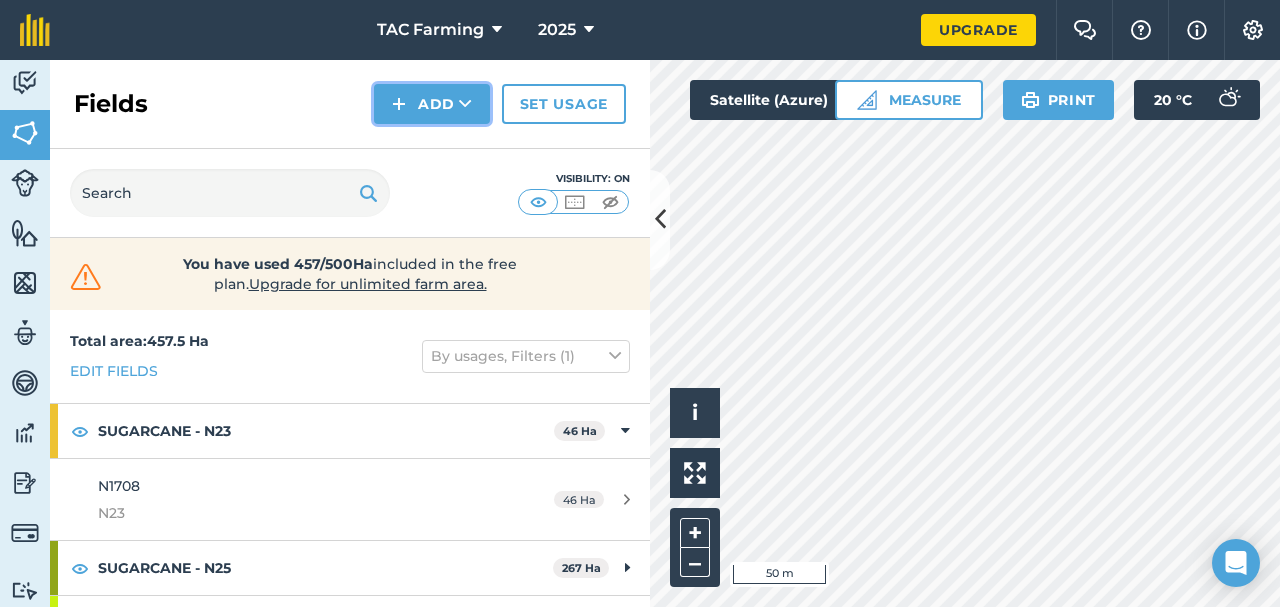 click on "Add" at bounding box center (432, 104) 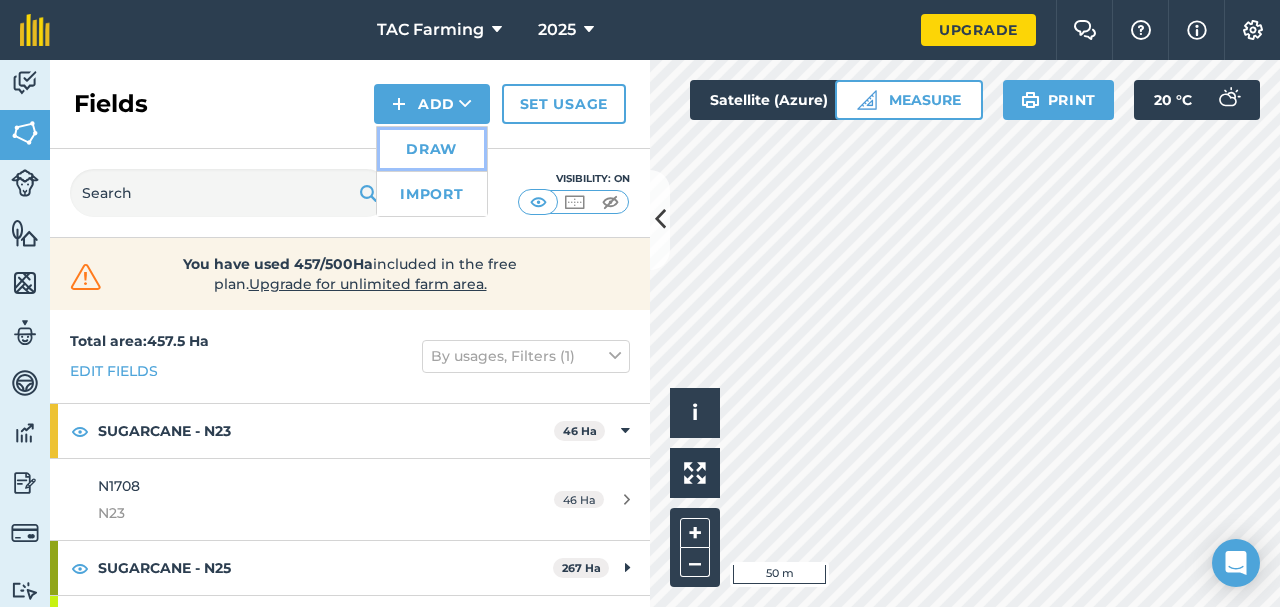 click on "Draw" at bounding box center [432, 149] 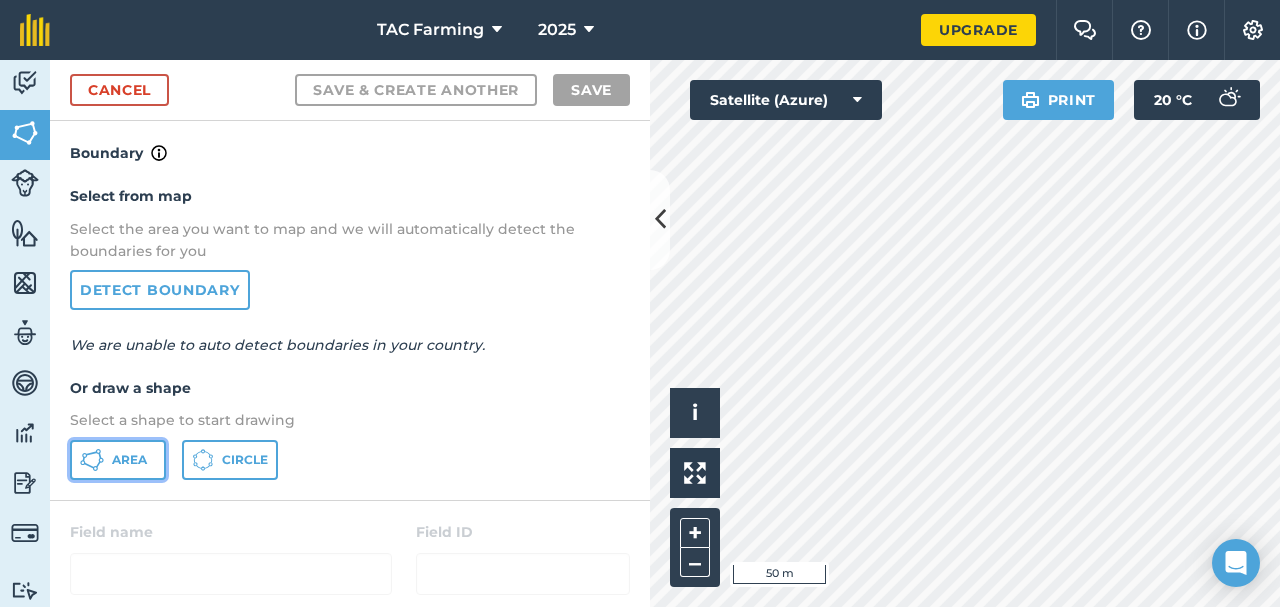 click on "Area" at bounding box center (129, 460) 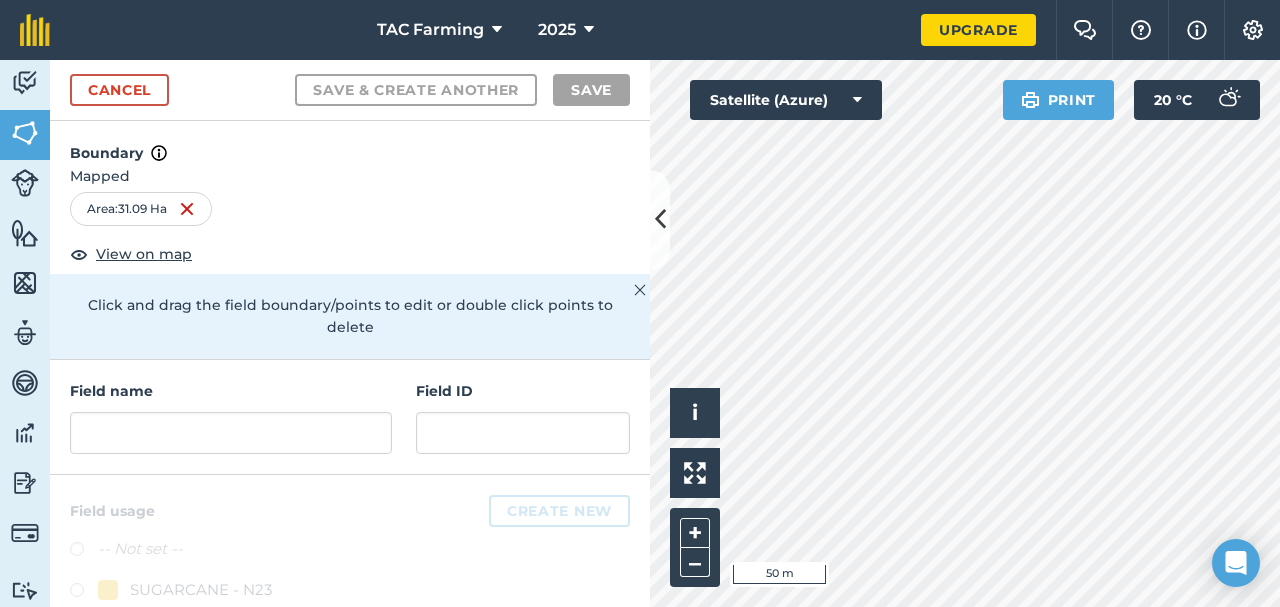 click on "Click to start drawing i © 2025 TomTom, Microsoft 50 m + – Satellite (Azure) Print 20   ° C" at bounding box center [965, 333] 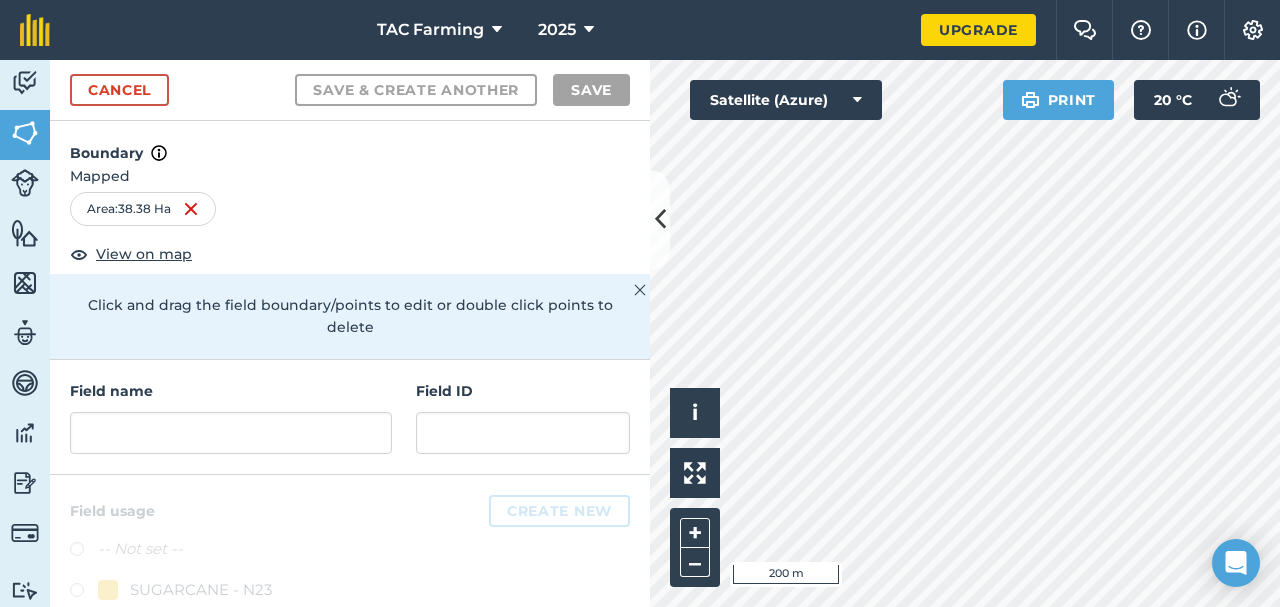 click on "Click to start drawing i © 2025 TomTom, Microsoft 200 m + – Satellite (Azure) Print 20   ° C" at bounding box center [965, 333] 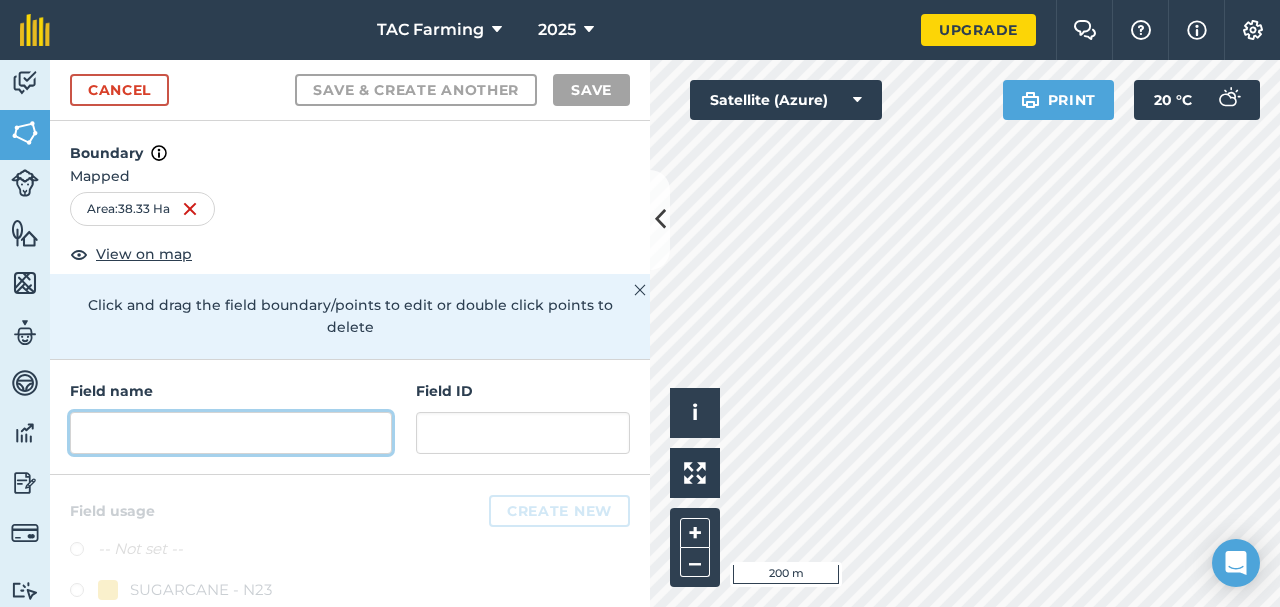 click at bounding box center [231, 433] 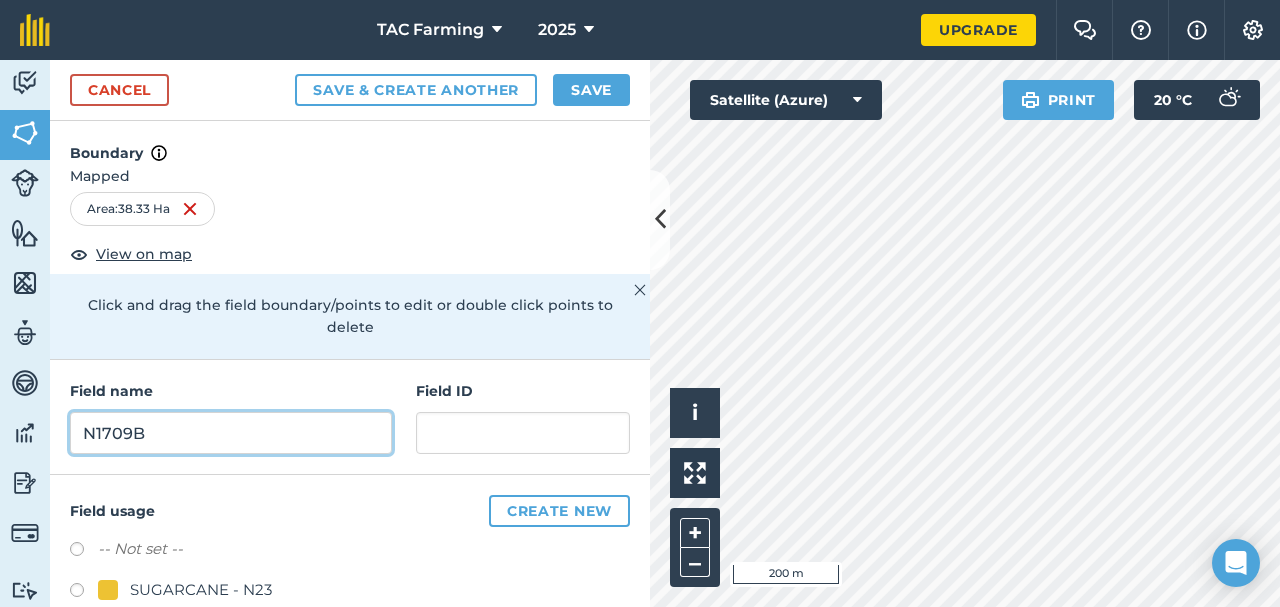 type on "N1709B" 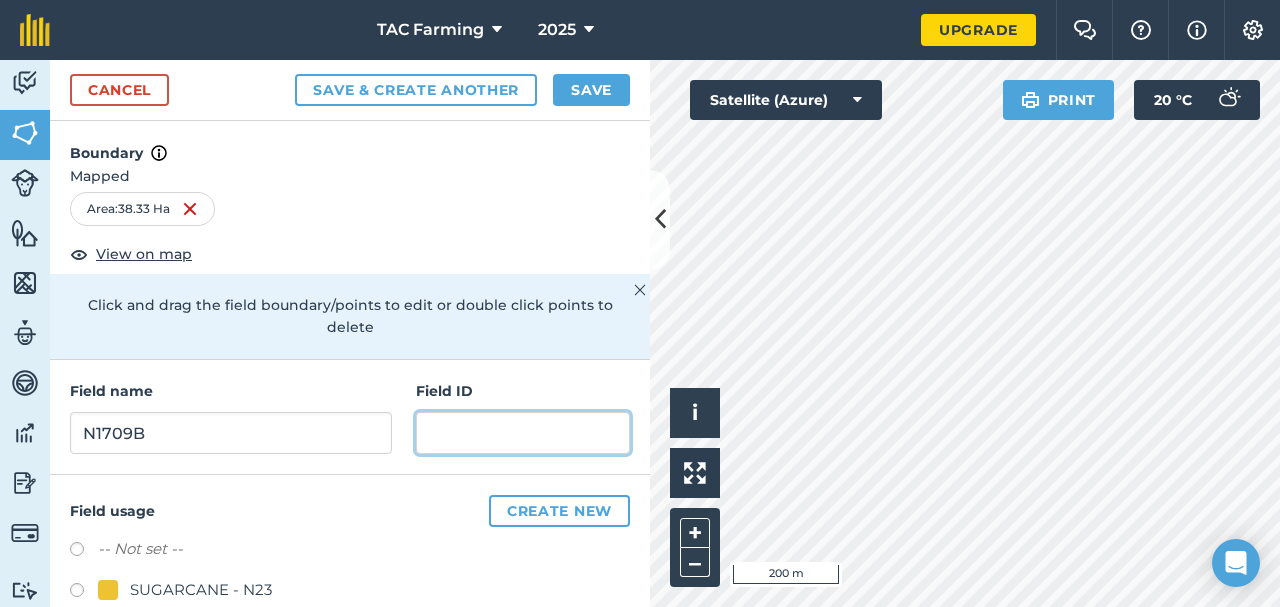 click at bounding box center [523, 433] 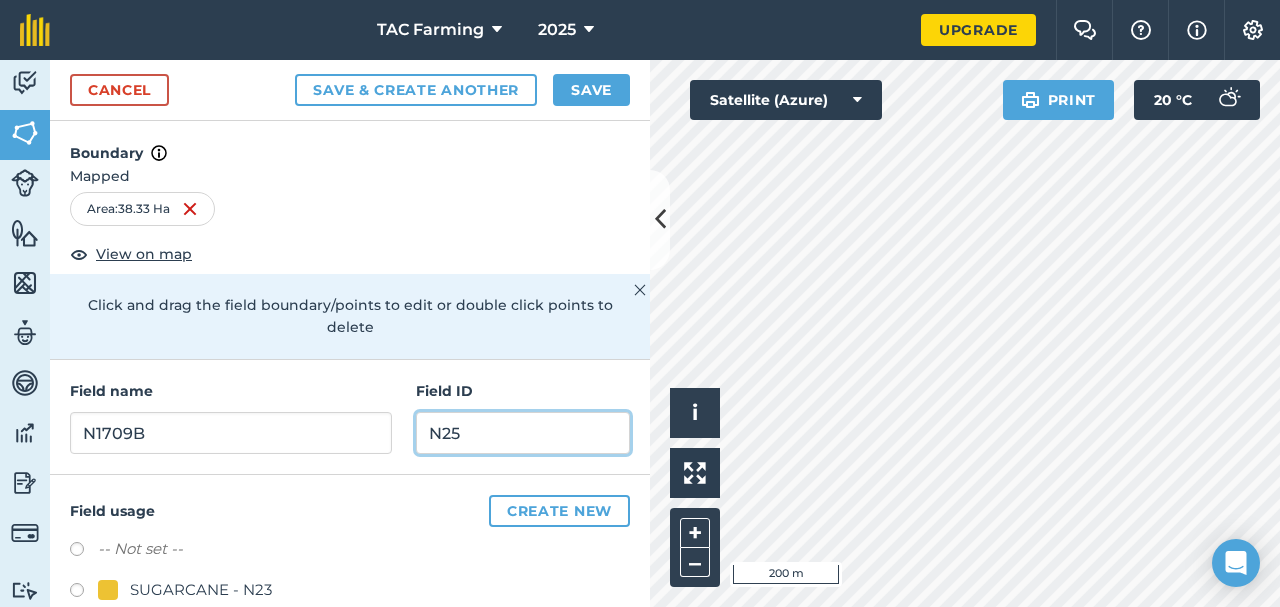 scroll, scrollTop: 165, scrollLeft: 0, axis: vertical 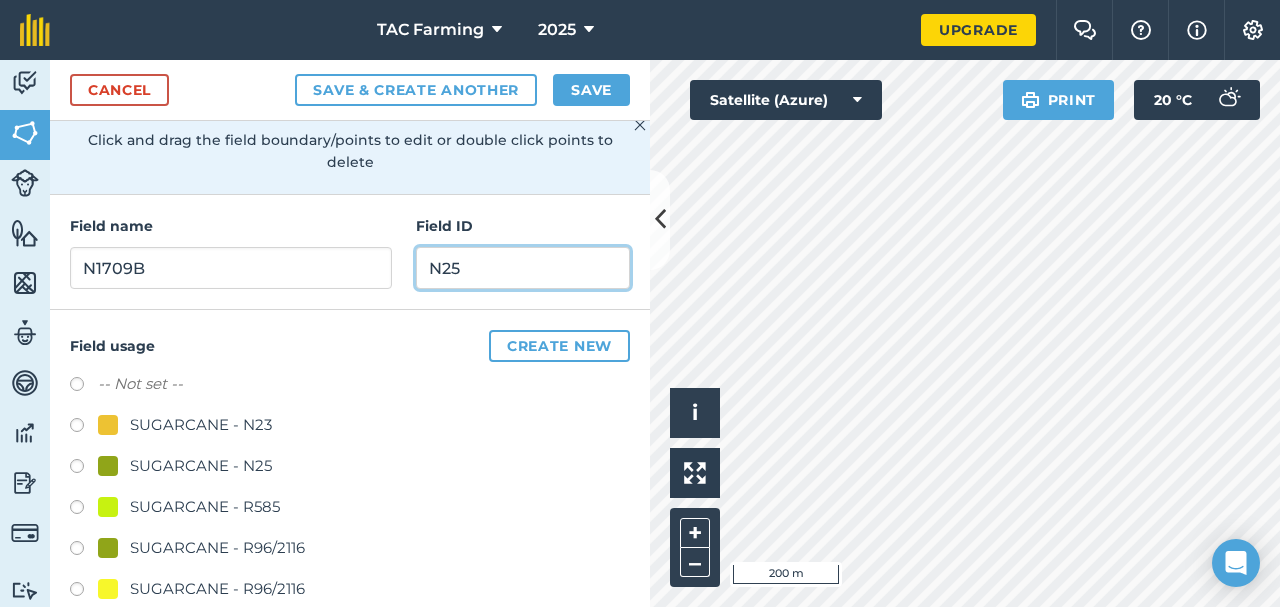 type on "N25" 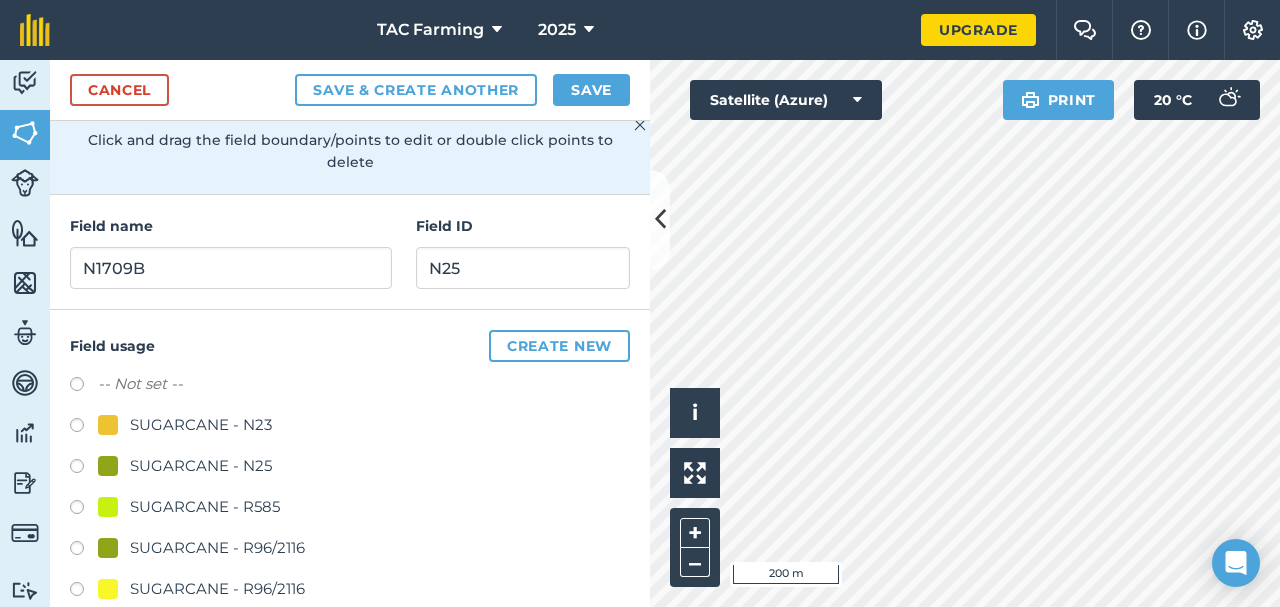 click at bounding box center (84, 469) 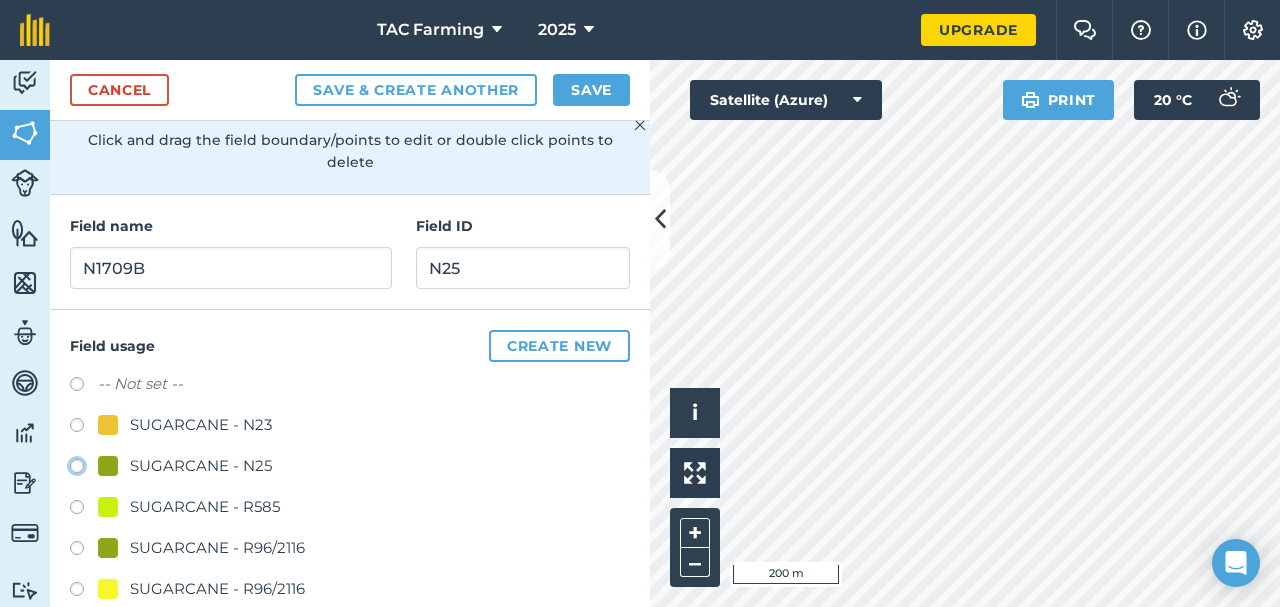 radio on "true" 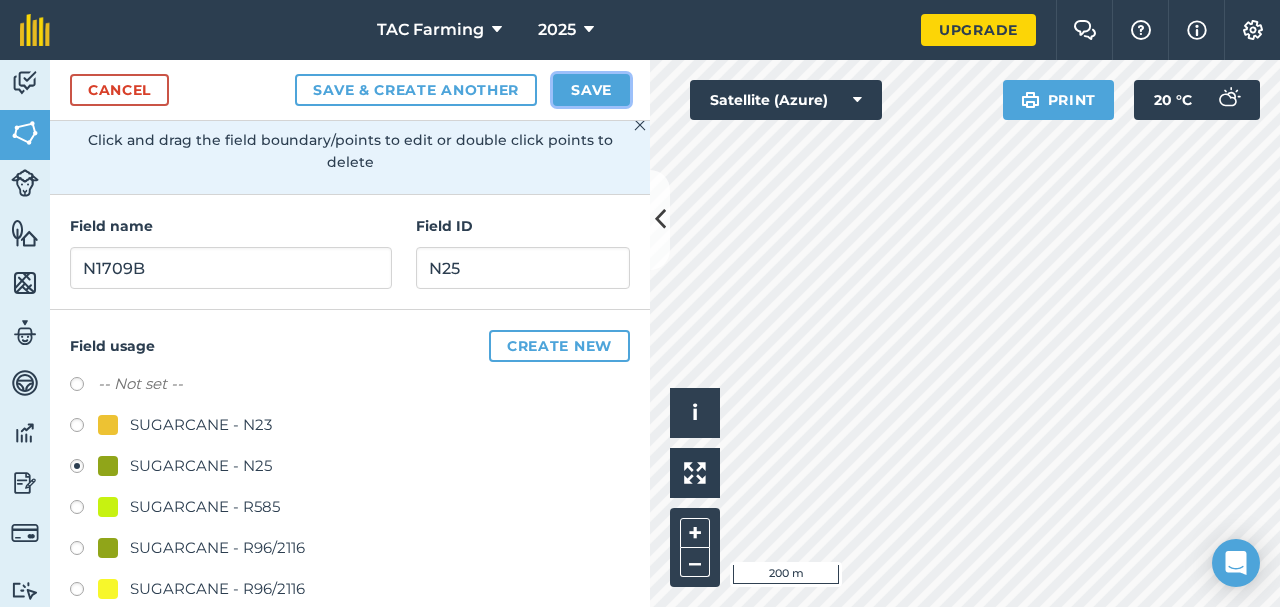 click on "Save" at bounding box center (591, 90) 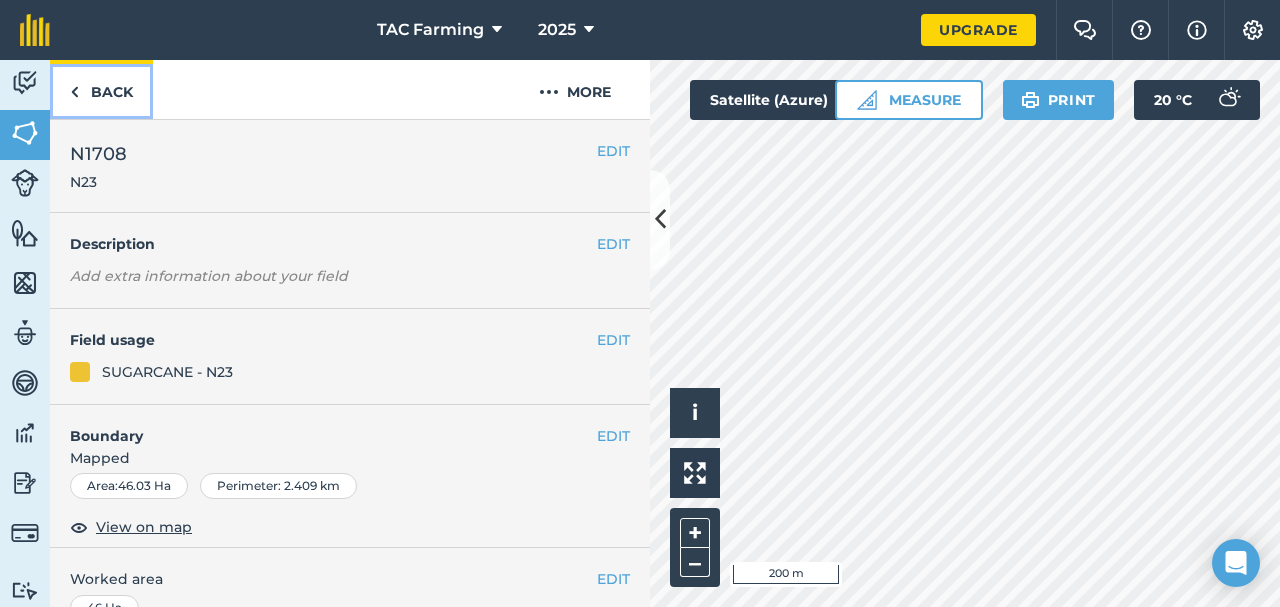 click on "Back" at bounding box center [101, 89] 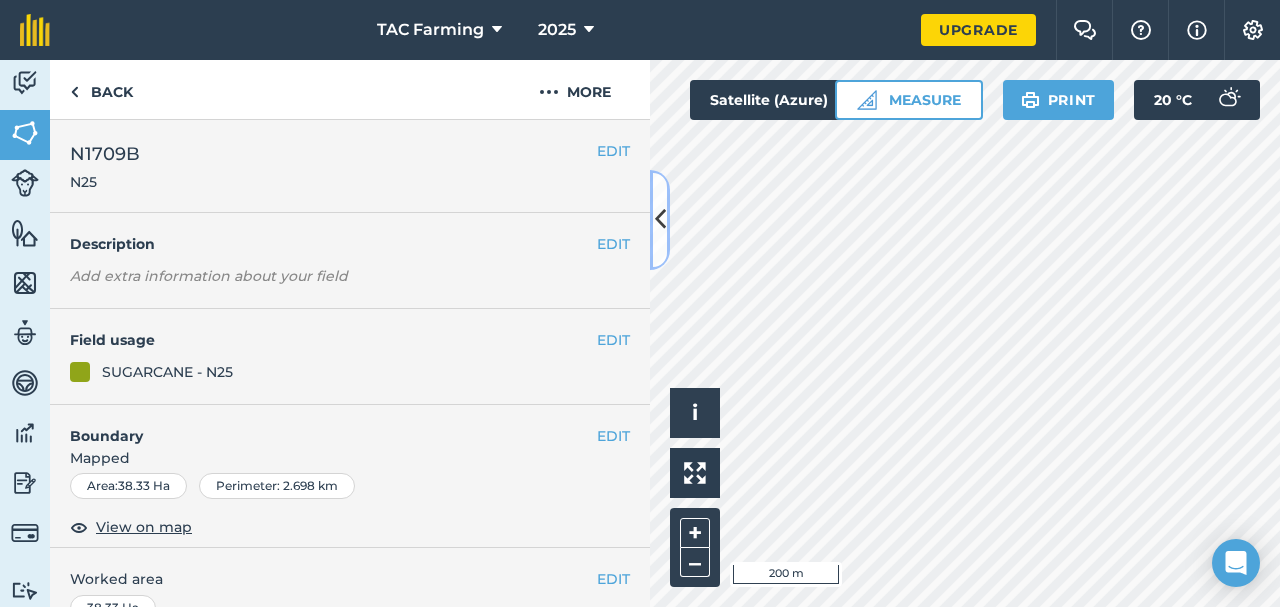 click at bounding box center [660, 220] 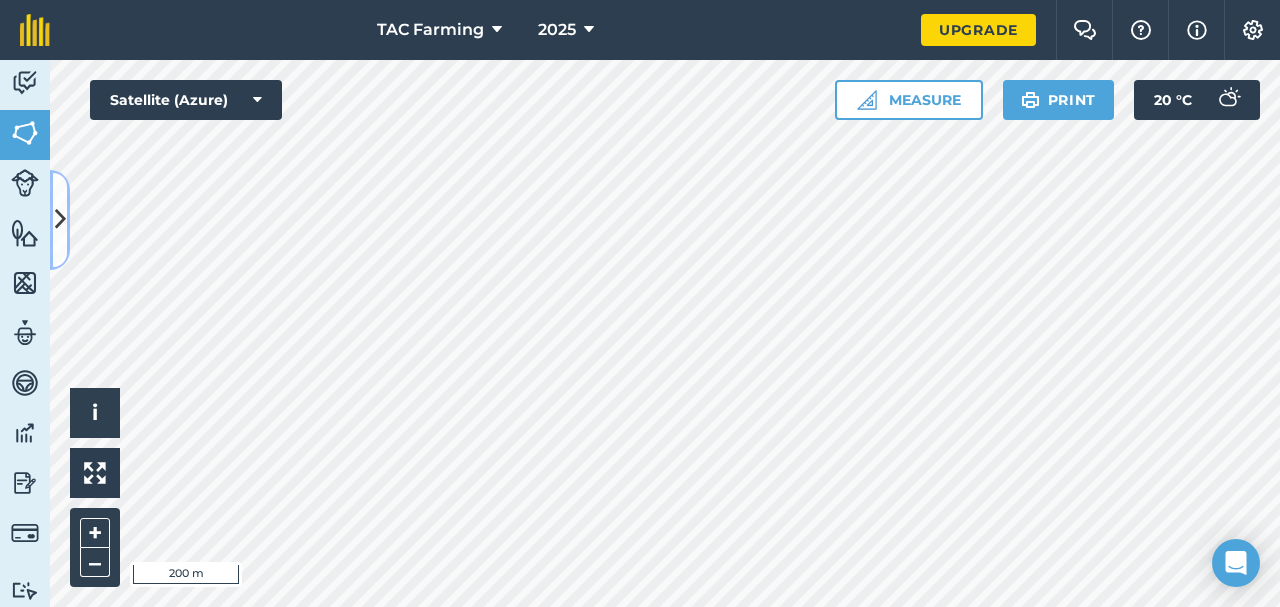 click at bounding box center [60, 220] 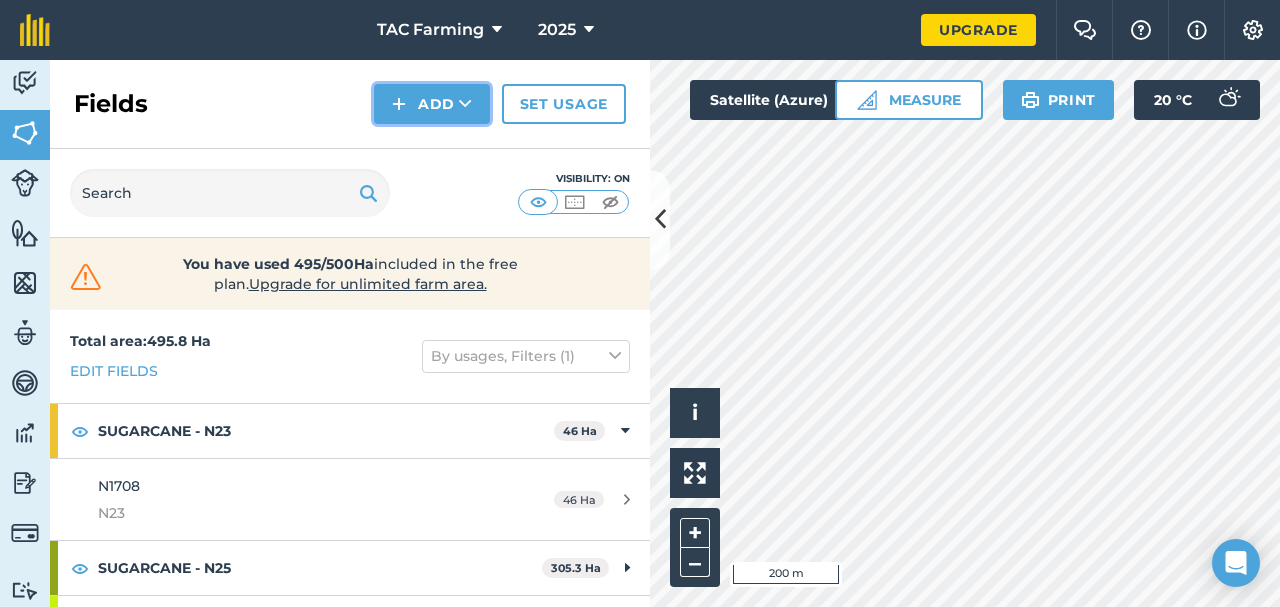 click on "Add" at bounding box center [432, 104] 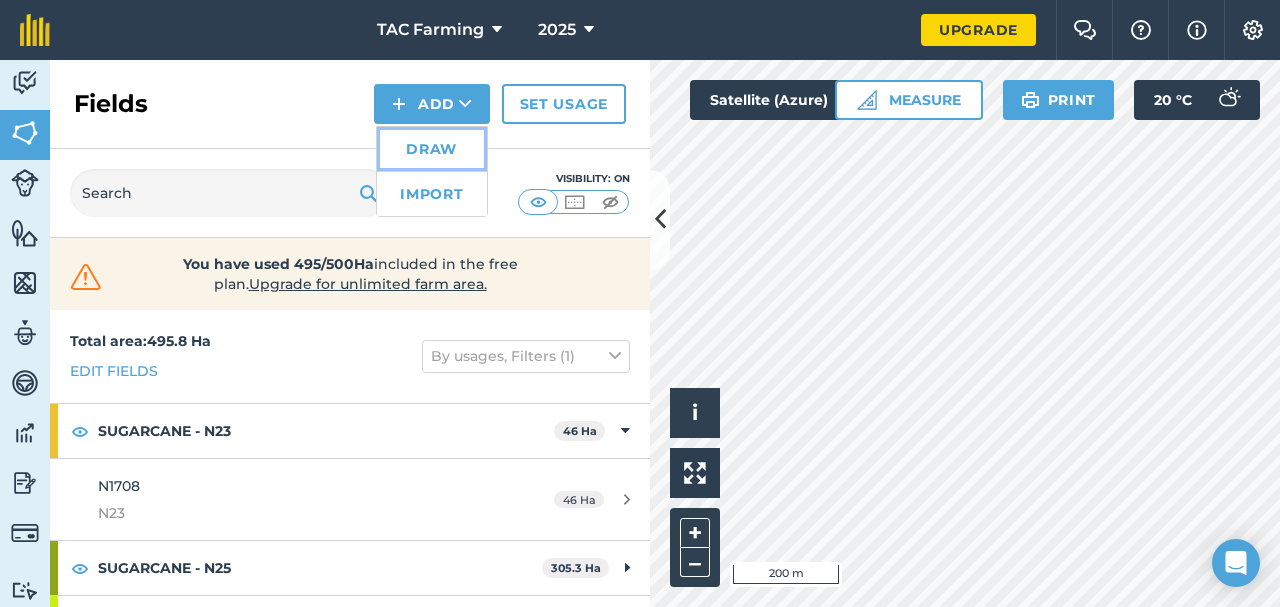 click on "Draw" at bounding box center (432, 149) 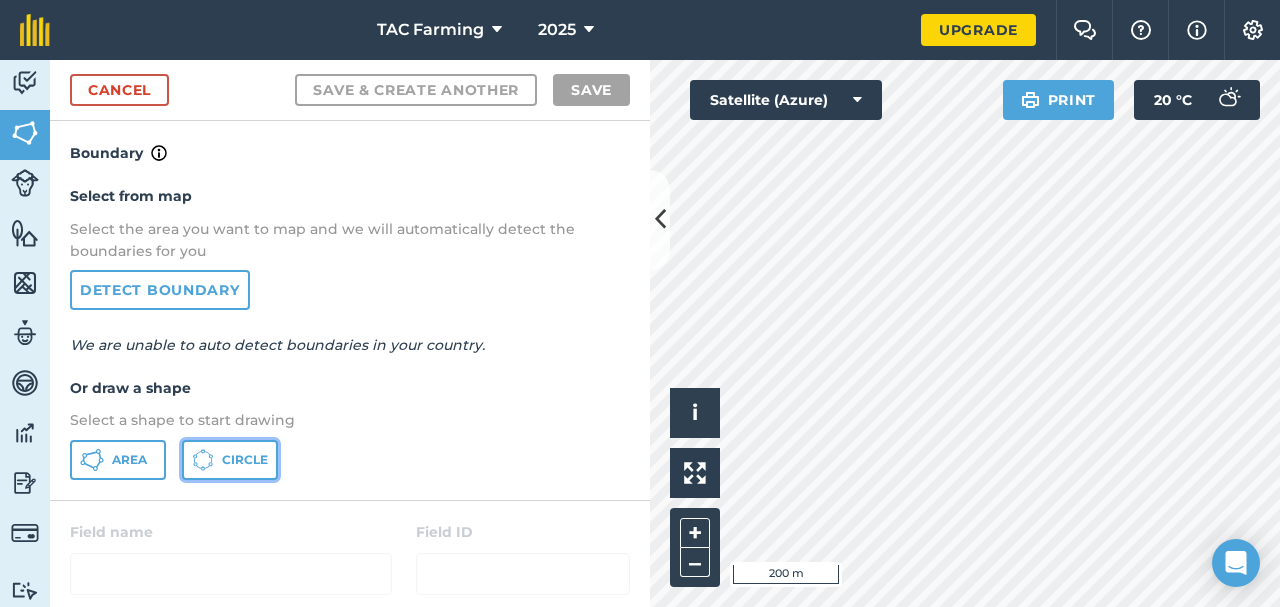 click on "Circle" at bounding box center (245, 460) 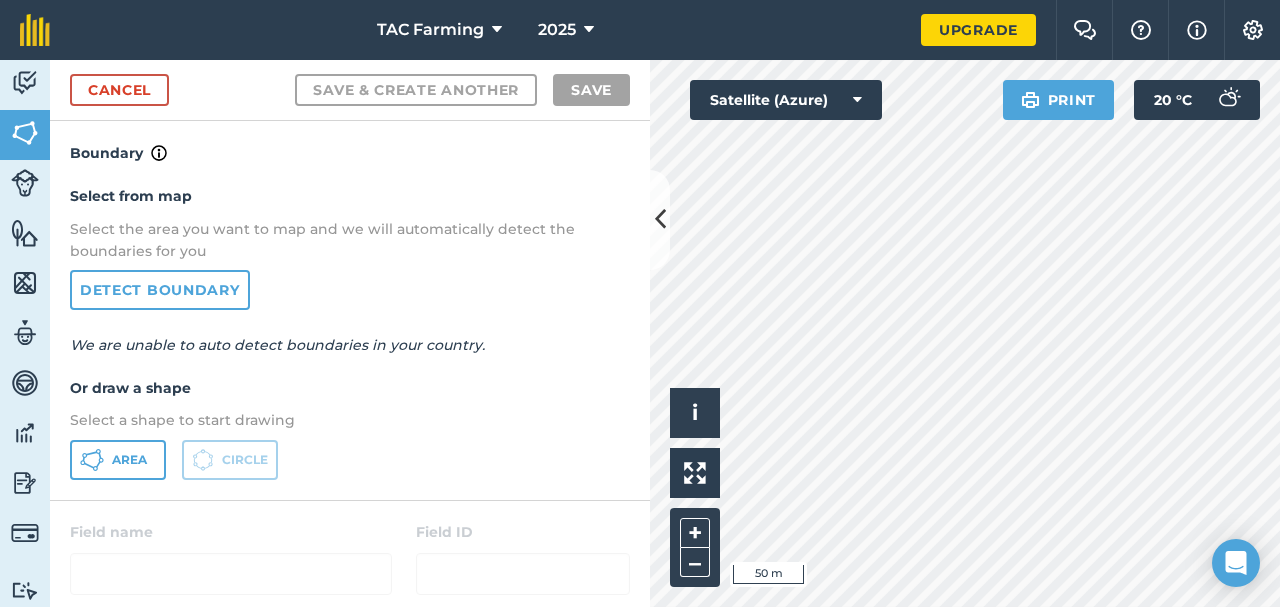 click on "Click to start drawing i © 2025 TomTom, Microsoft 50 m + –" at bounding box center [965, 333] 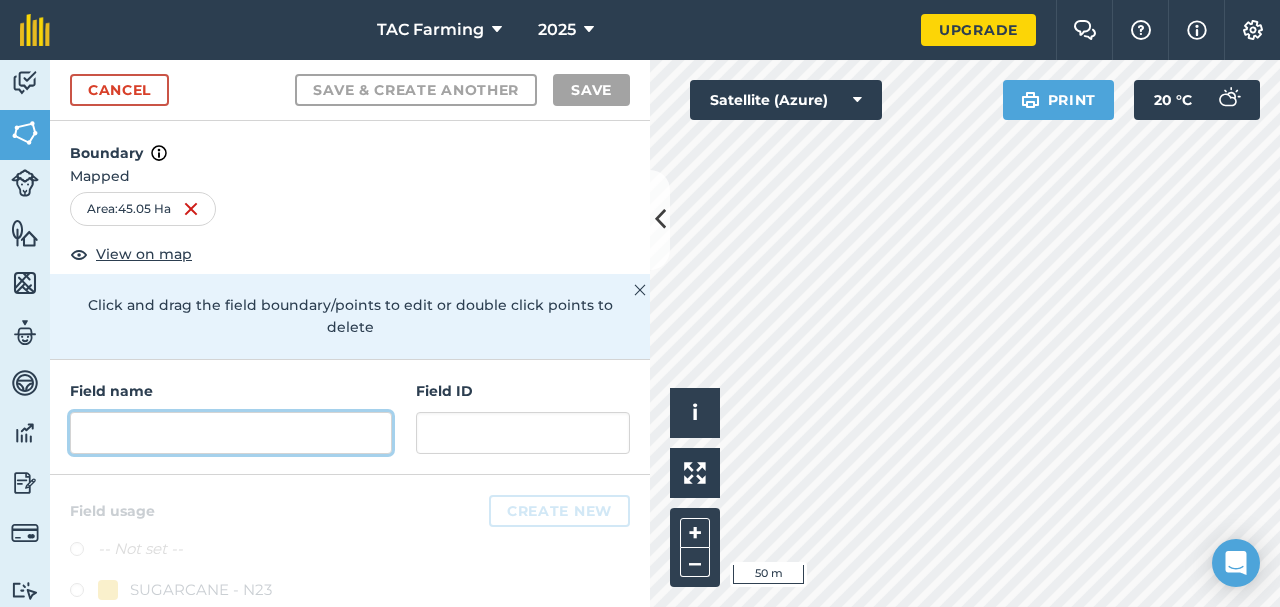 click at bounding box center (231, 433) 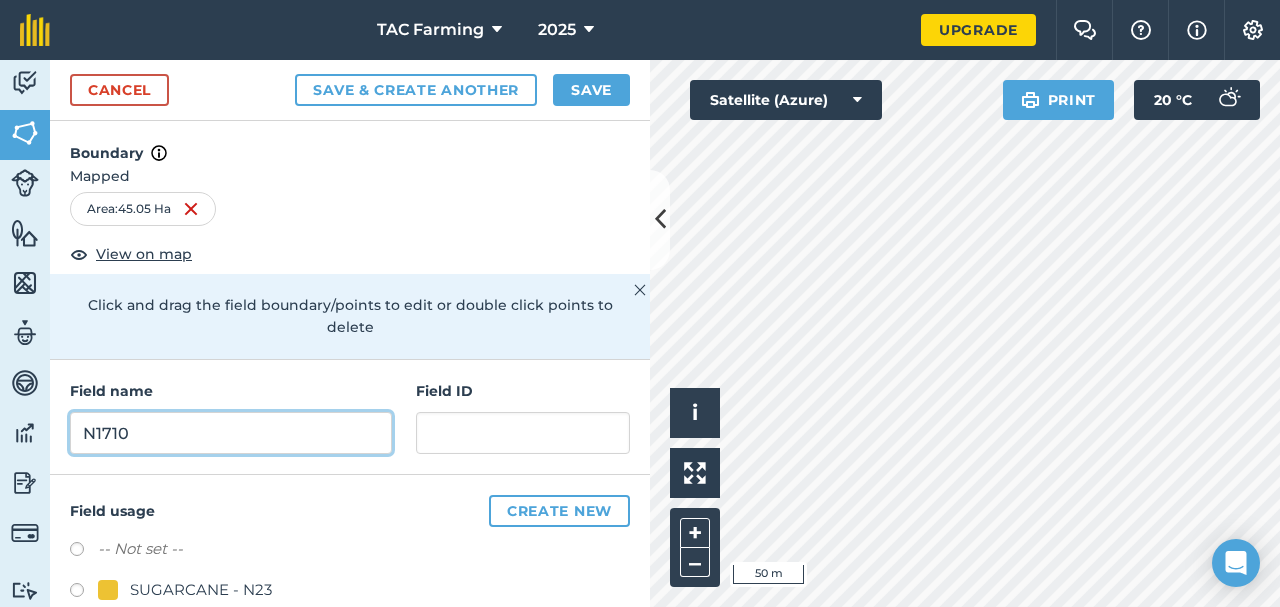 type on "N1710" 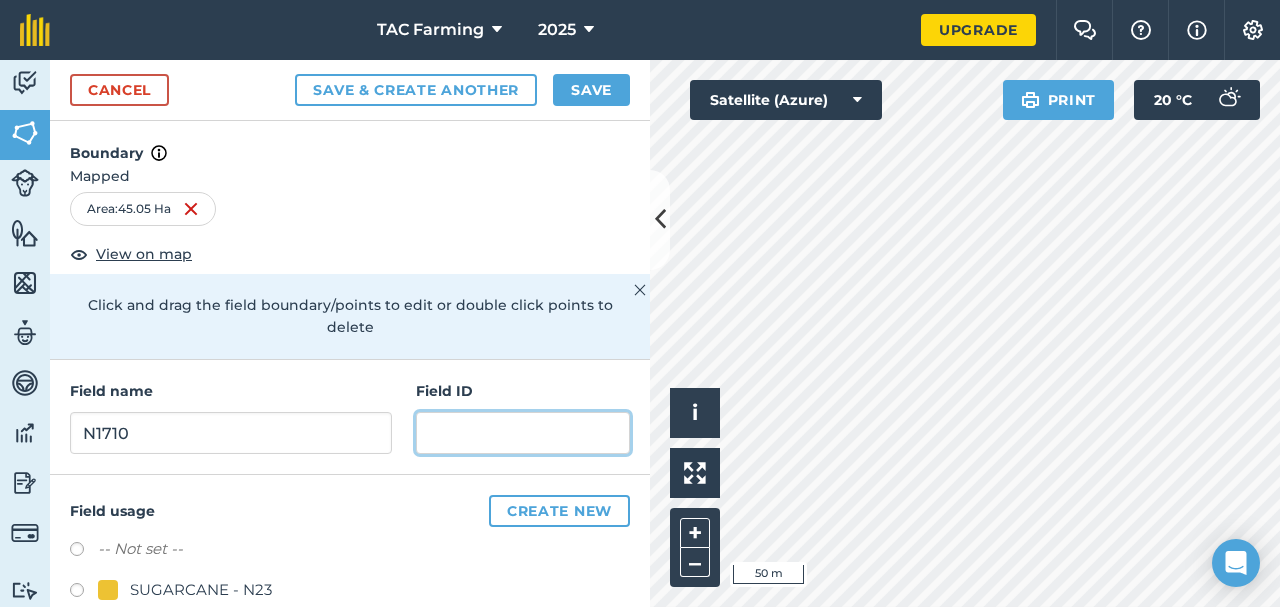click at bounding box center [523, 433] 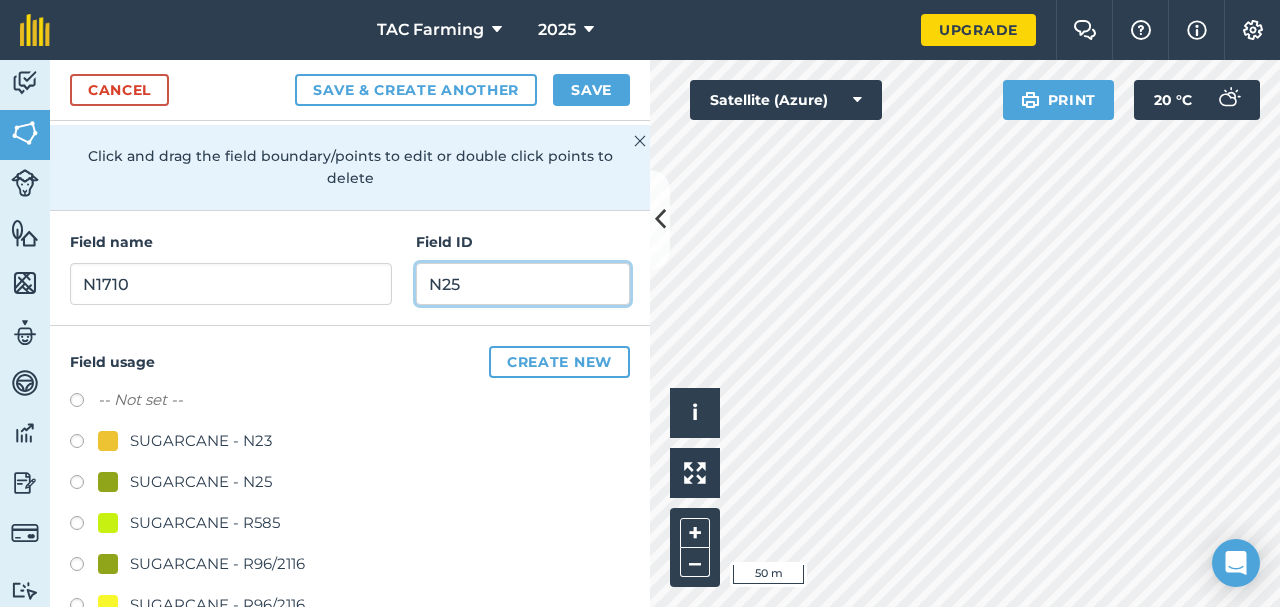 scroll, scrollTop: 157, scrollLeft: 0, axis: vertical 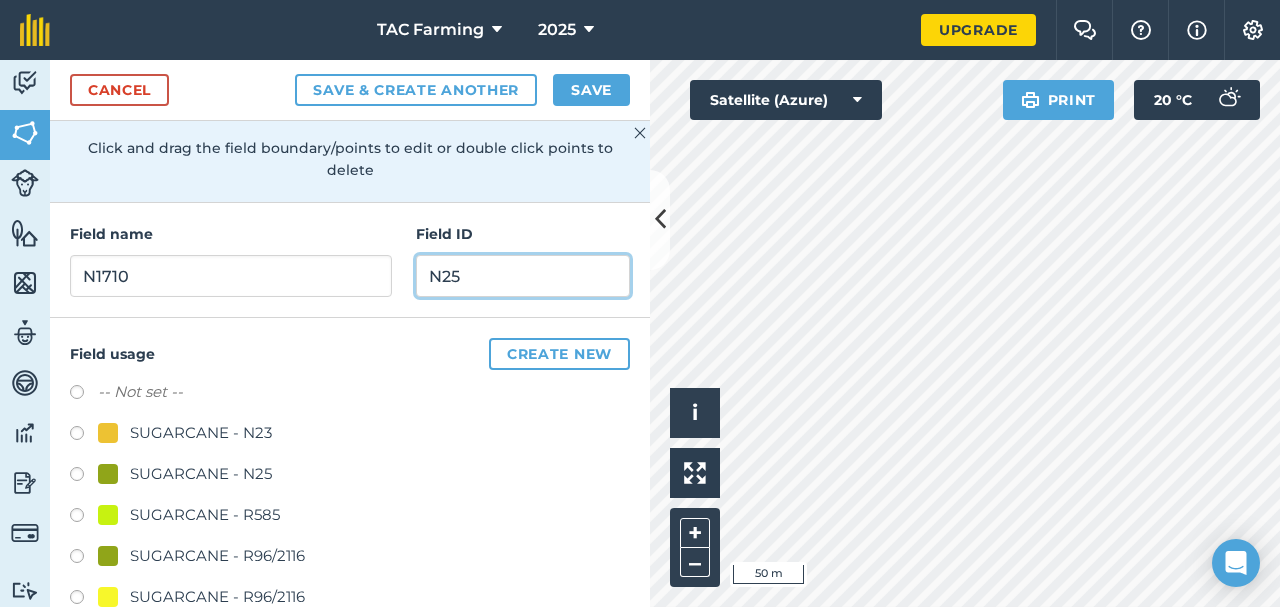 type on "N25" 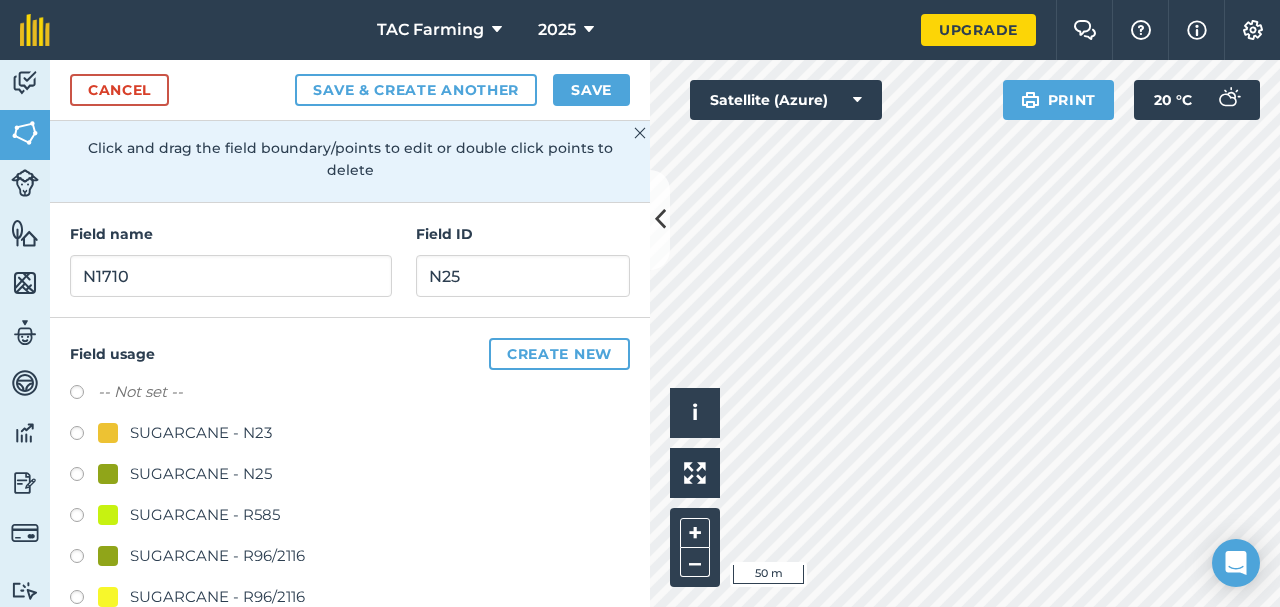 click on "SUGARCANE - N25" at bounding box center (201, 474) 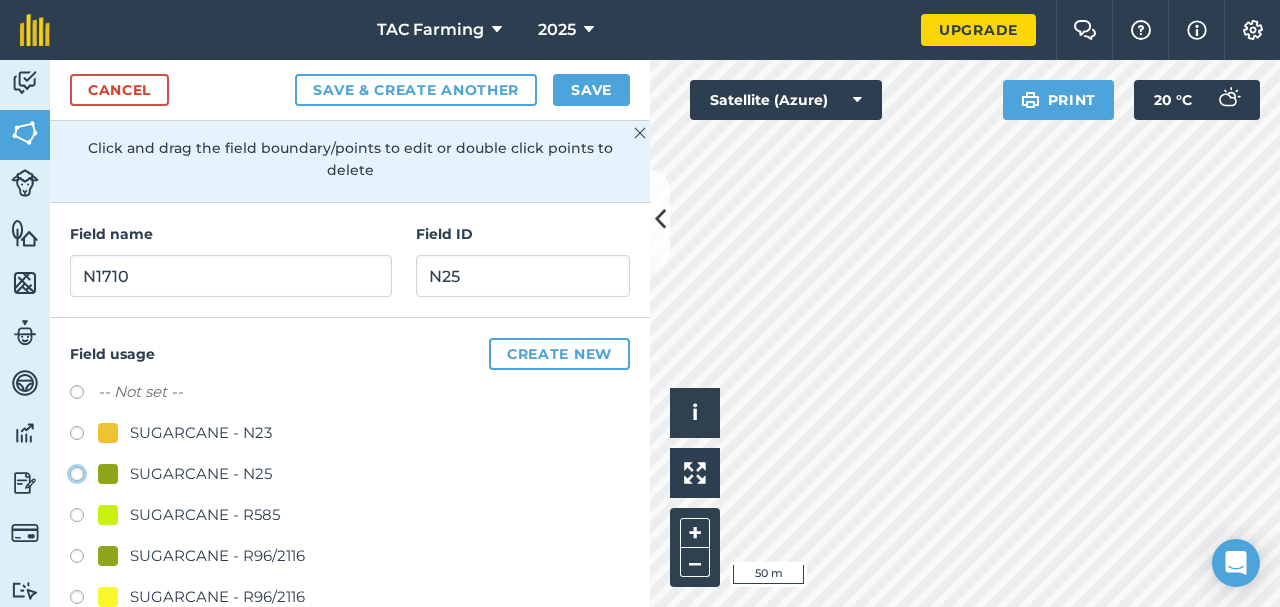click on "SUGARCANE - N25" at bounding box center (-9923, 473) 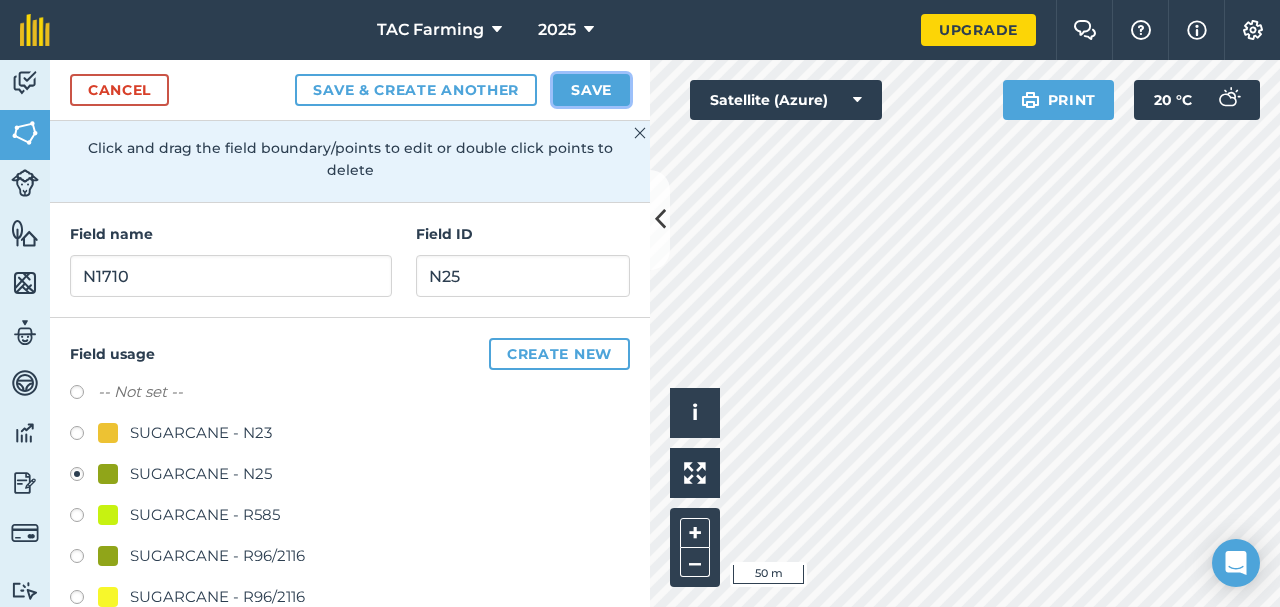 click on "Save" at bounding box center (591, 90) 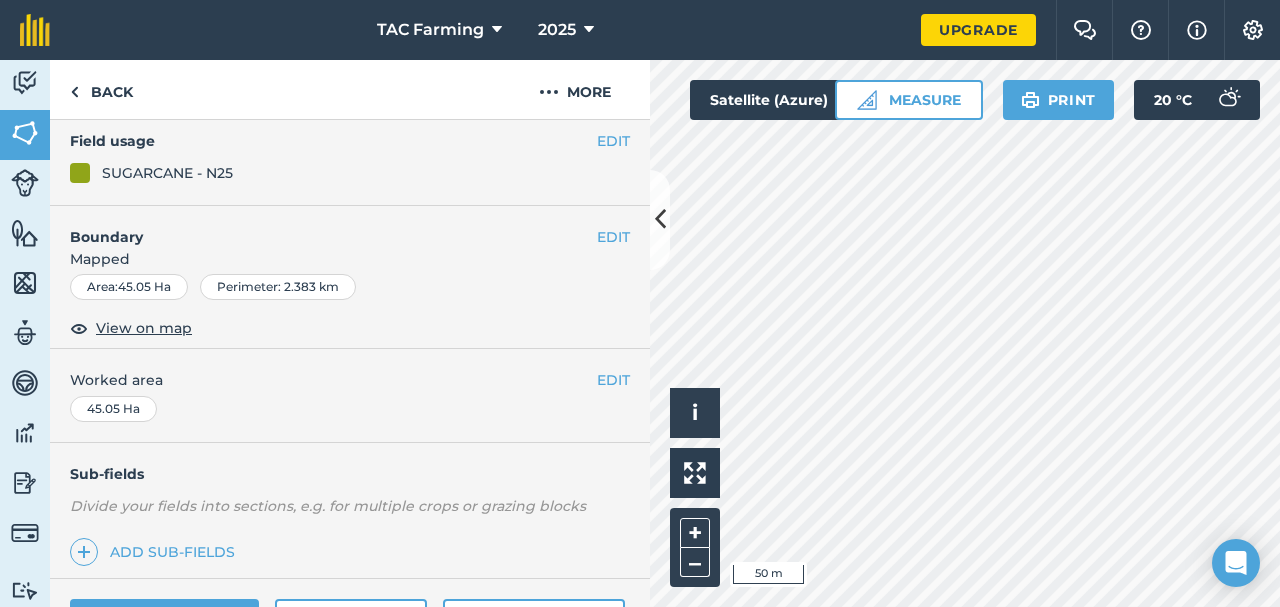 scroll, scrollTop: 200, scrollLeft: 0, axis: vertical 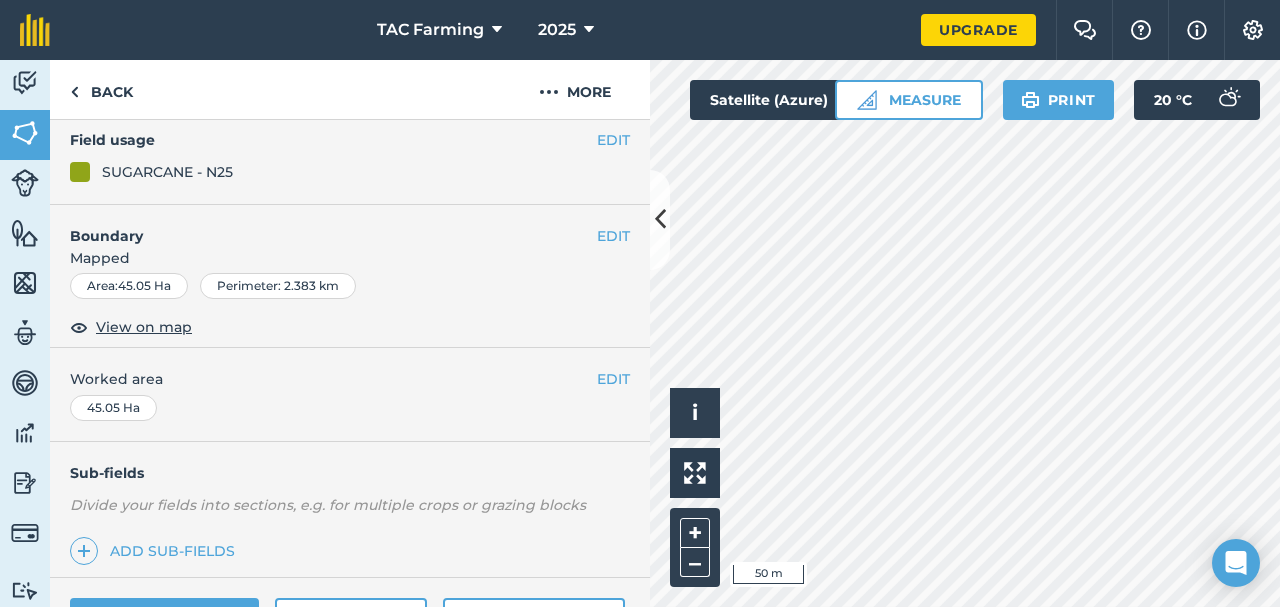 click on "45.05   Ha" at bounding box center (113, 408) 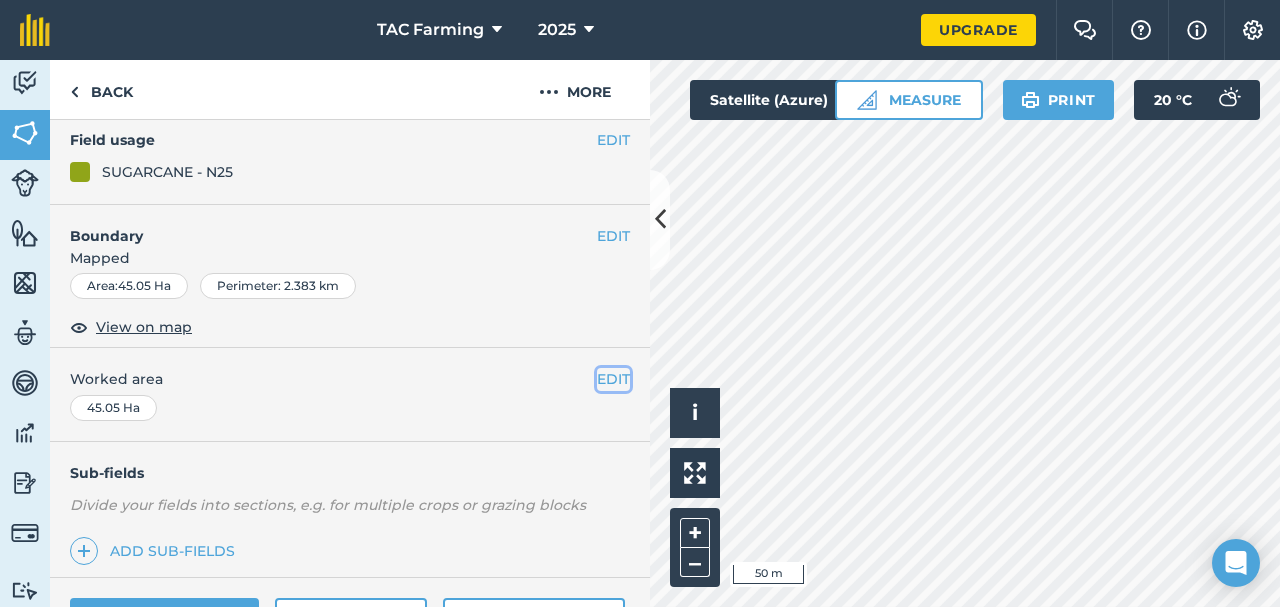 click on "EDIT" at bounding box center [613, 379] 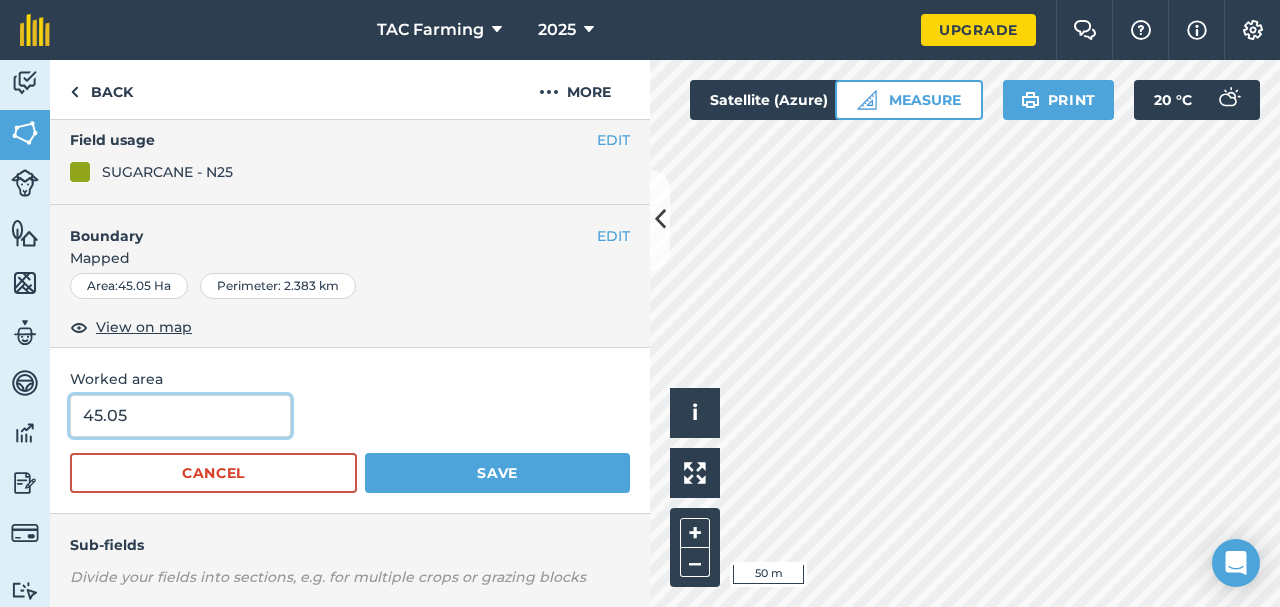 click on "45.05" at bounding box center [180, 416] 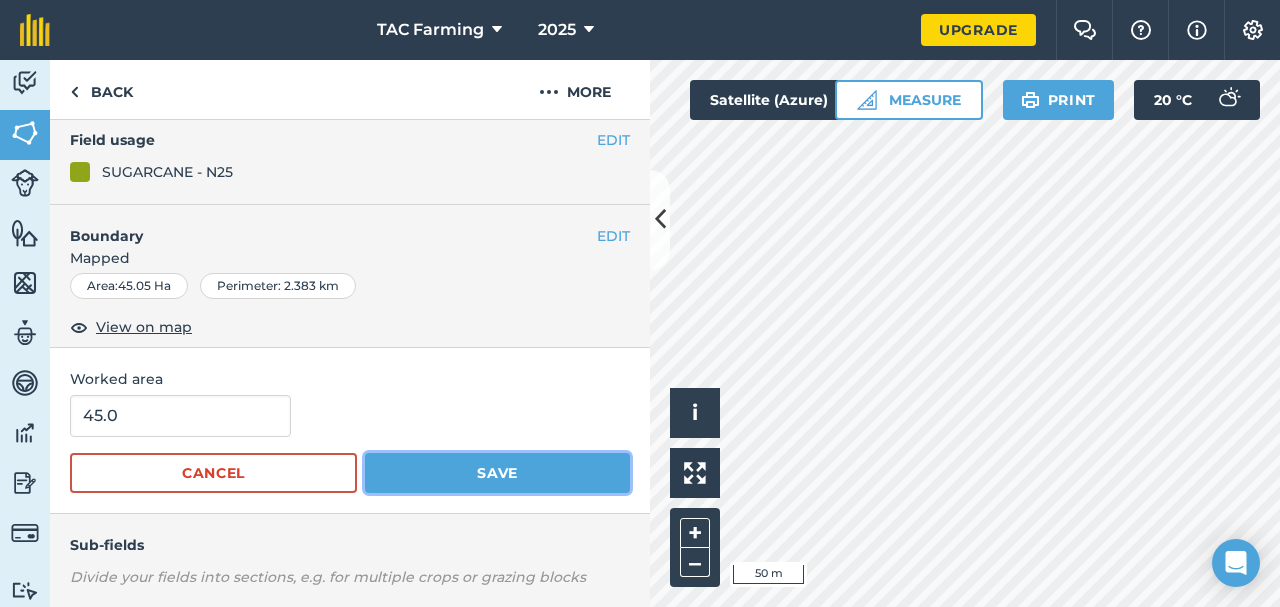 type on "45" 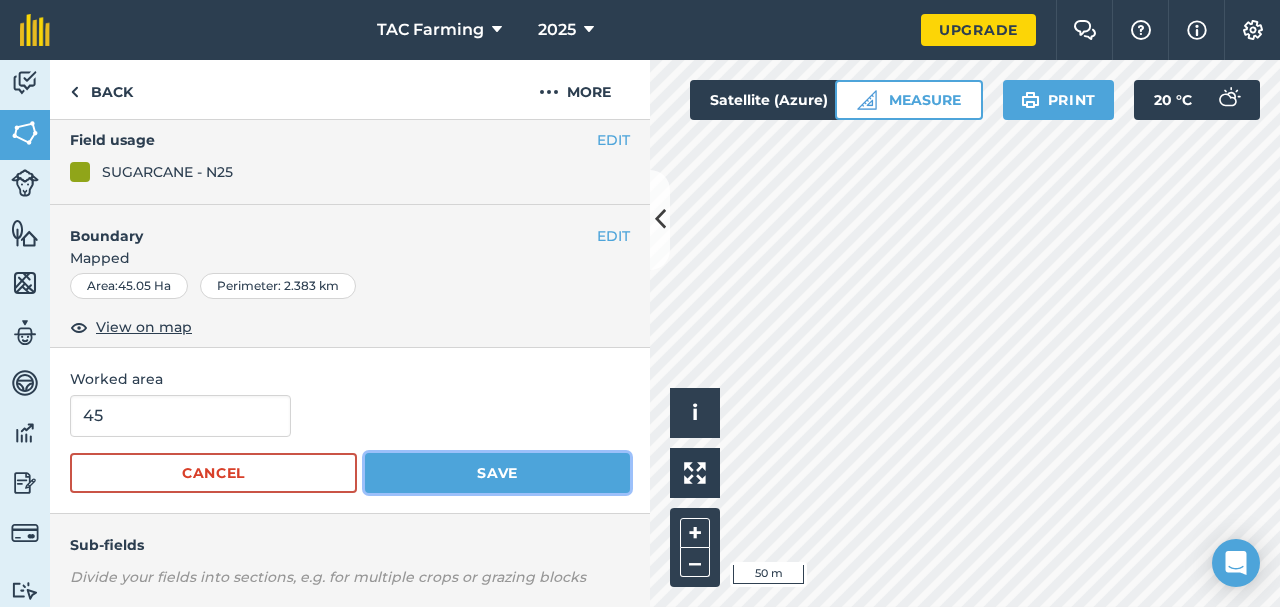 click on "Save" at bounding box center (497, 473) 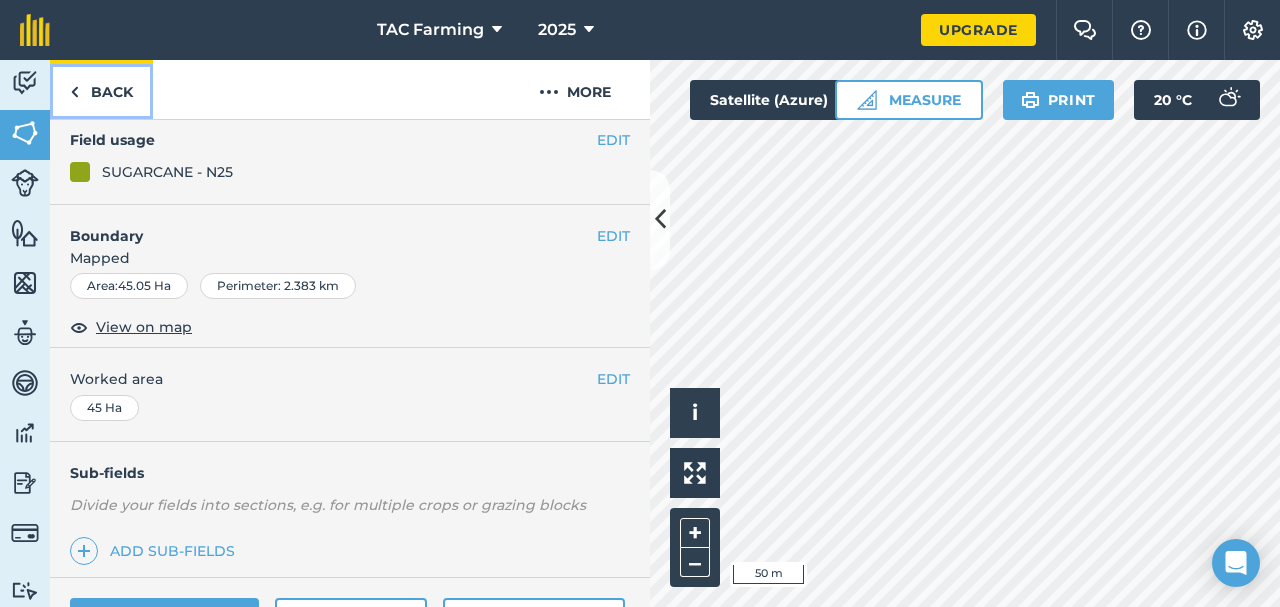 click on "Back" at bounding box center [101, 89] 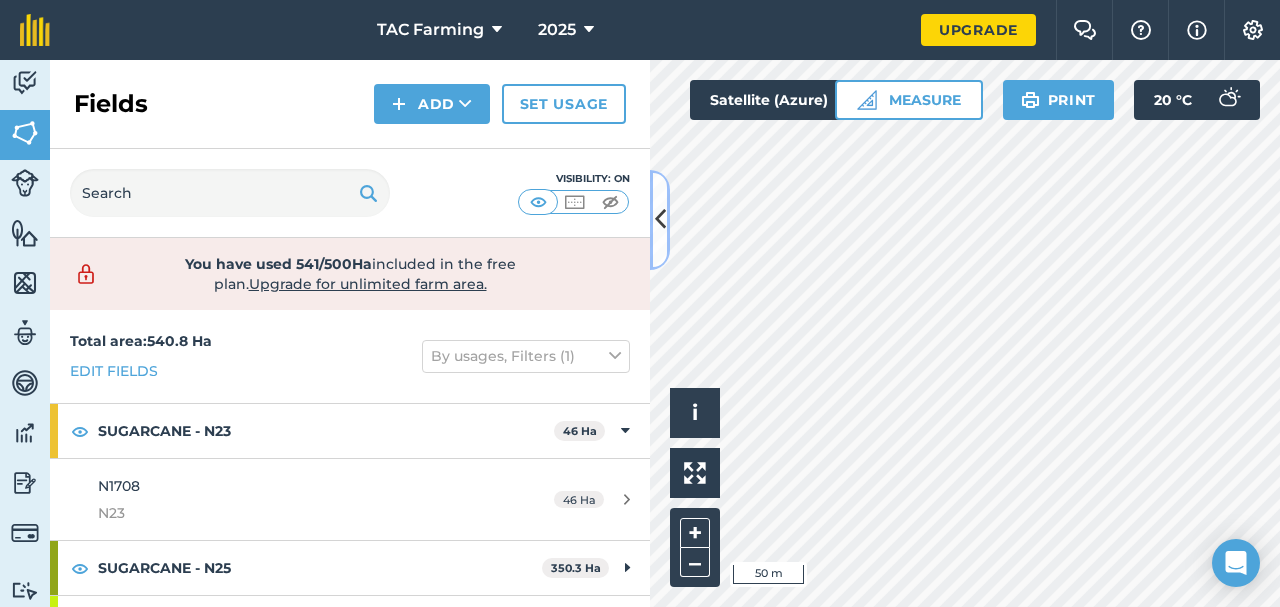 click at bounding box center [660, 220] 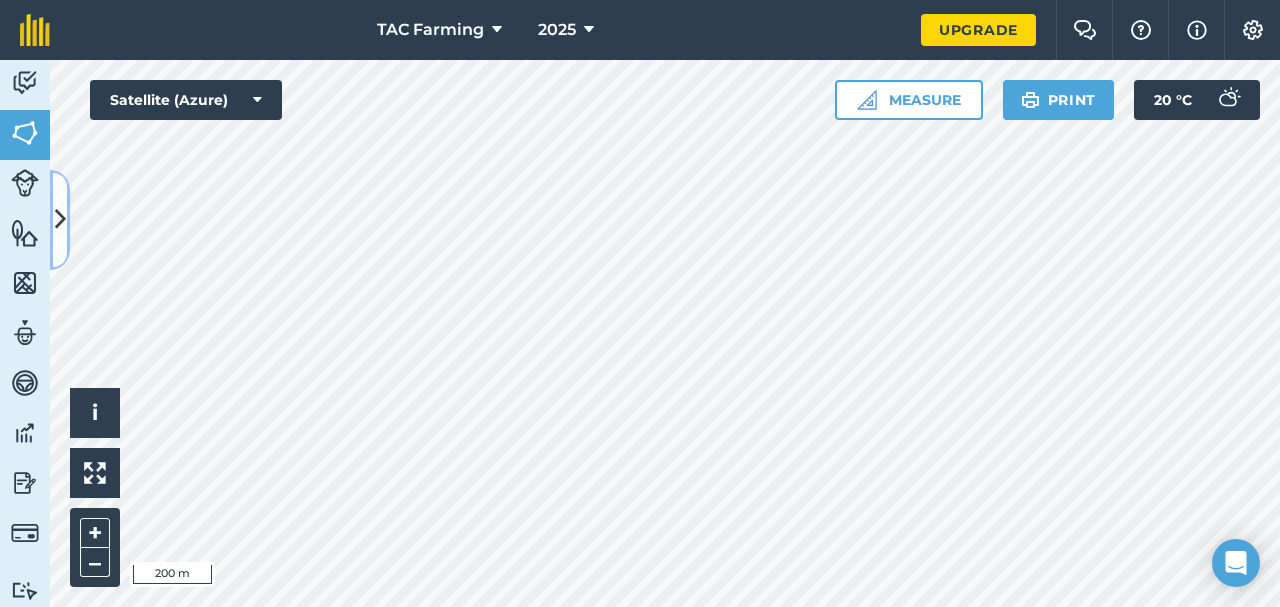 click at bounding box center [60, 219] 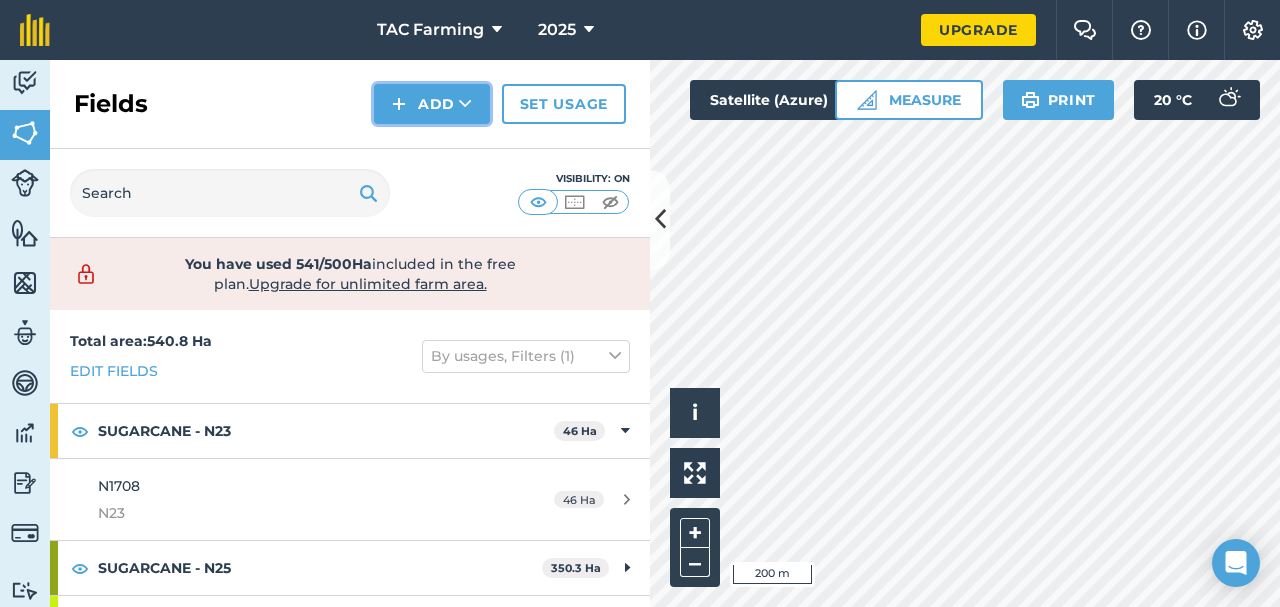 click on "Add" at bounding box center (432, 104) 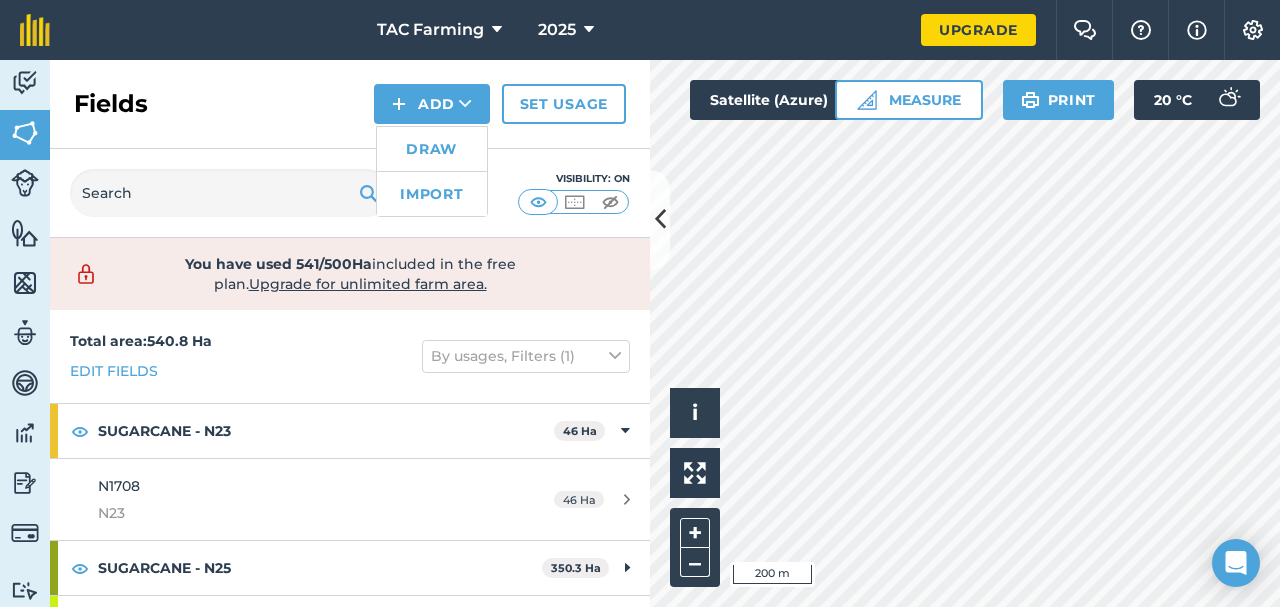 click on "Fields   Add   Draw Import Set usage" at bounding box center (350, 104) 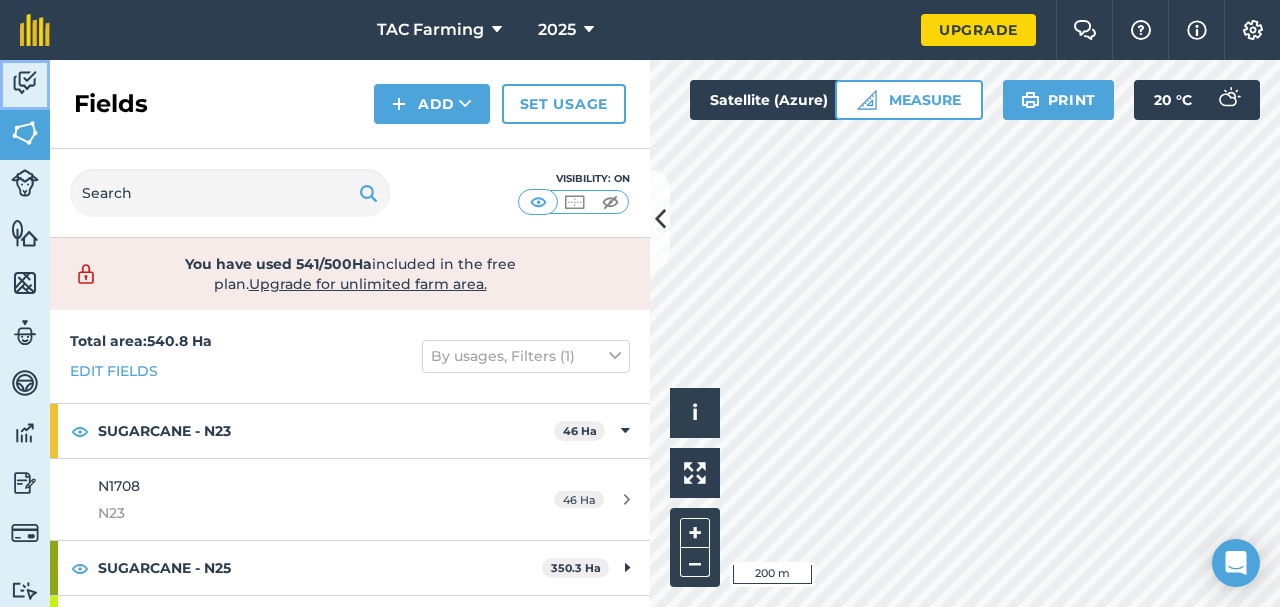 click at bounding box center (25, 83) 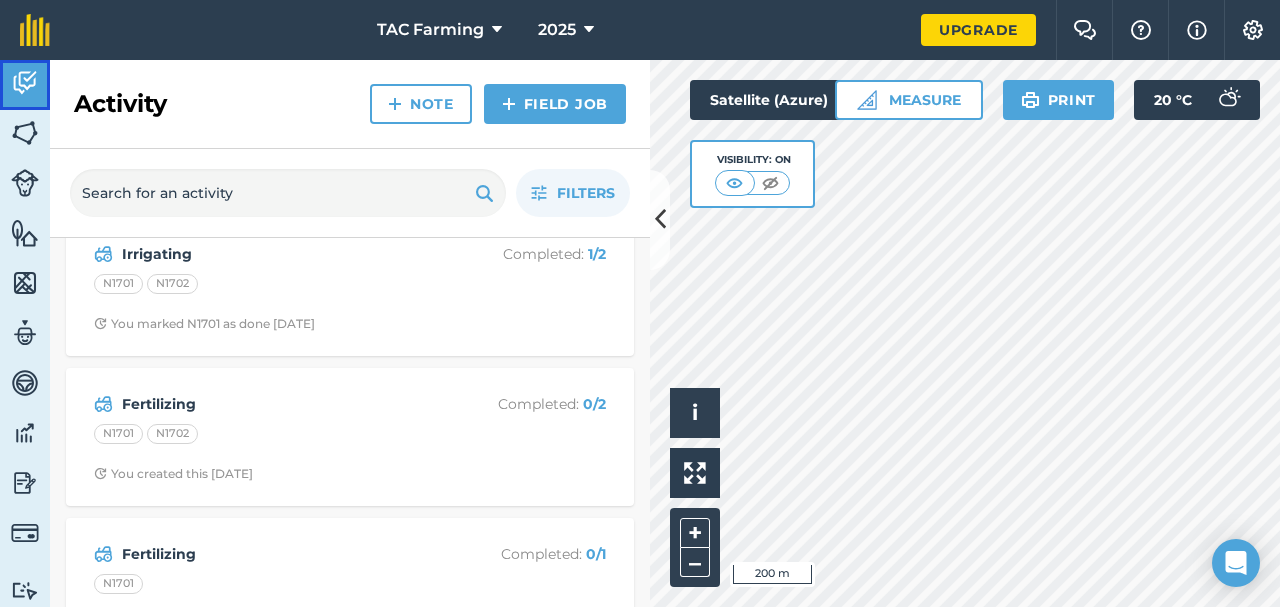 scroll, scrollTop: 333, scrollLeft: 0, axis: vertical 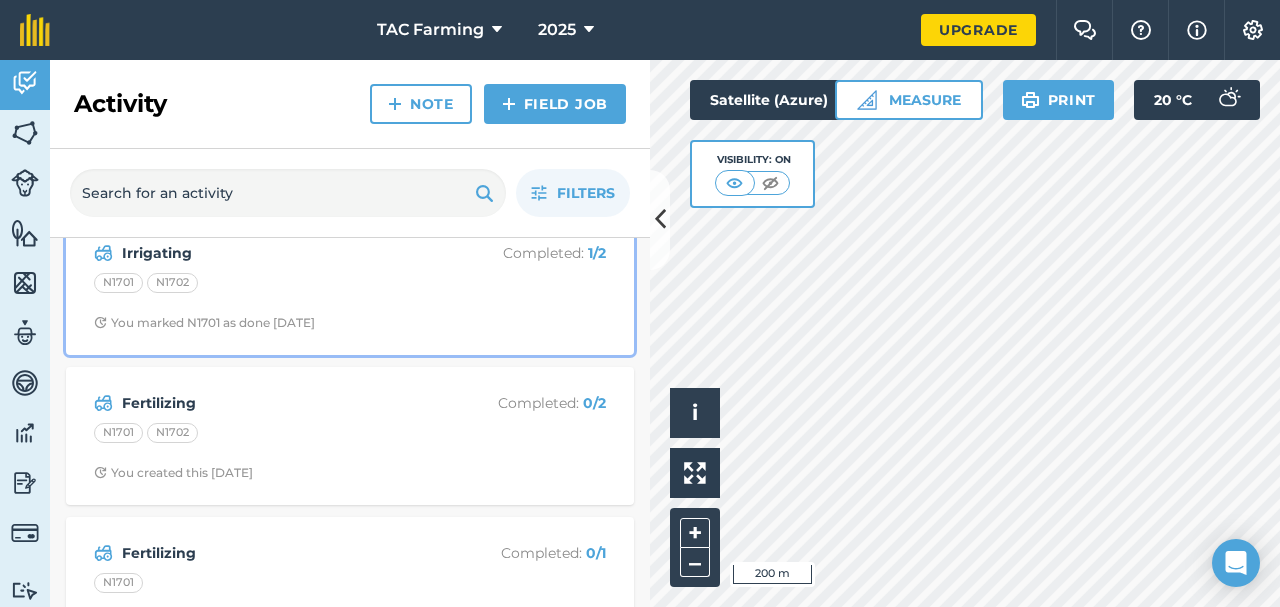click on "Irrigating" at bounding box center [280, 253] 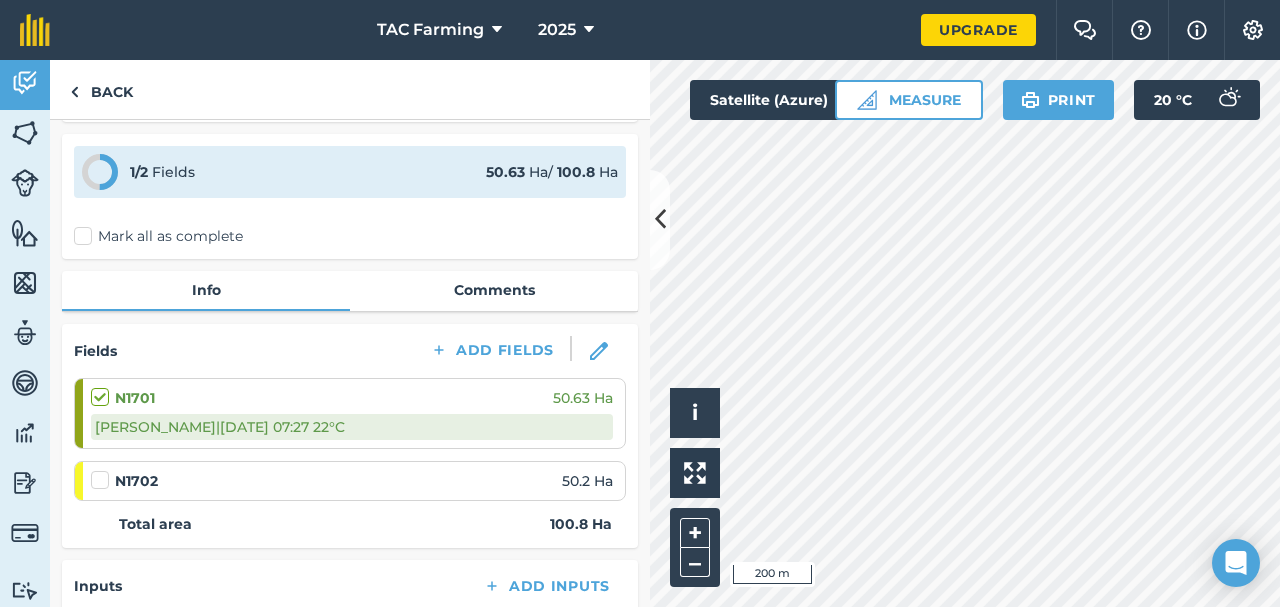 scroll, scrollTop: 0, scrollLeft: 0, axis: both 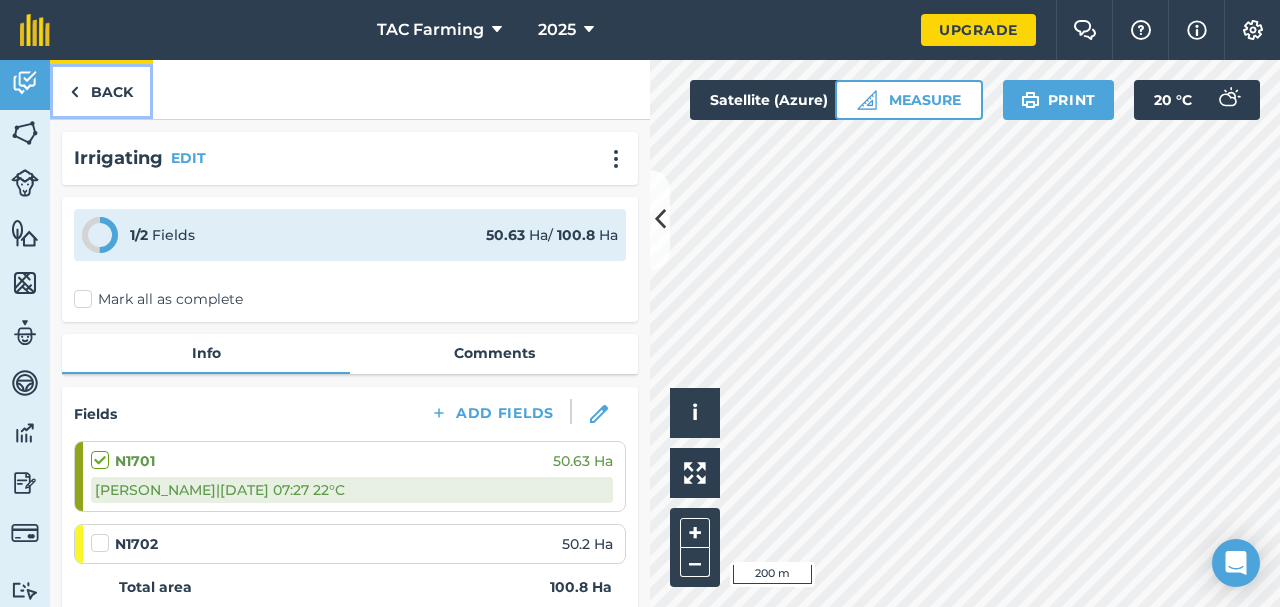 click on "Back" at bounding box center [101, 89] 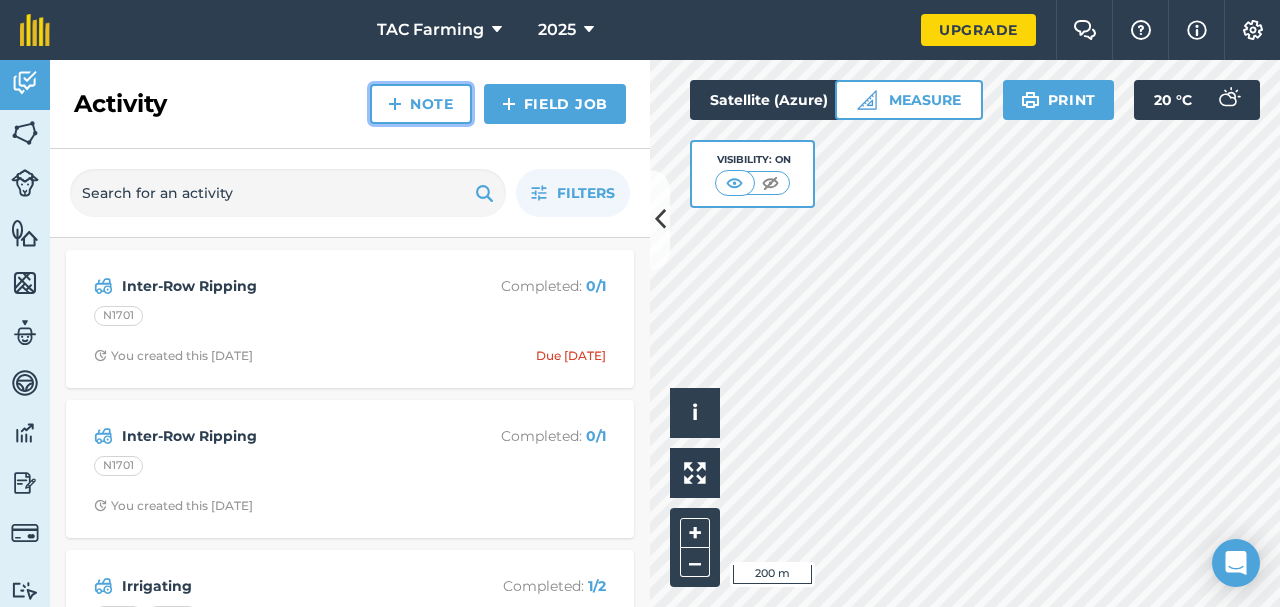 click on "Note" at bounding box center (421, 104) 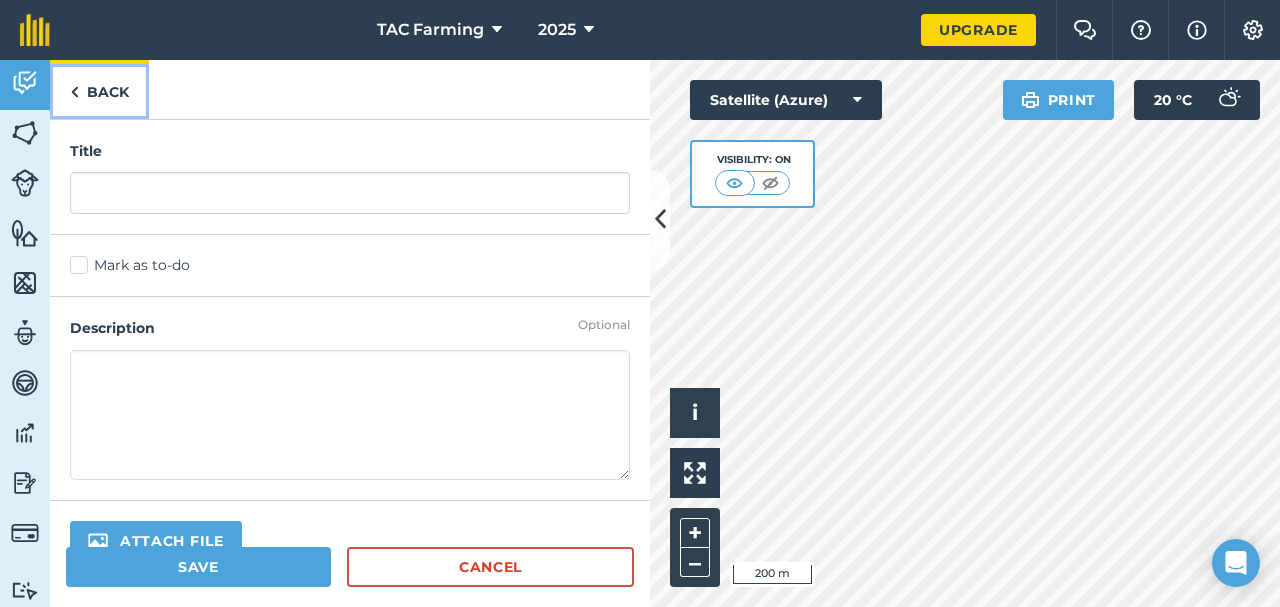 click on "Back" at bounding box center [99, 89] 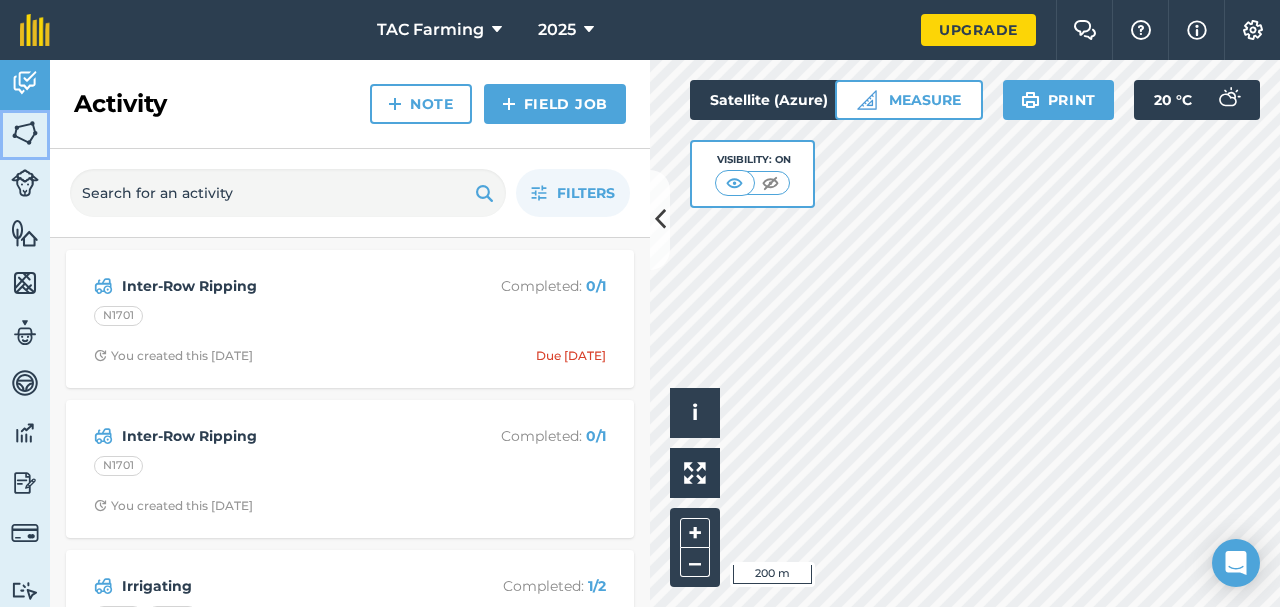 click at bounding box center (25, 133) 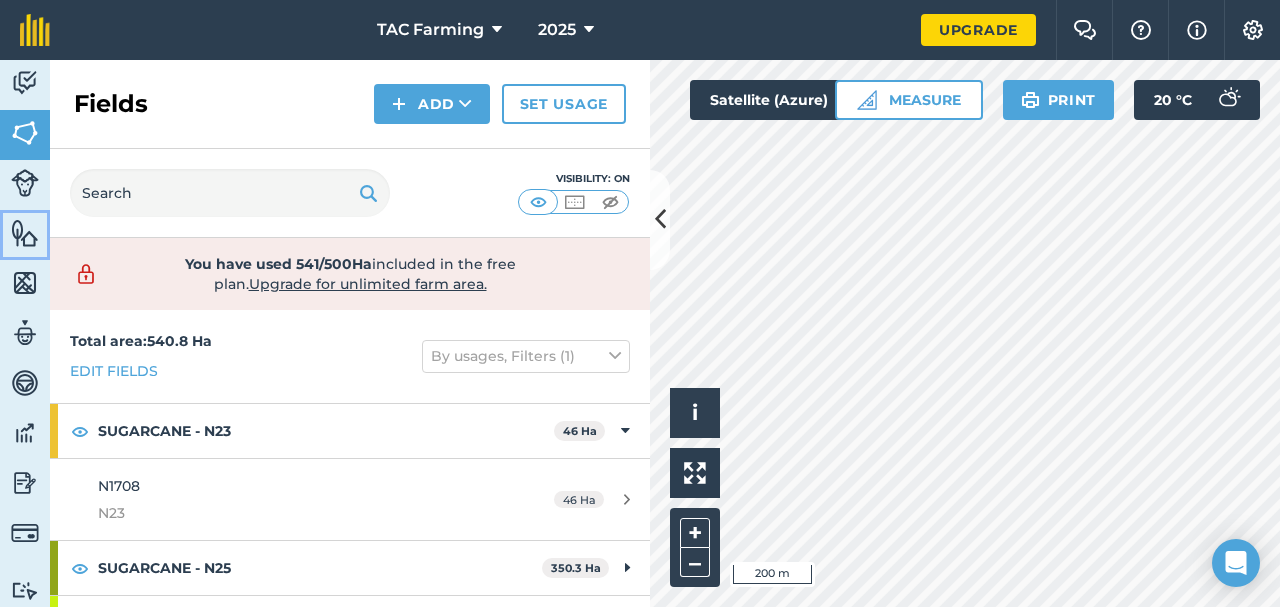 click at bounding box center [25, 233] 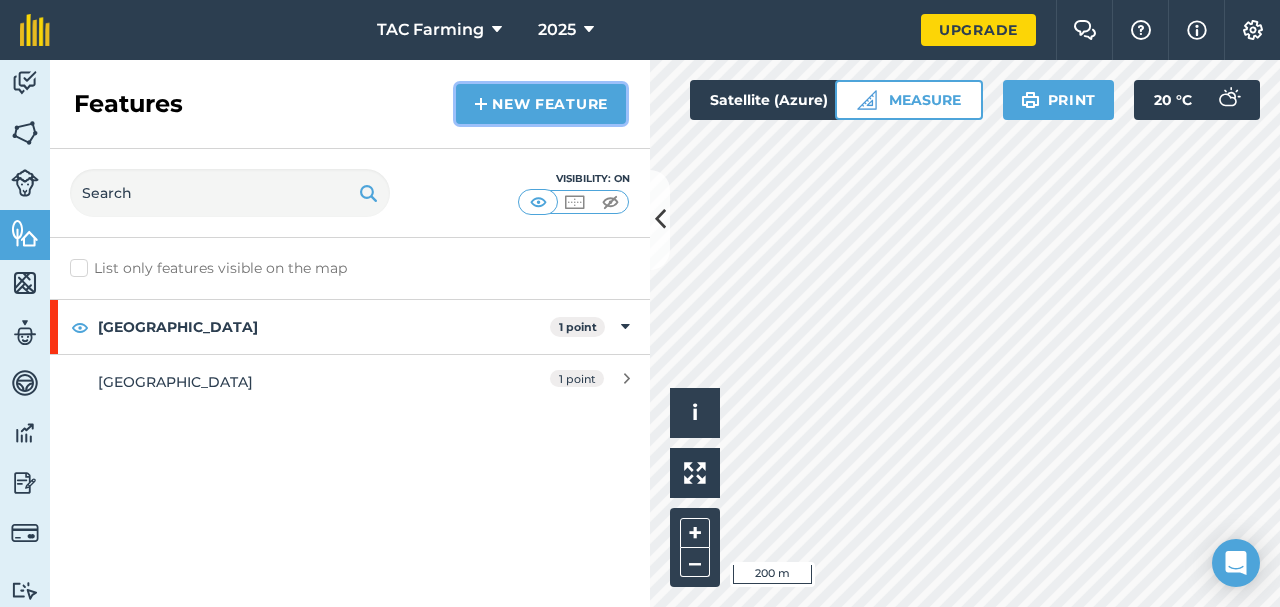 click on "New feature" at bounding box center (541, 104) 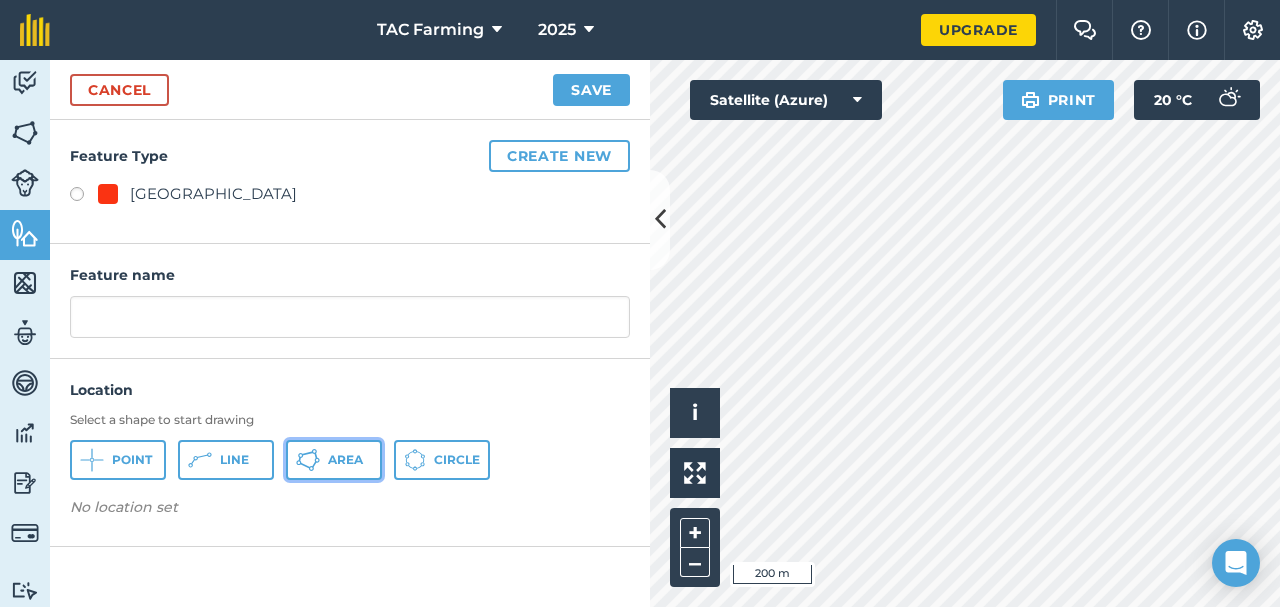 click on "Area" at bounding box center (345, 460) 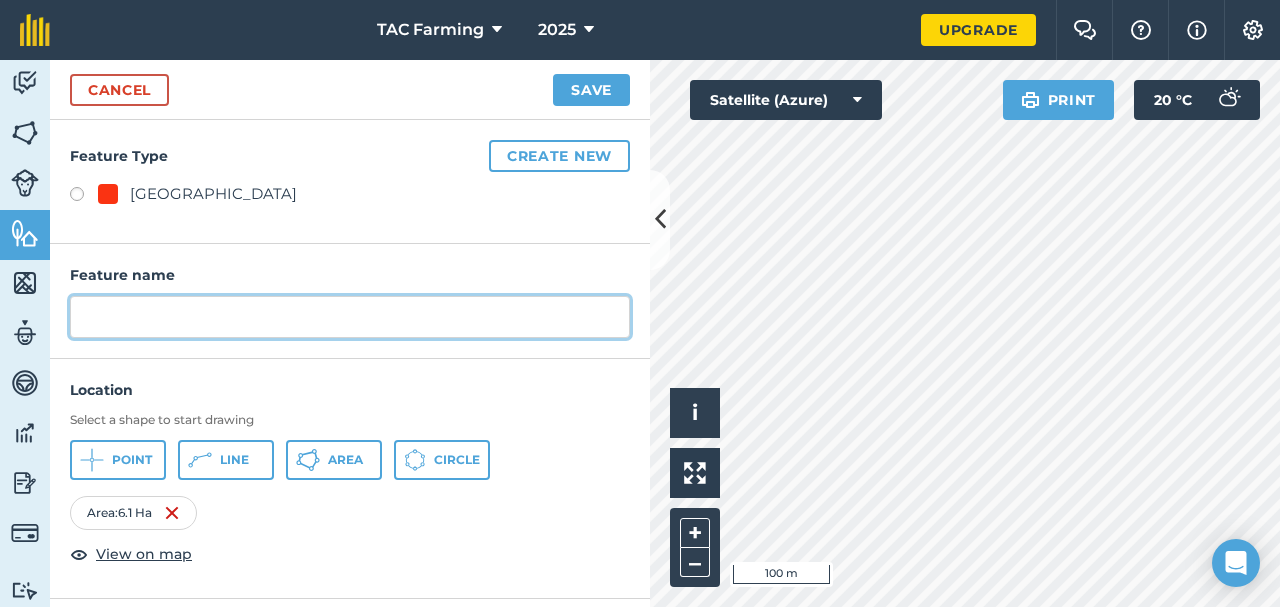 click at bounding box center [350, 317] 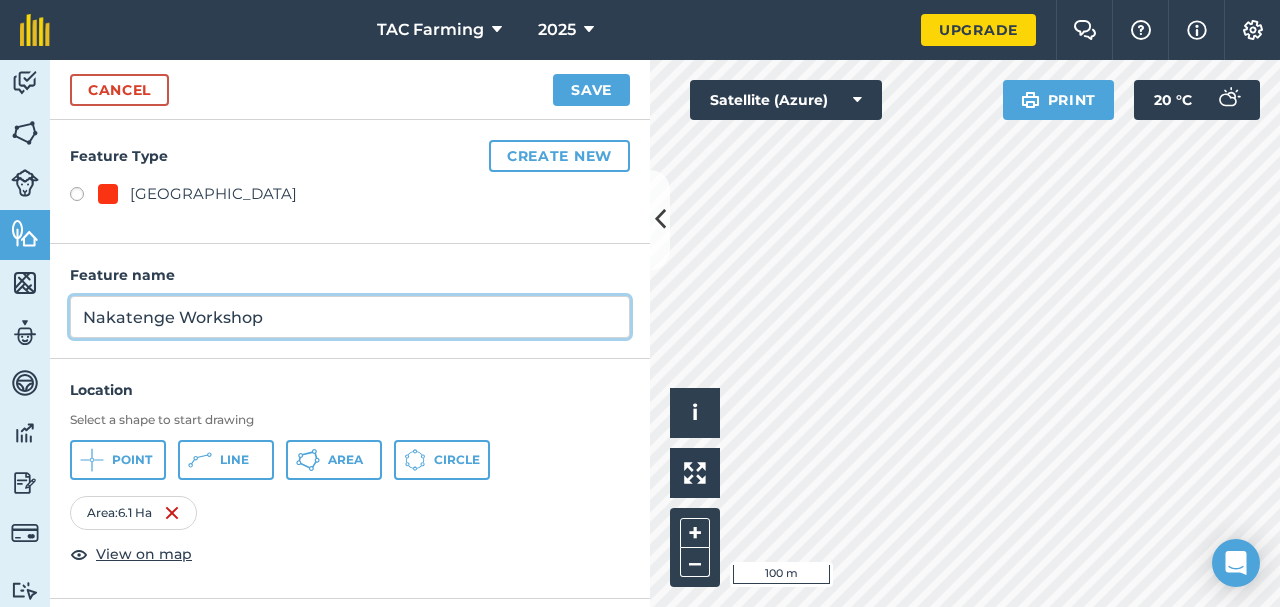 type on "Nakatenge Workshop" 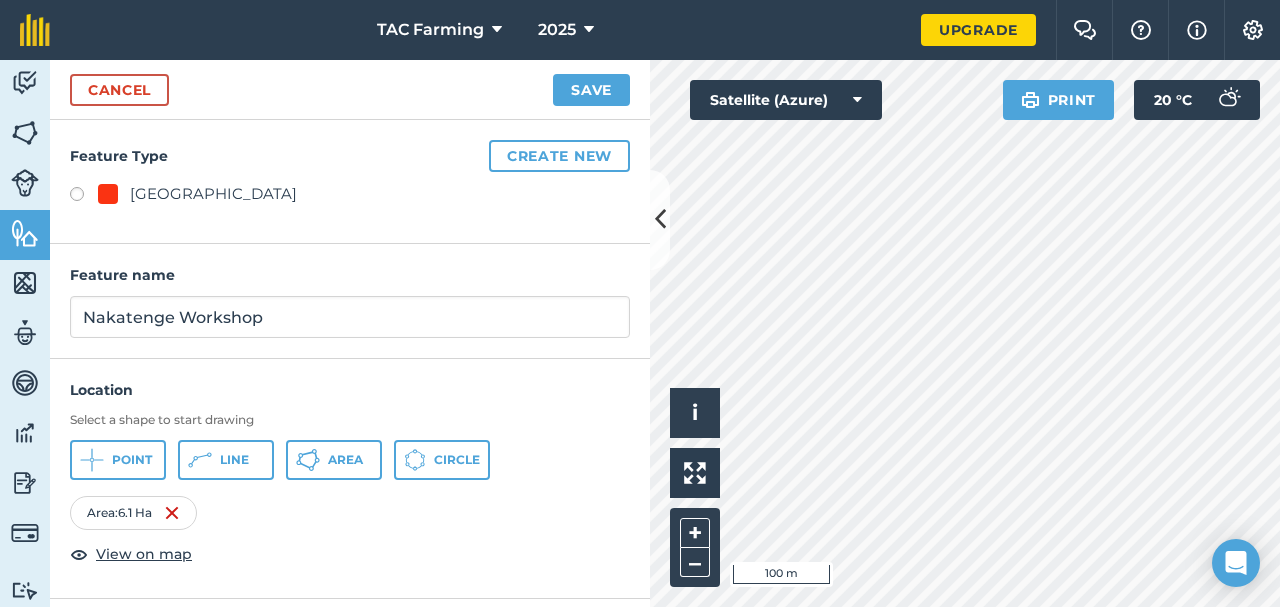click on "Location Select a shape to start drawing Point Line Area Circle Area :  6.1   Ha   View on map" at bounding box center [350, 479] 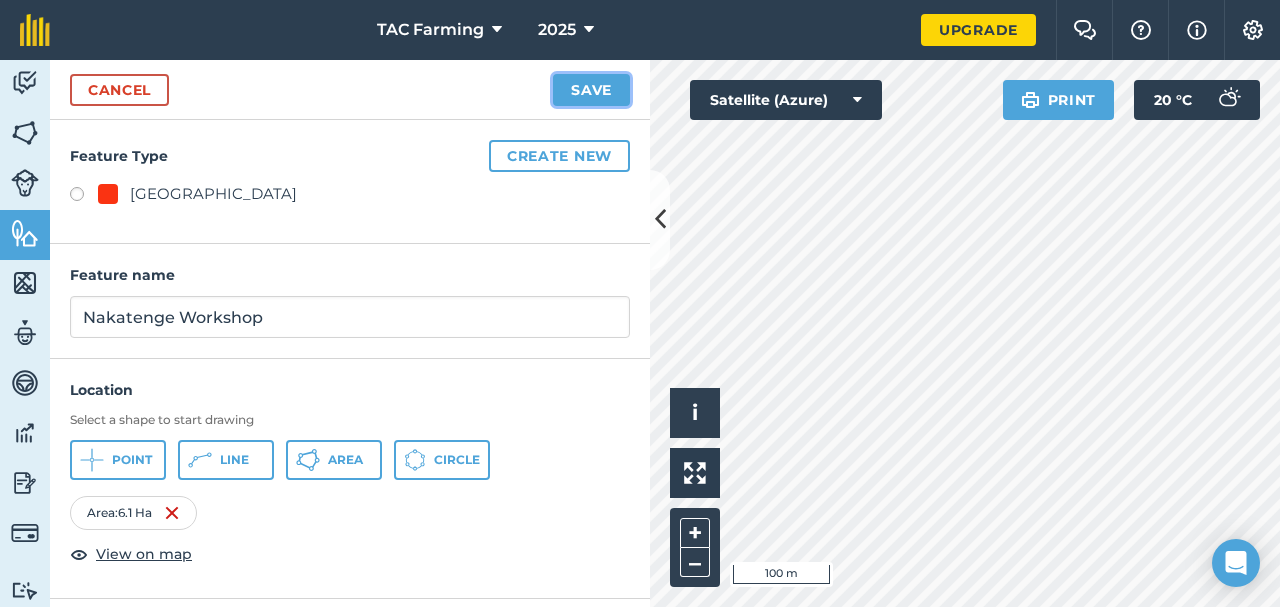 click on "Save" at bounding box center [591, 90] 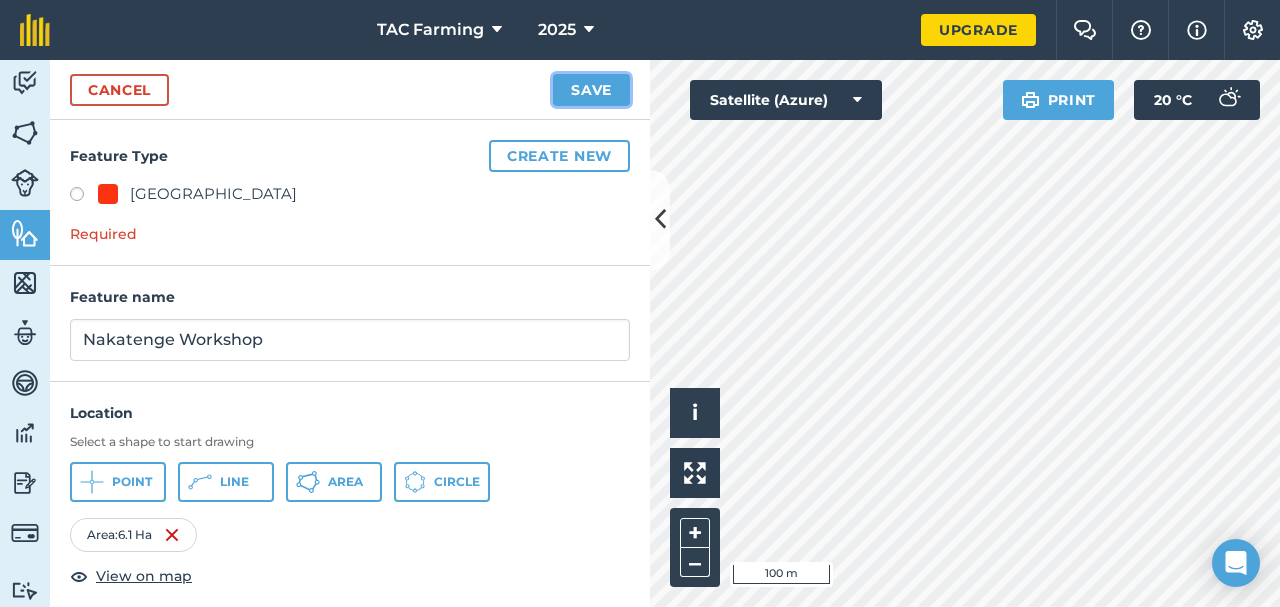 click on "Save" at bounding box center (591, 90) 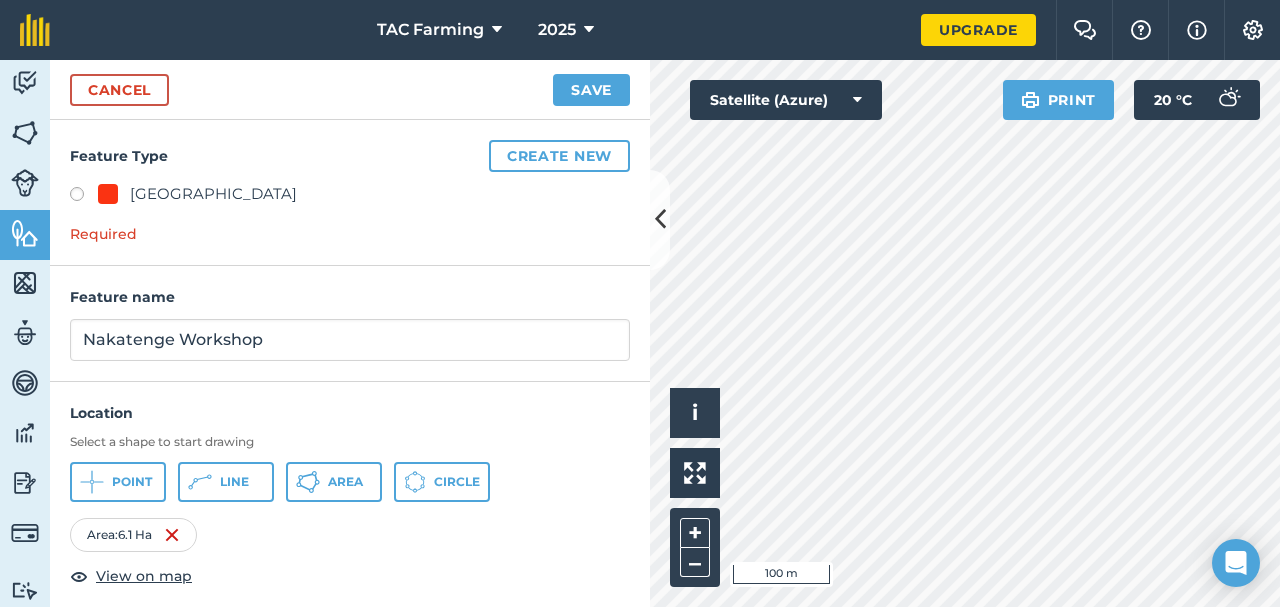 click on "Location Select a shape to start drawing Point Line Area Circle Area :  6.1   Ha   View on map" at bounding box center [350, 502] 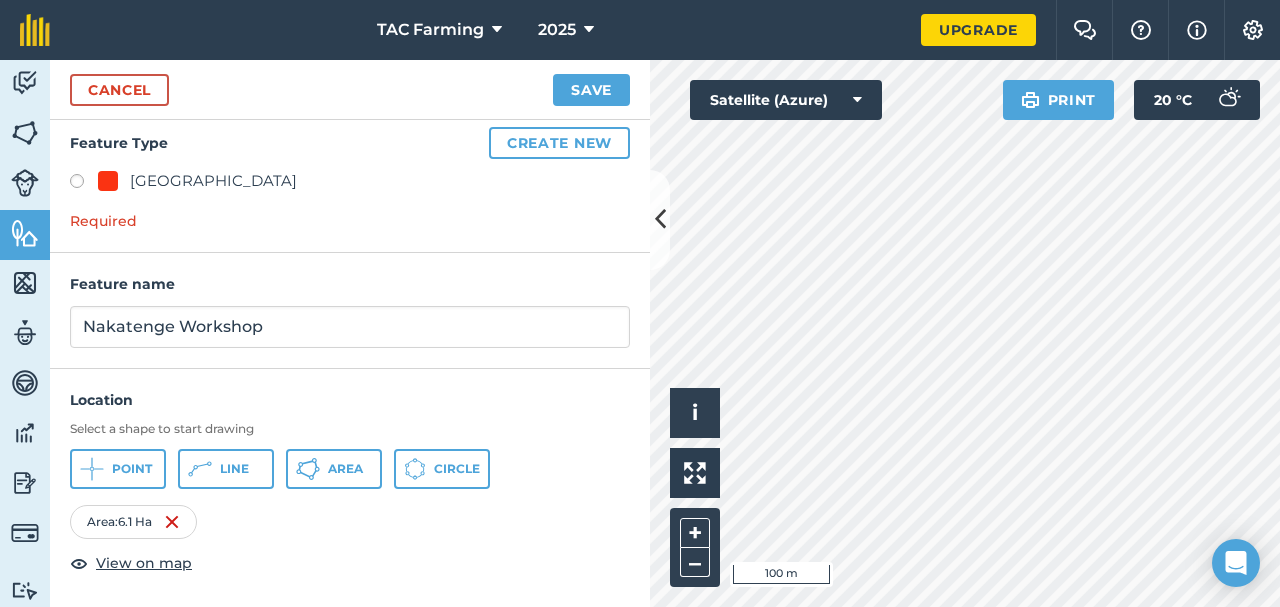 scroll, scrollTop: 0, scrollLeft: 0, axis: both 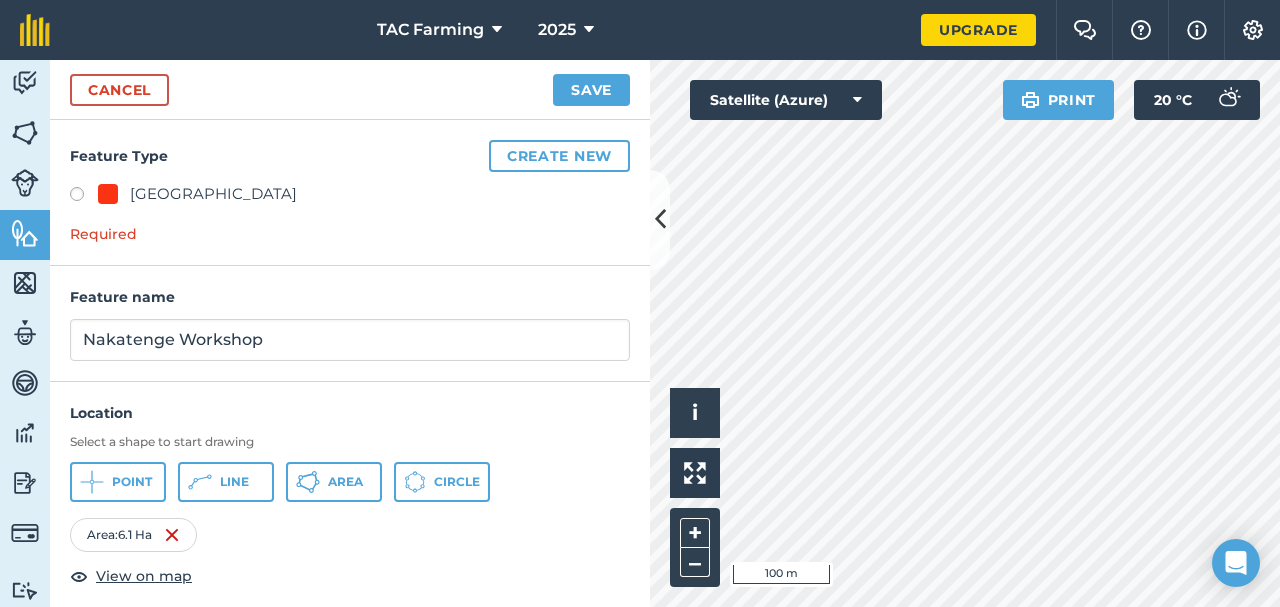 click at bounding box center (84, 197) 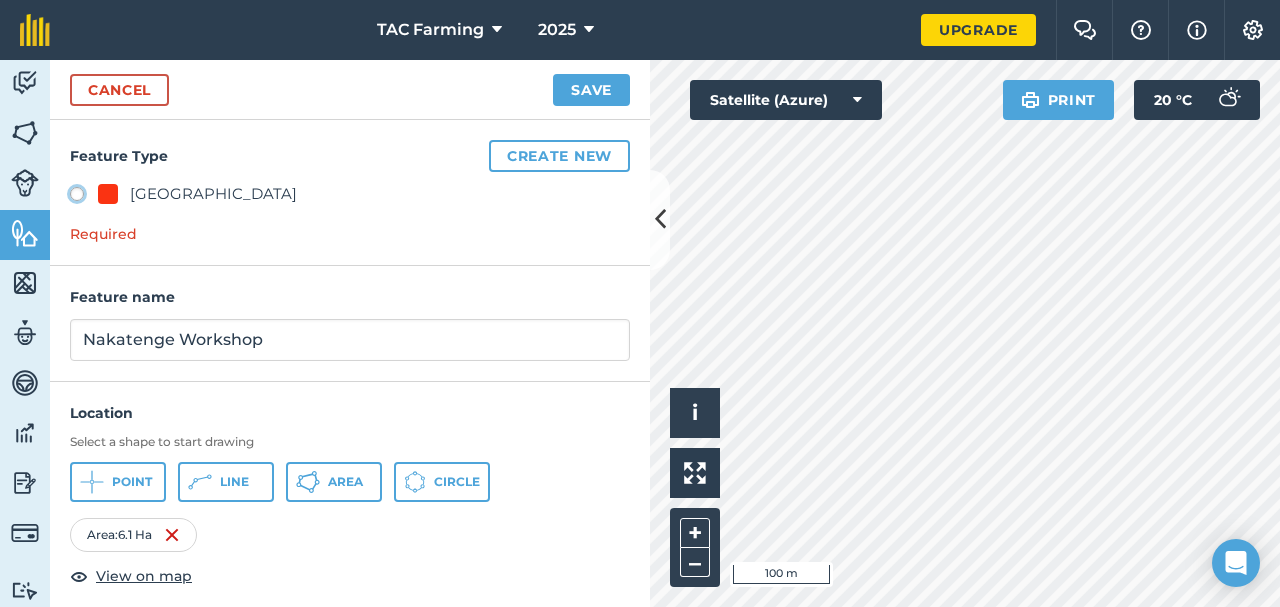 click on "[GEOGRAPHIC_DATA]" at bounding box center [-9923, 193] 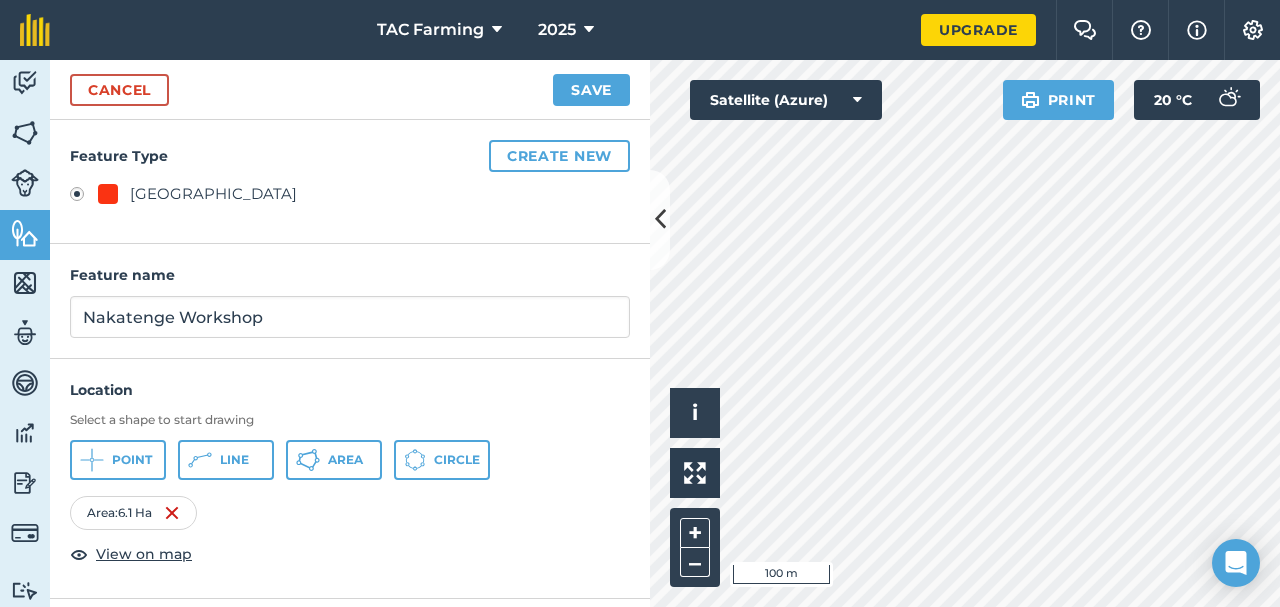 click at bounding box center [84, 197] 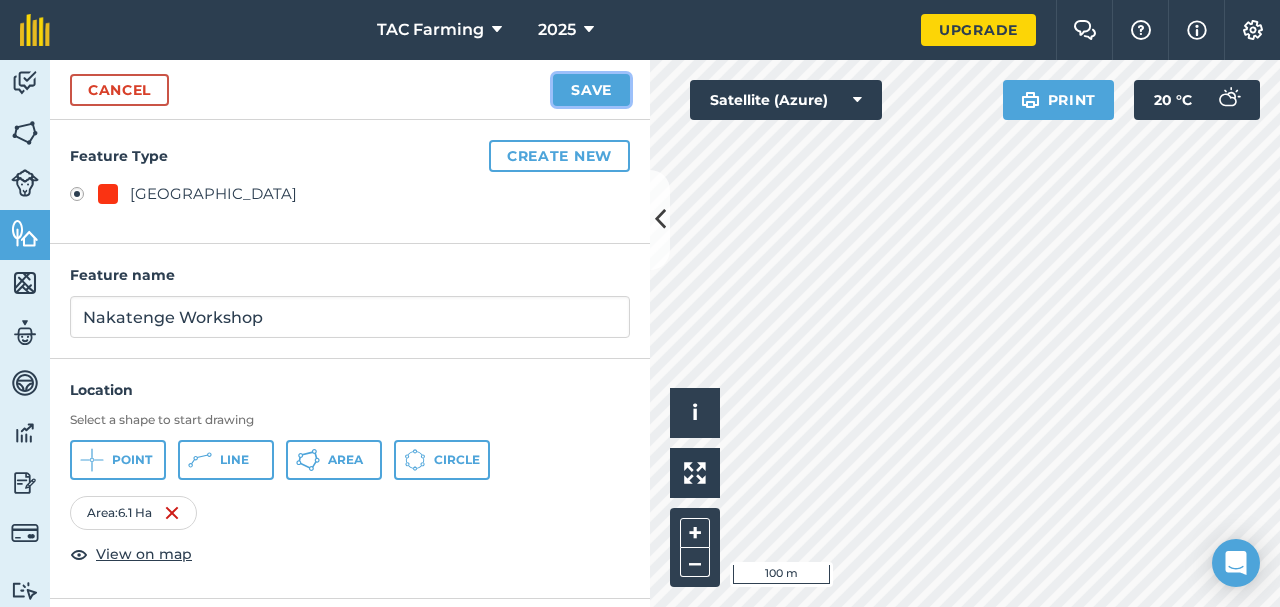 click on "Save" at bounding box center [591, 90] 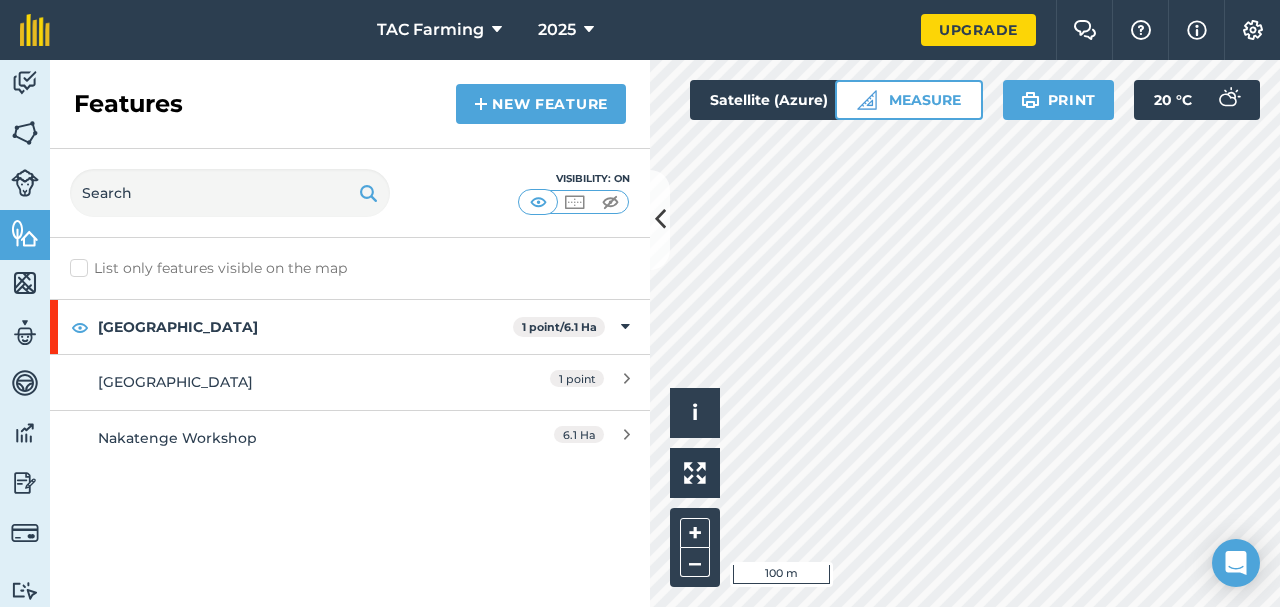 click on "List only features visible on the map [GEOGRAPHIC_DATA] 1   point  /  6.1   [GEOGRAPHIC_DATA] 1   point Nakatenge Workshop 6.1   Ha" at bounding box center (350, 422) 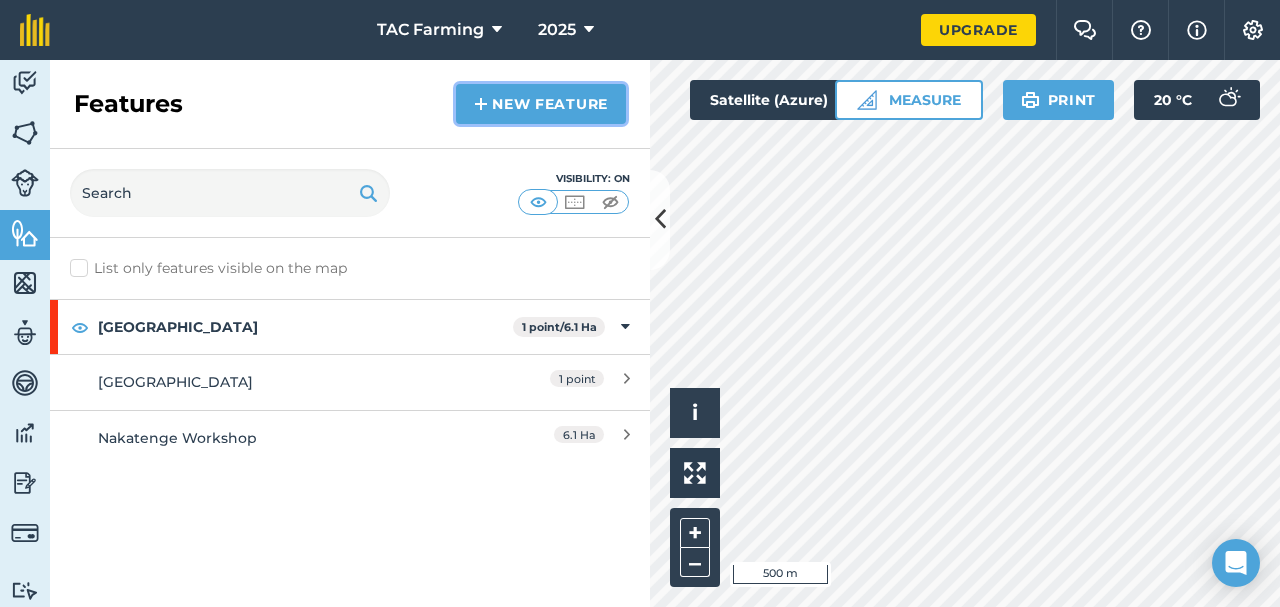 click on "New feature" at bounding box center (541, 104) 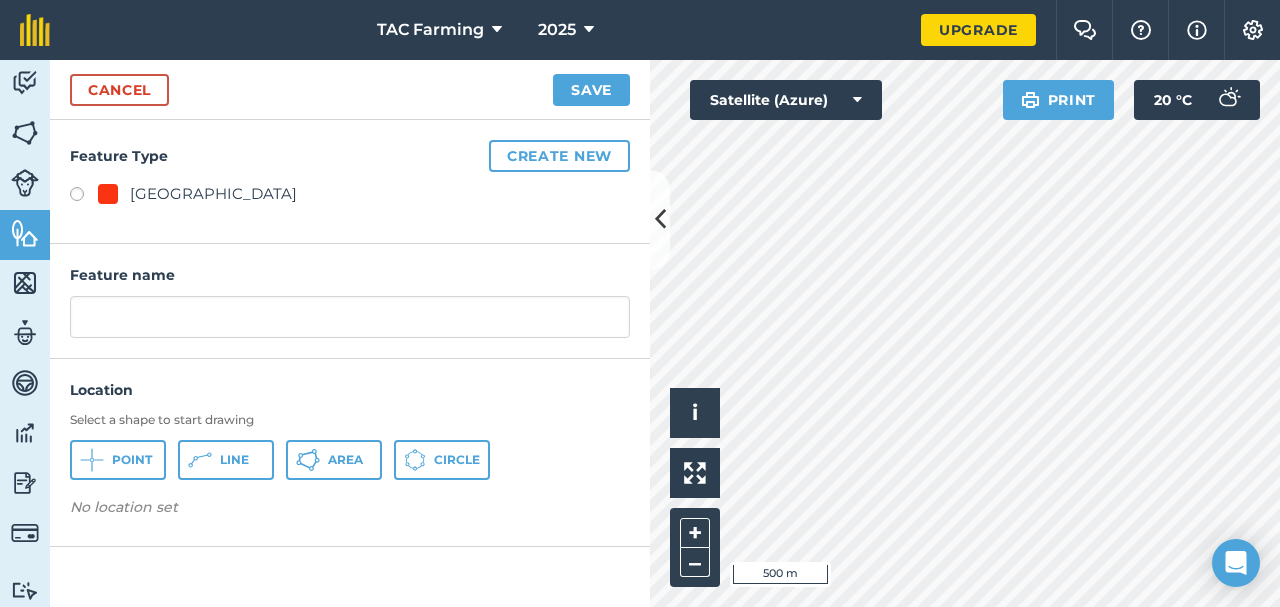 click on "Location Select a shape to start drawing Point Line Area Circle No location set" at bounding box center [350, 453] 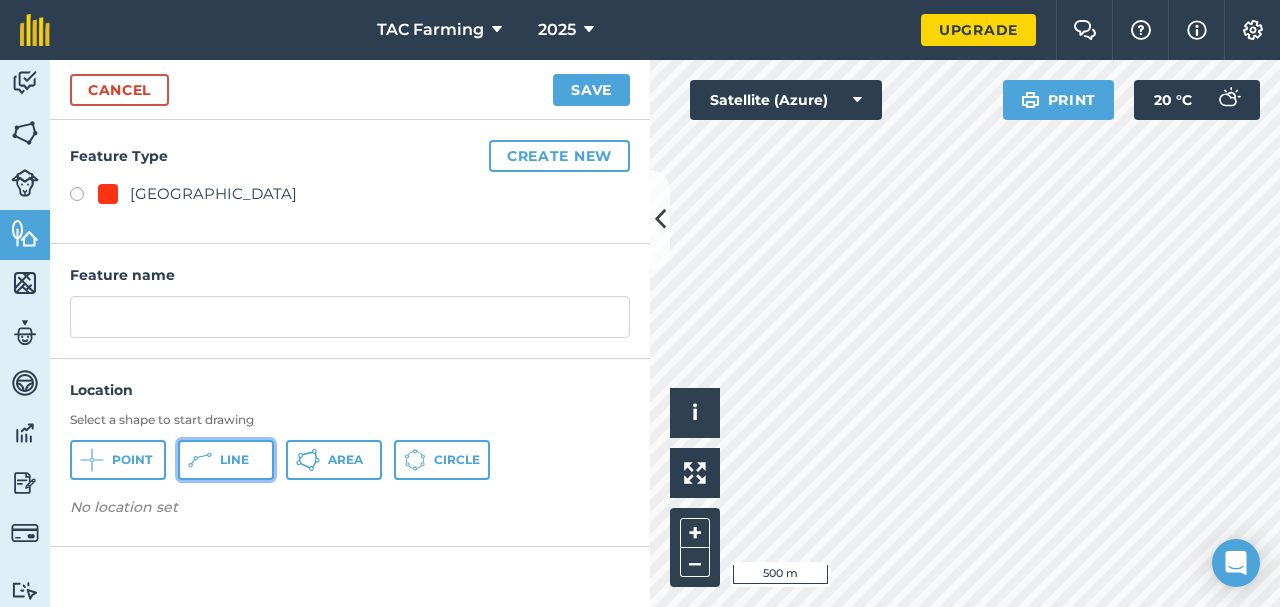click on "Line" at bounding box center [234, 460] 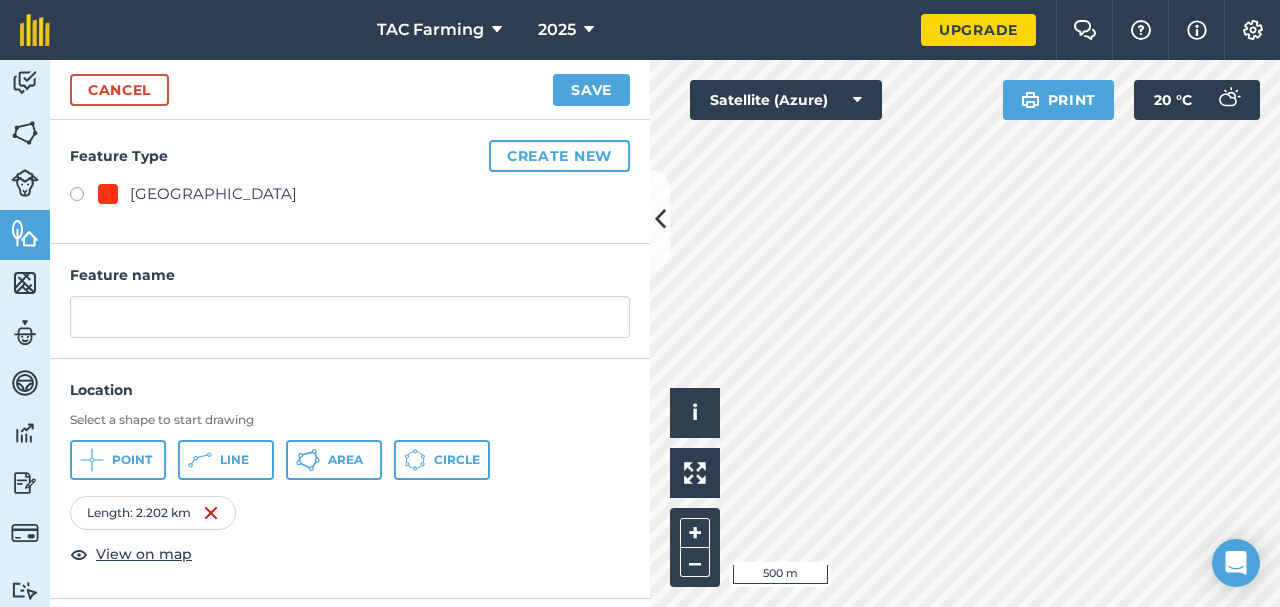 click on "Feature name" at bounding box center [350, 301] 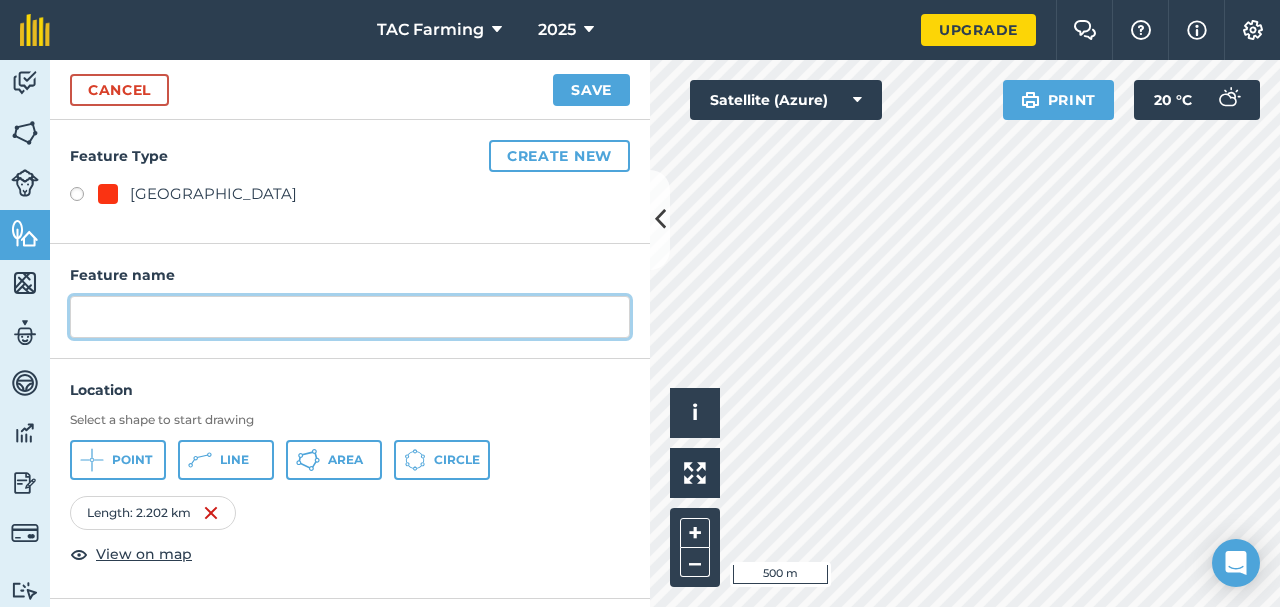 click at bounding box center (350, 317) 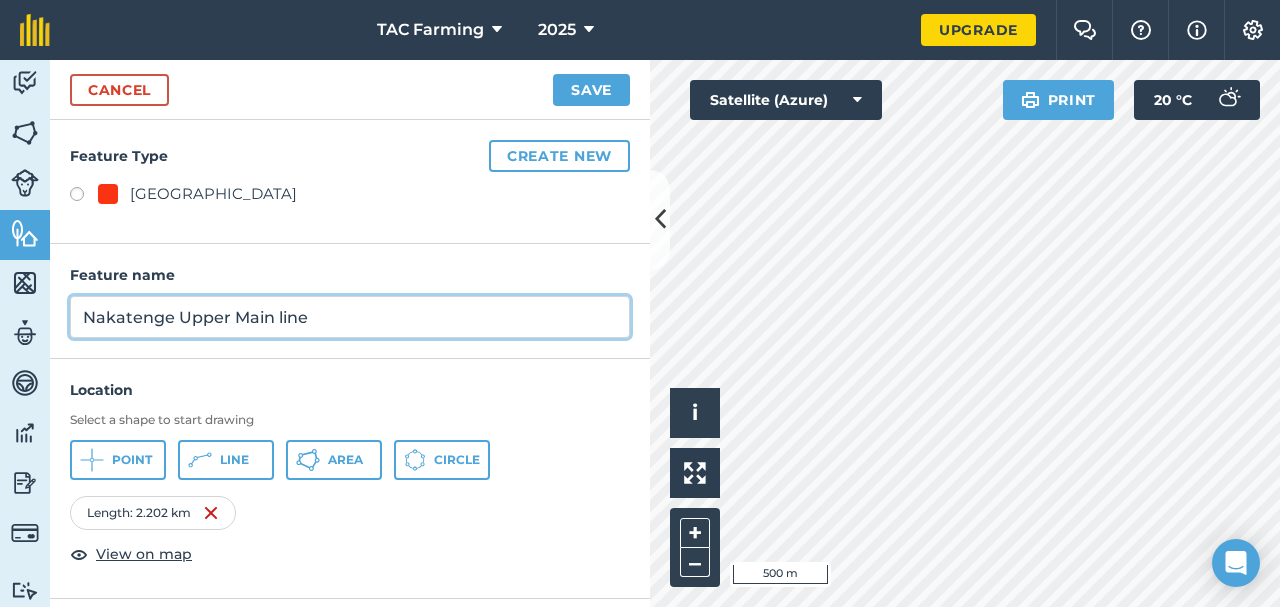 type on "Nakatenge Upper Main line" 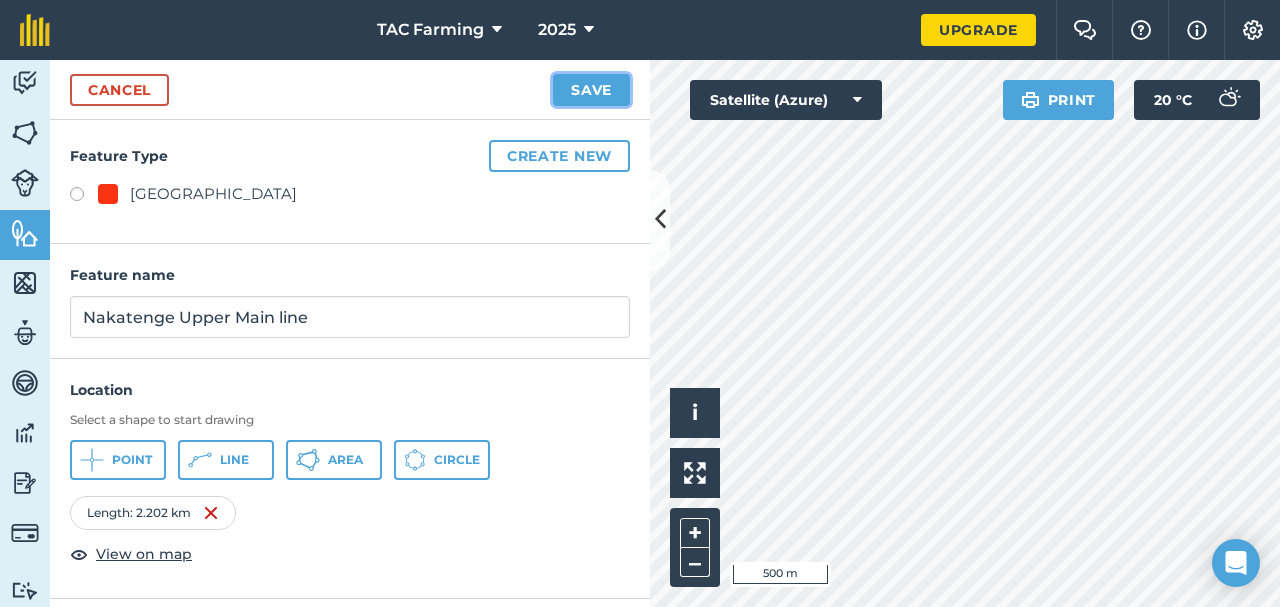 click on "Save" at bounding box center [591, 90] 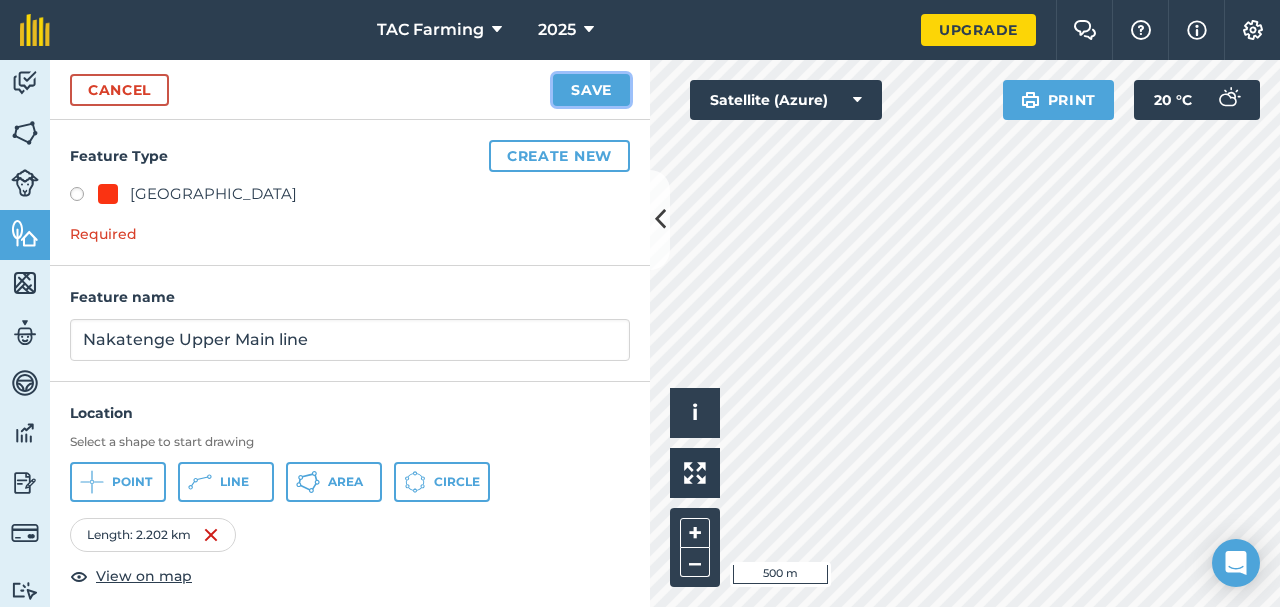 click on "Save" at bounding box center (591, 90) 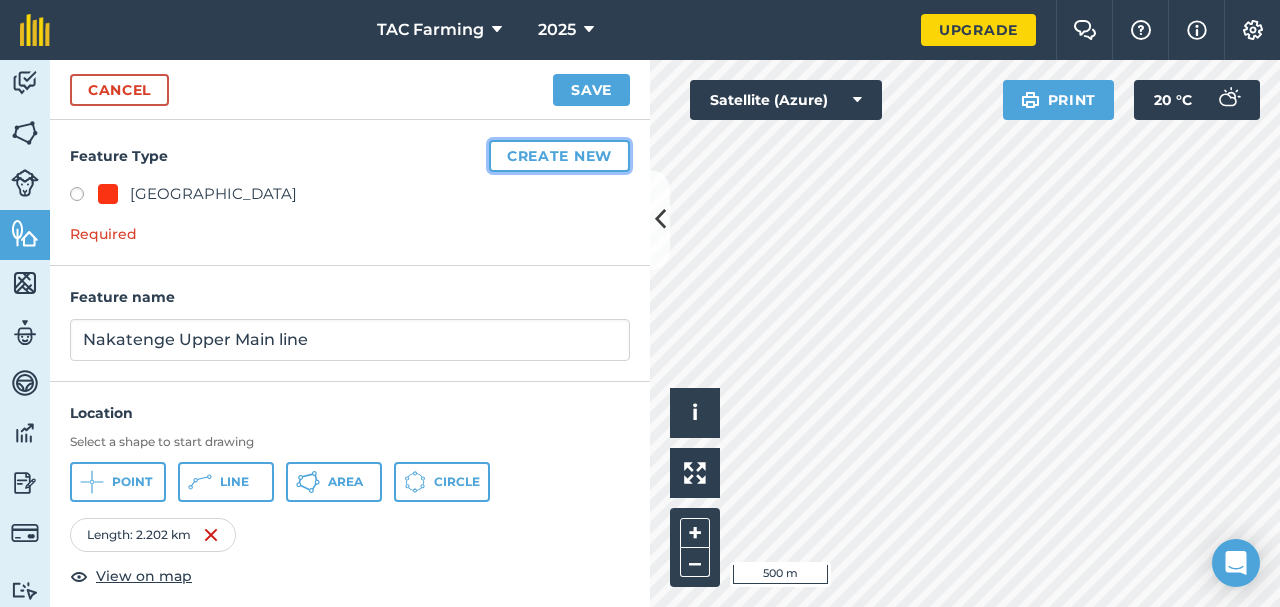 click on "Create new" at bounding box center [559, 156] 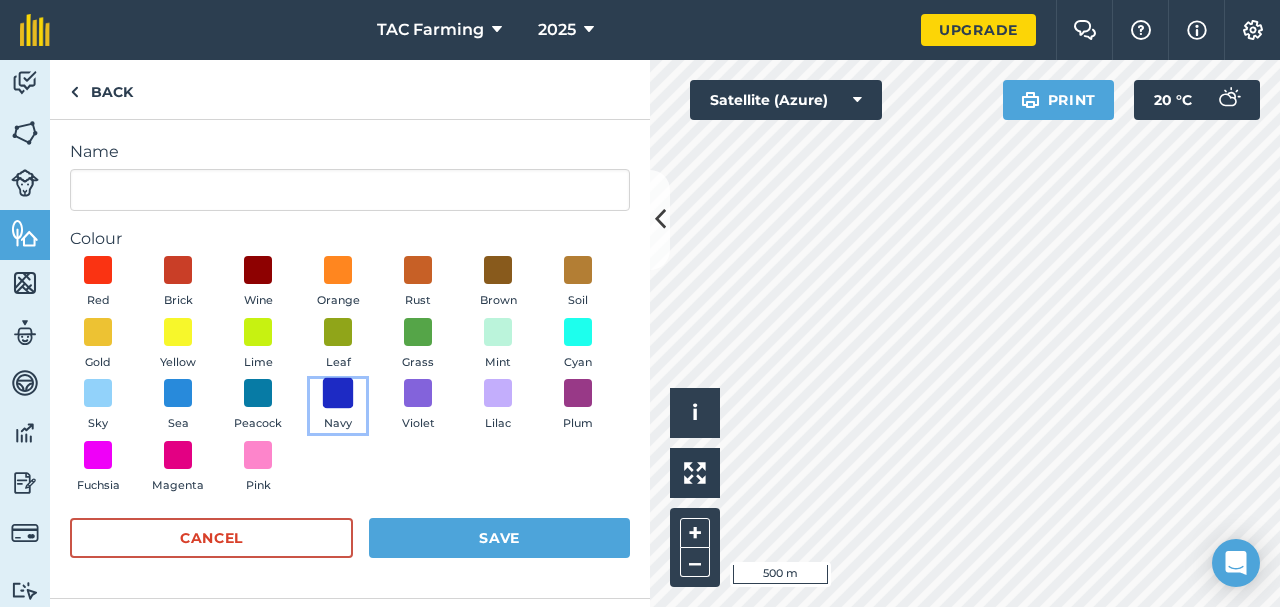 click at bounding box center [338, 393] 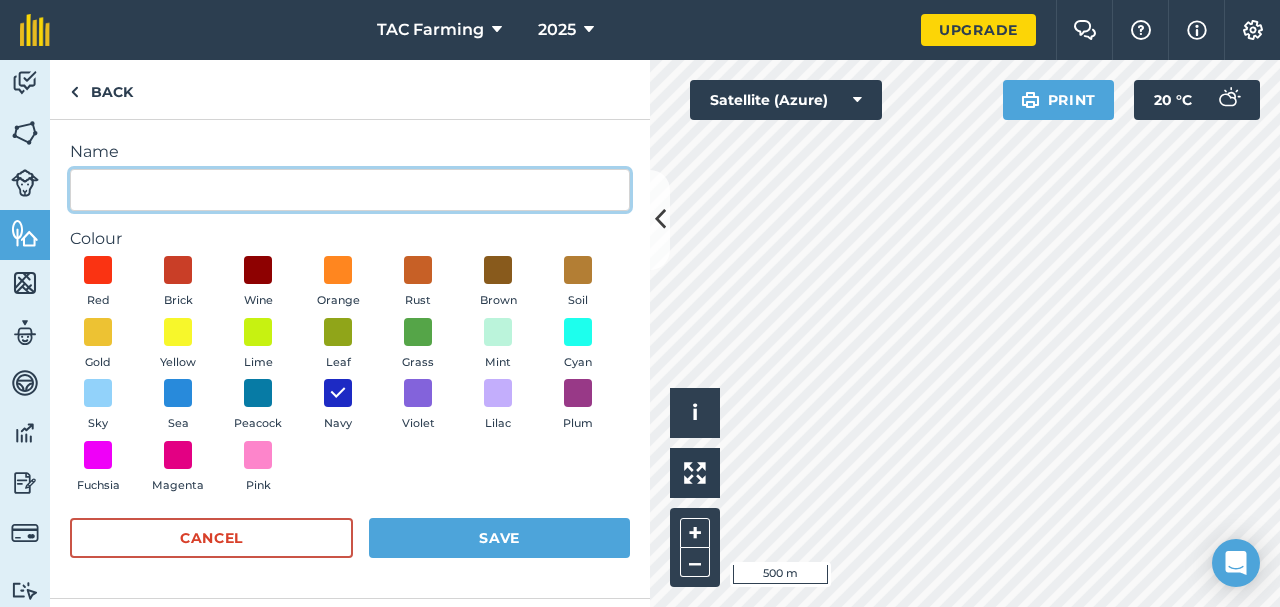 click on "Name" at bounding box center (350, 190) 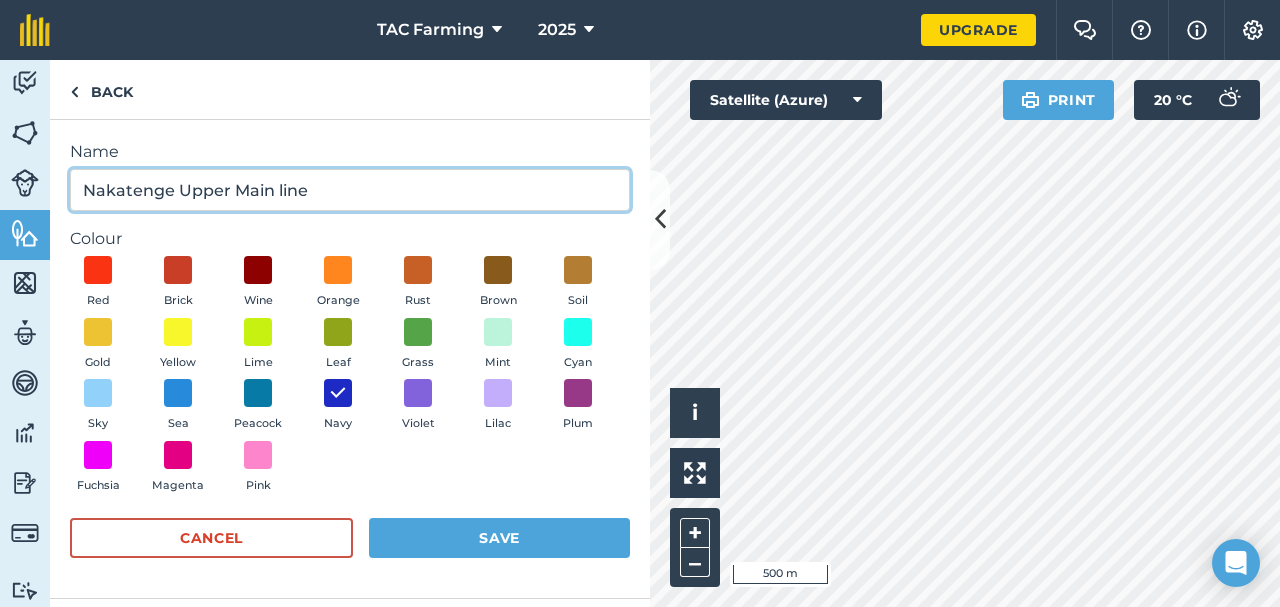 type on "Nakatenge Upper Main line" 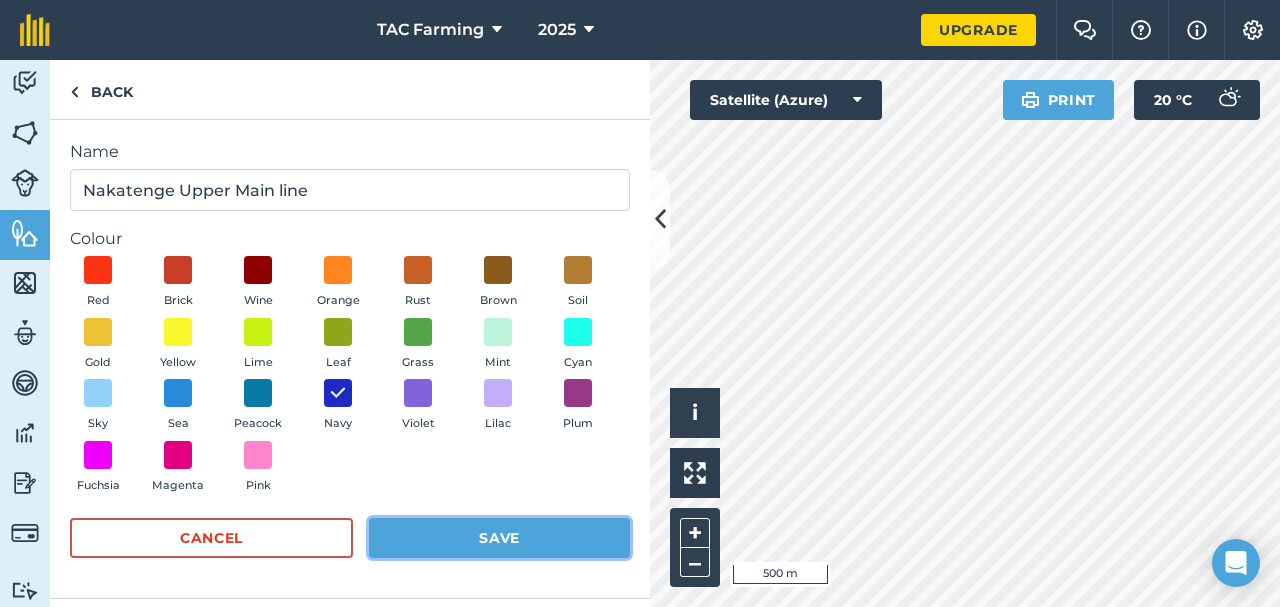 click on "Save" at bounding box center [499, 538] 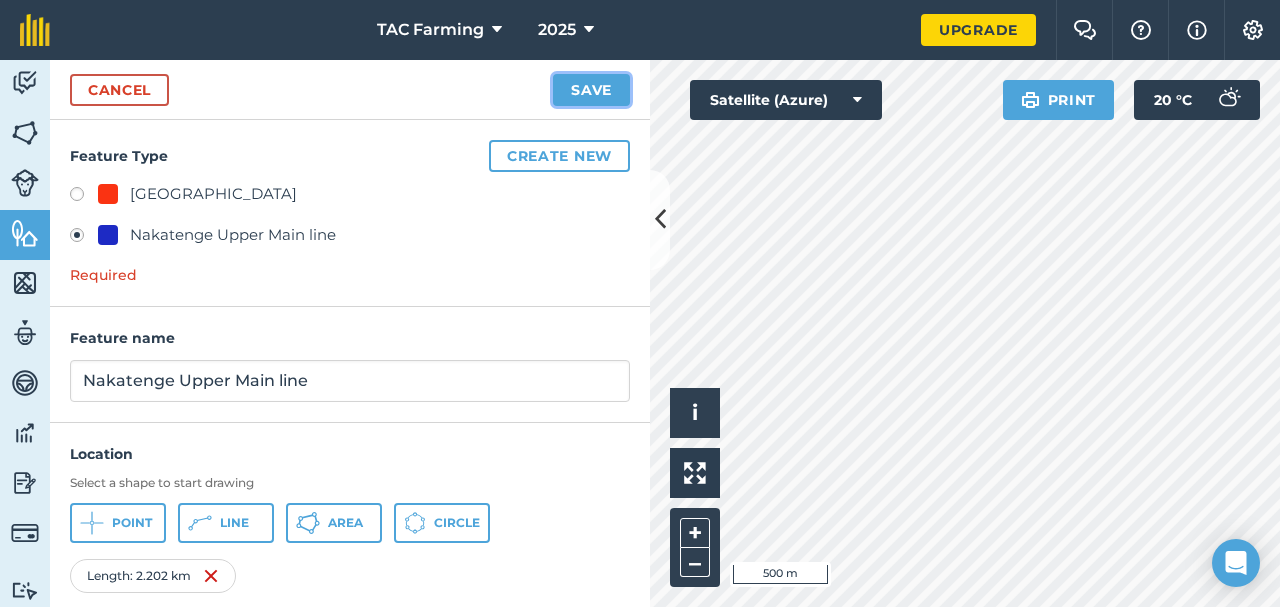 click on "Save" at bounding box center (591, 90) 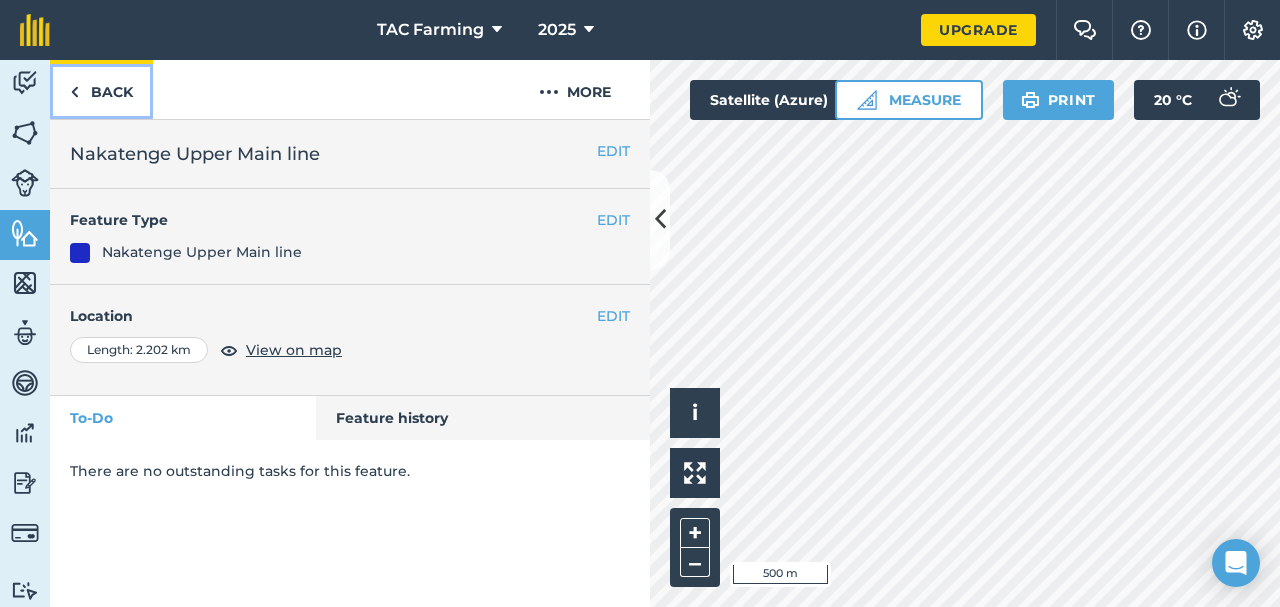 click on "Back" at bounding box center (101, 89) 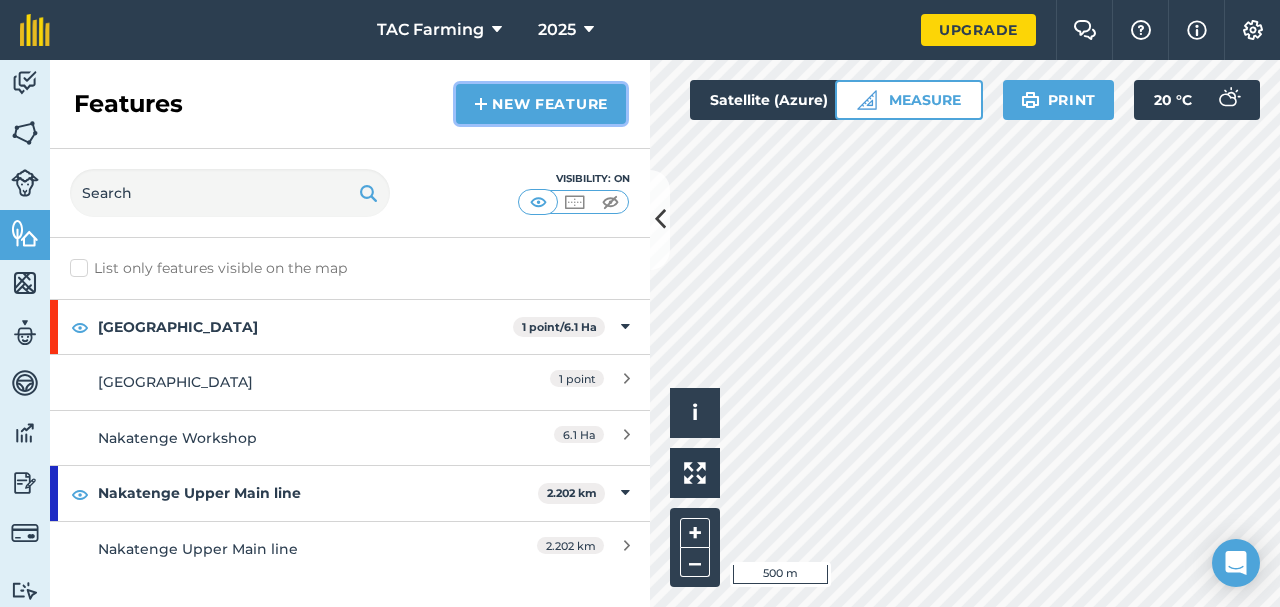 click on "New feature" at bounding box center (541, 104) 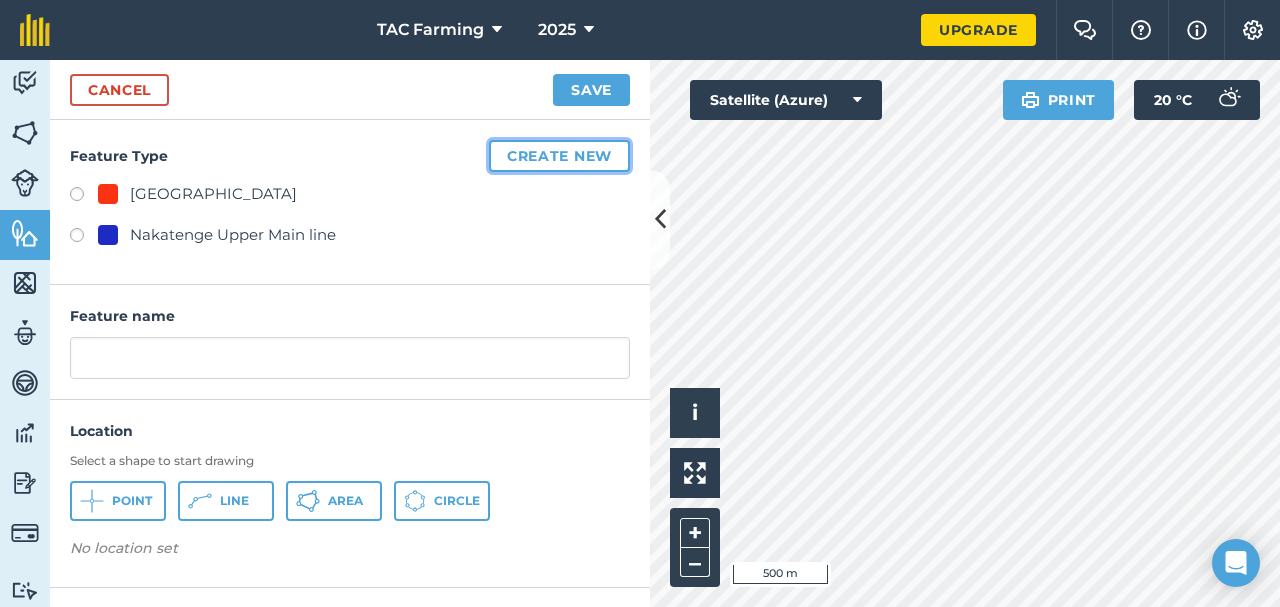 click on "Create new" at bounding box center [559, 156] 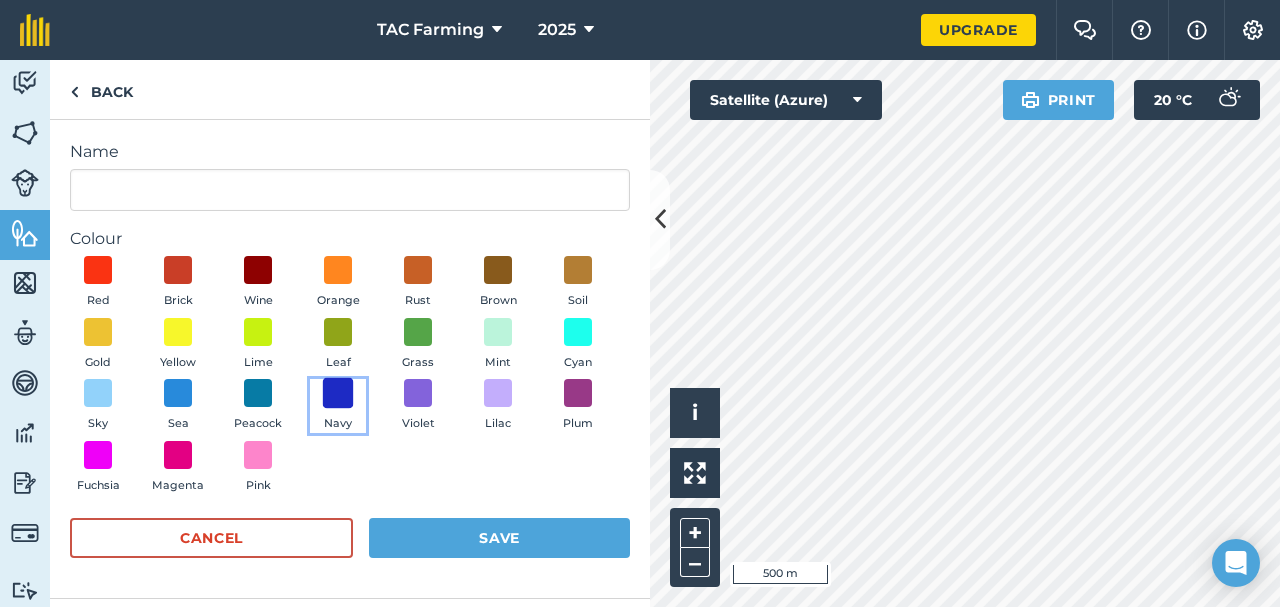 click at bounding box center (338, 393) 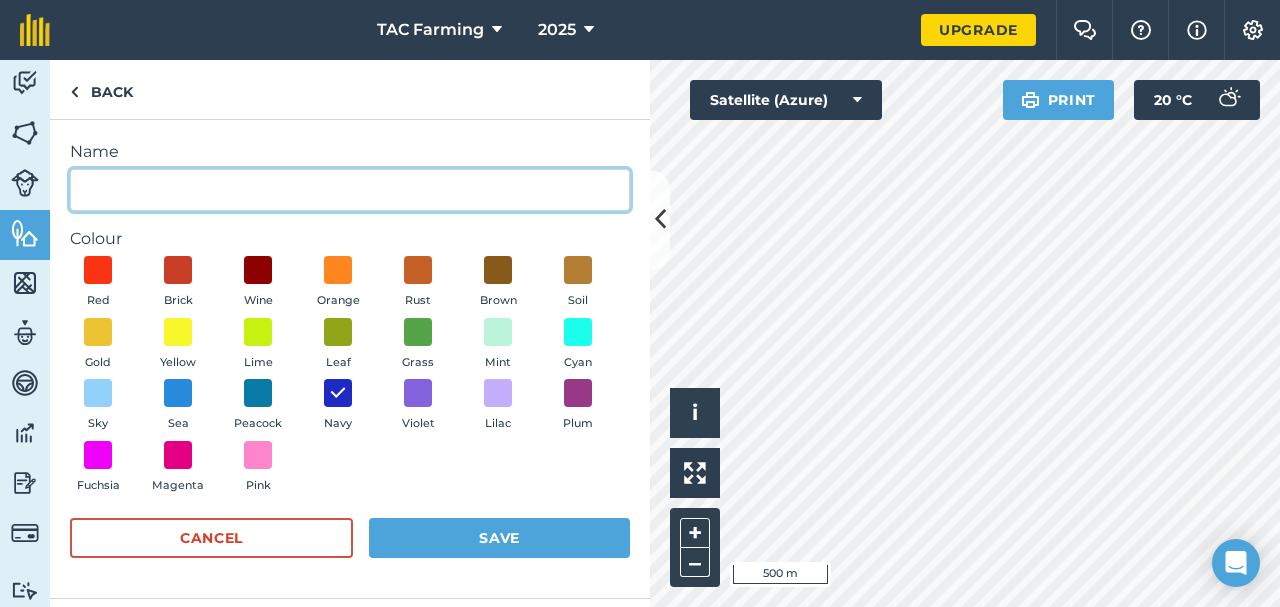 click on "Name" at bounding box center [350, 190] 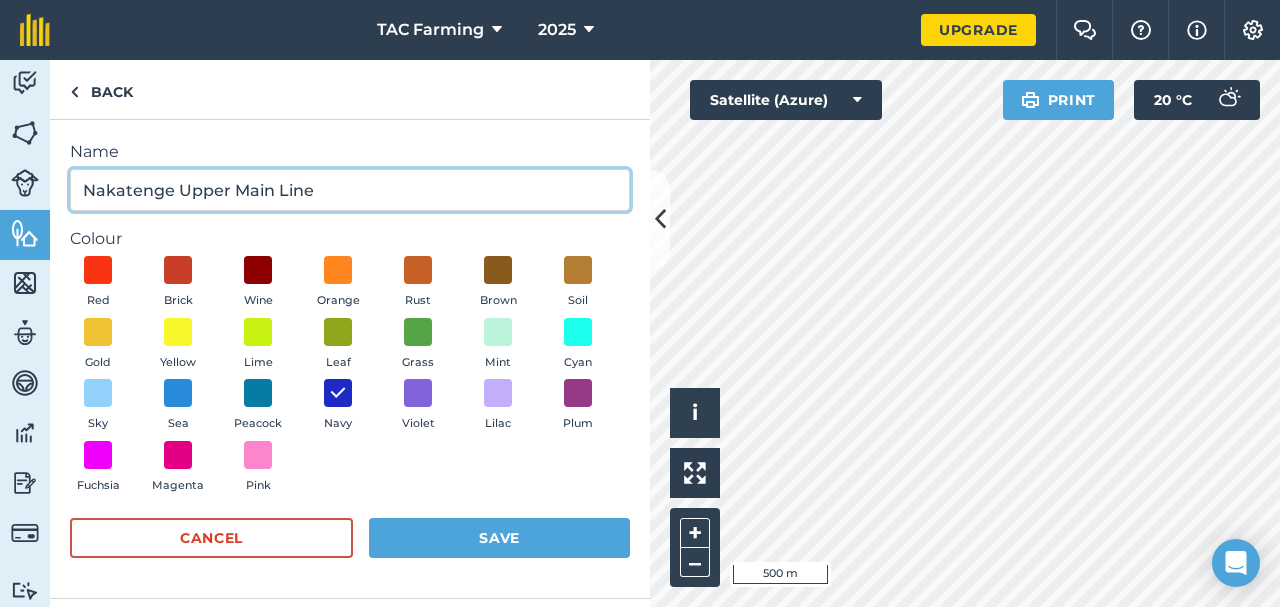 type on "Nakatenge Upper Main Line" 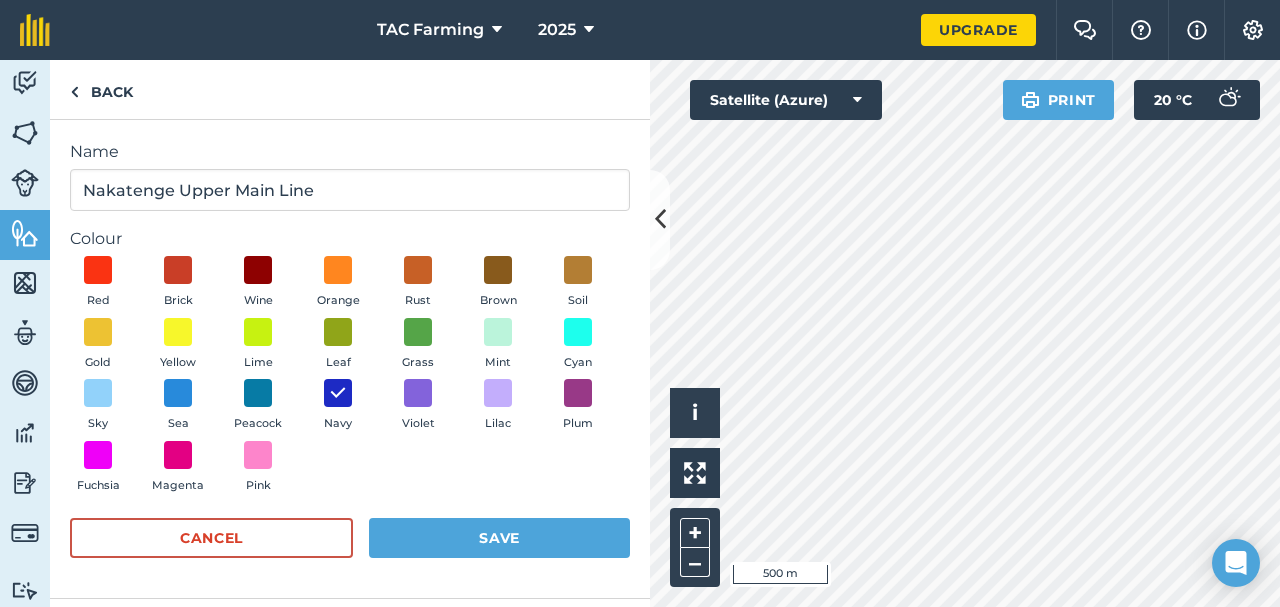 click on "Red Brick Wine Orange Rust Brown Soil Gold Yellow Lime Leaf Grass Mint Cyan Sky Sea Peacock Navy Violet Lilac Plum Fuchsia Magenta Pink" at bounding box center [350, 379] 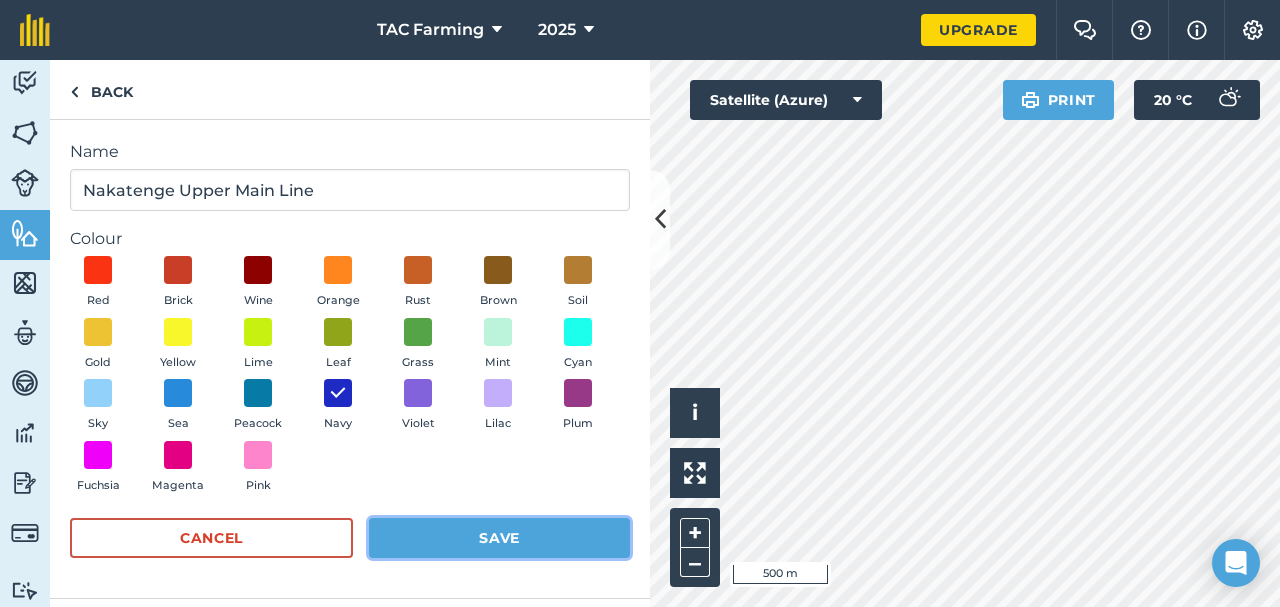 click on "Save" at bounding box center [499, 538] 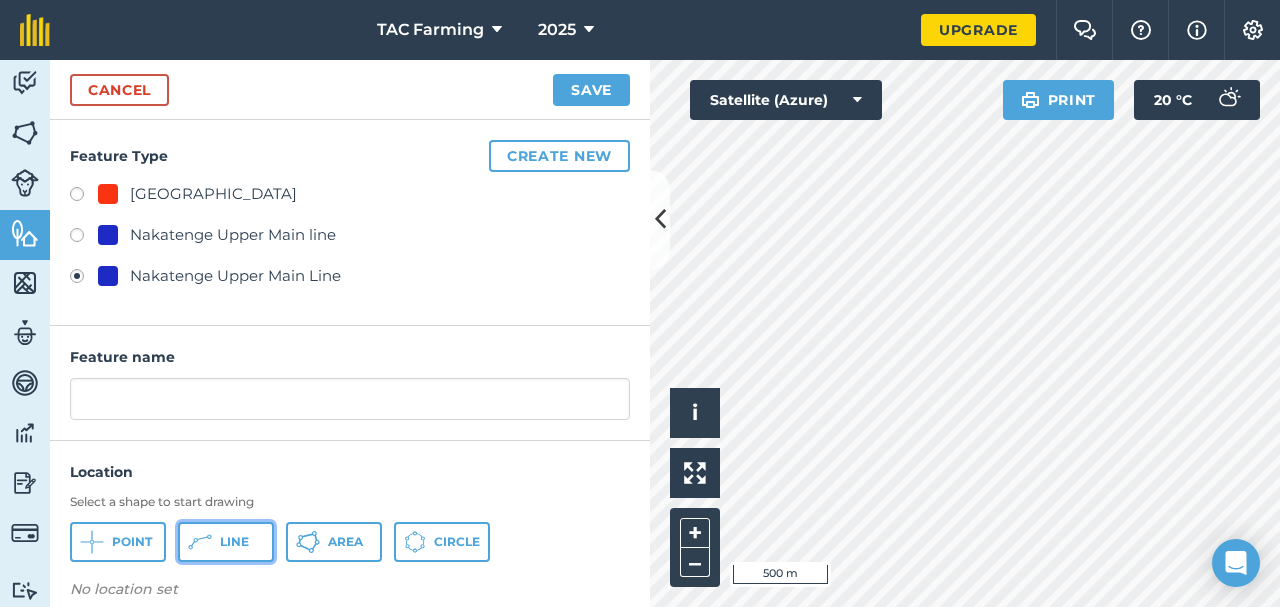 click on "Line" at bounding box center (234, 542) 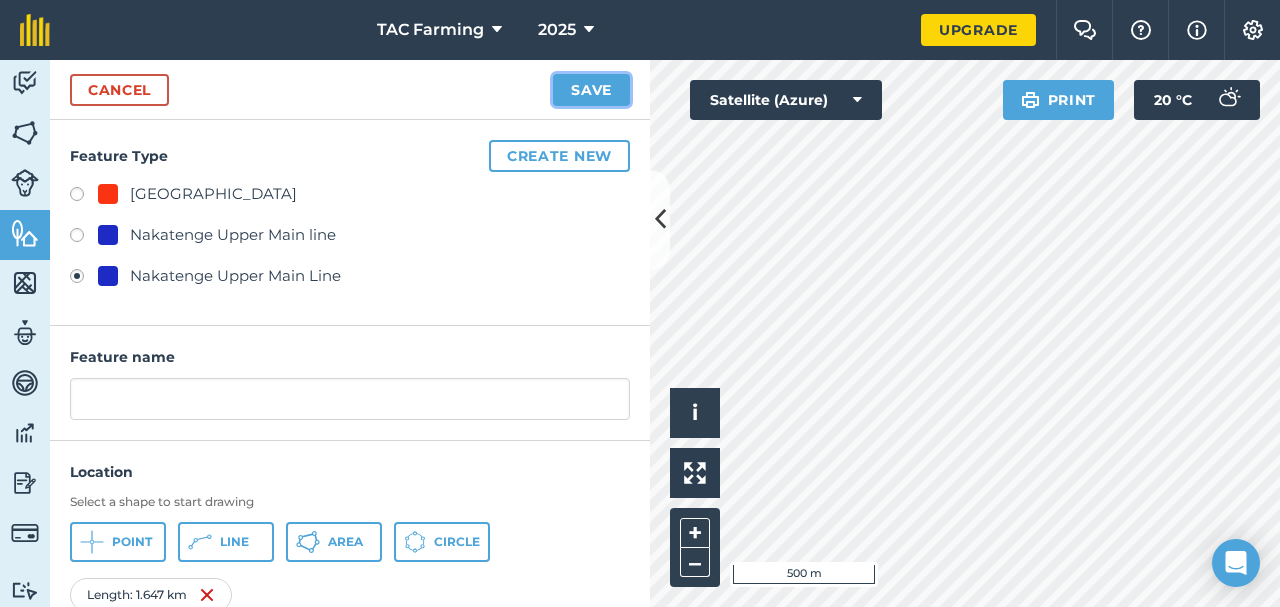 click on "Save" at bounding box center (591, 90) 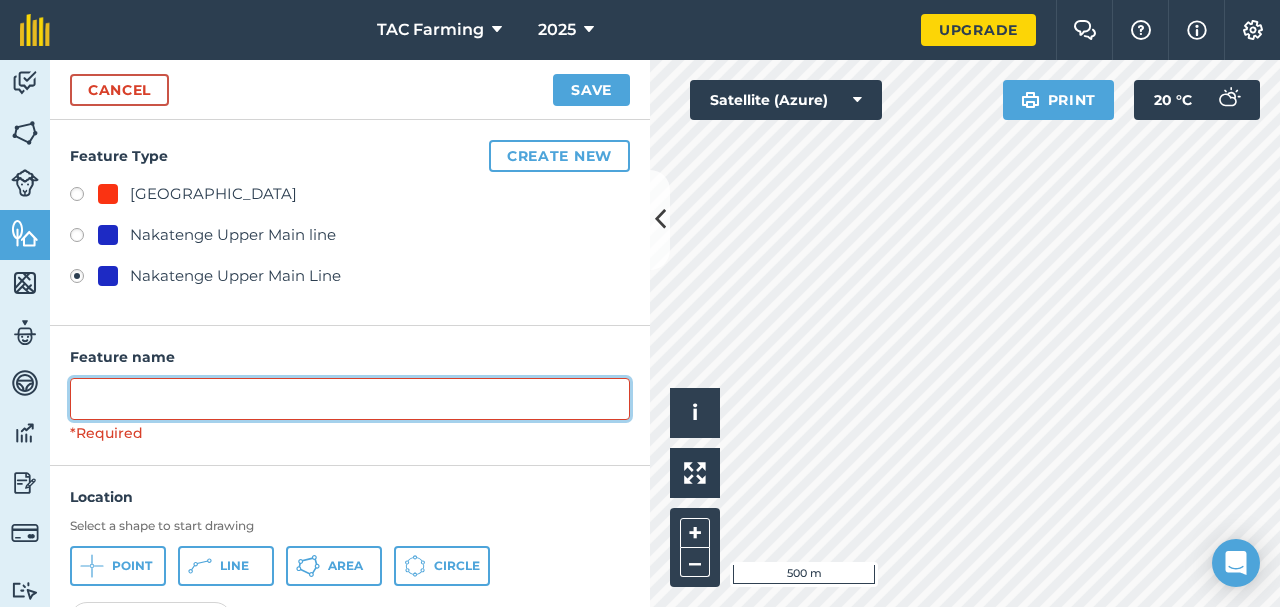 click at bounding box center [350, 399] 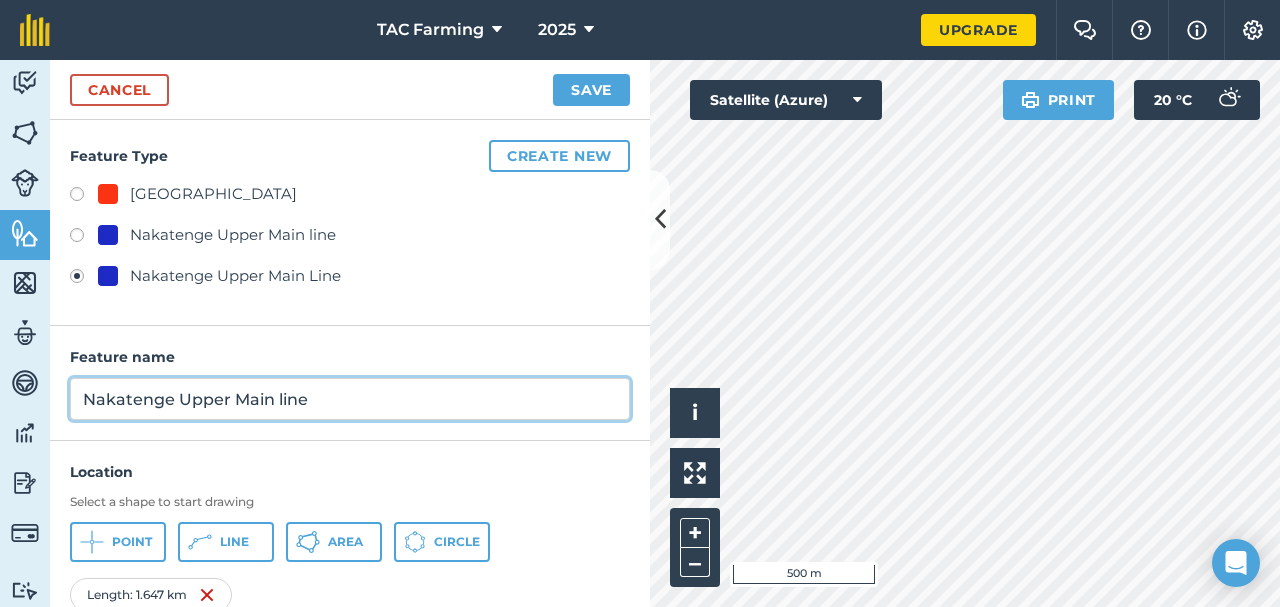 type on "Nakatenge Upper Main line" 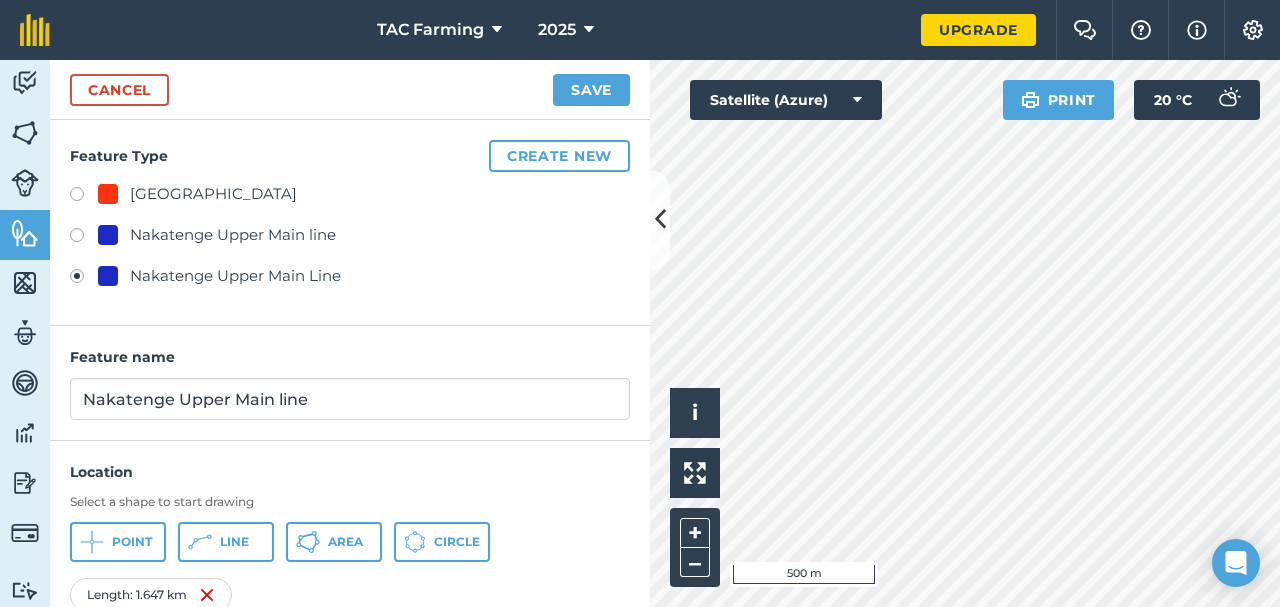 click on "Feature Type   Create new Nakatenge Pump station [GEOGRAPHIC_DATA] Upper Main line Nakatenge Upper Main Line" at bounding box center (350, 223) 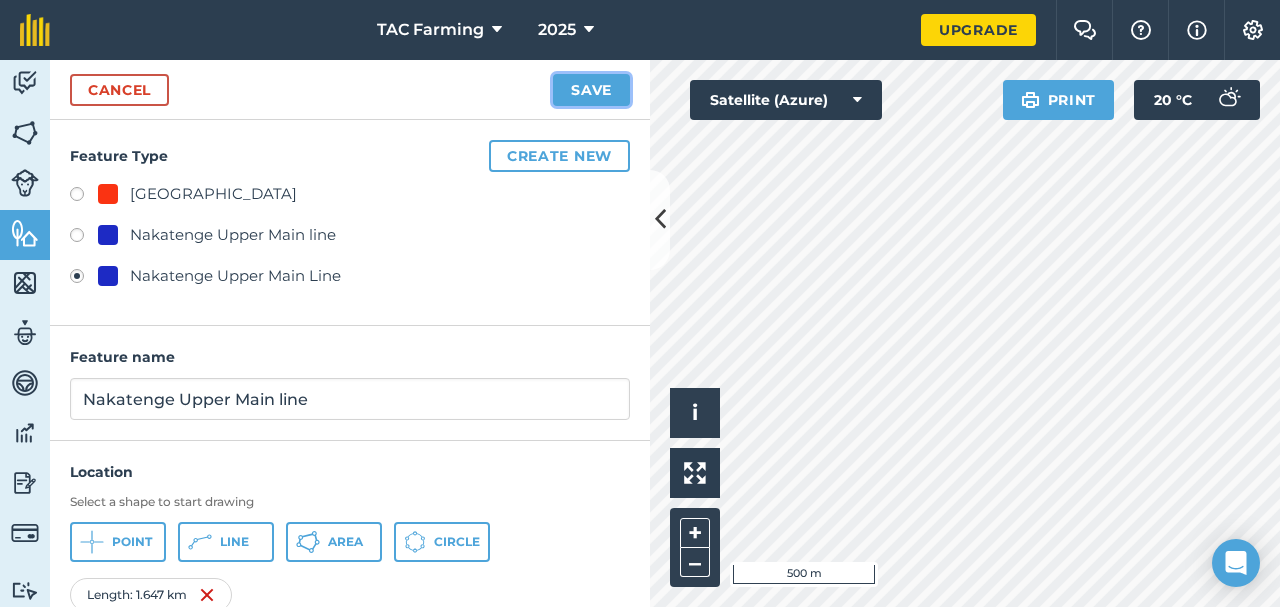 click on "Save" at bounding box center [591, 90] 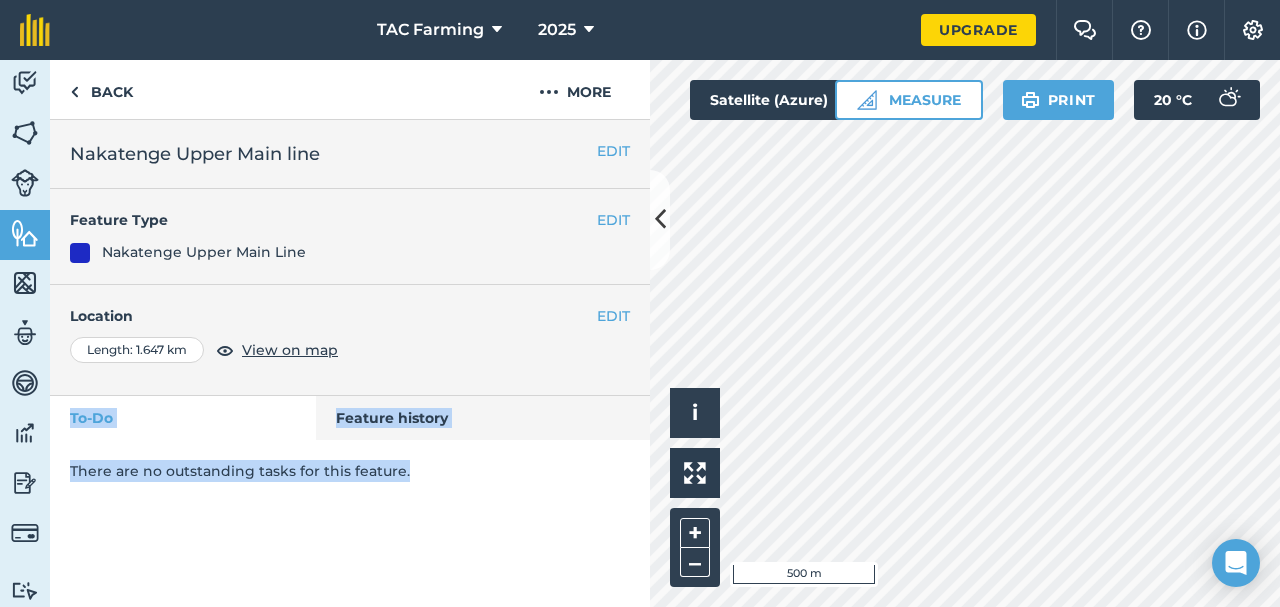 drag, startPoint x: 569, startPoint y: 349, endPoint x: 539, endPoint y: 505, distance: 158.85843 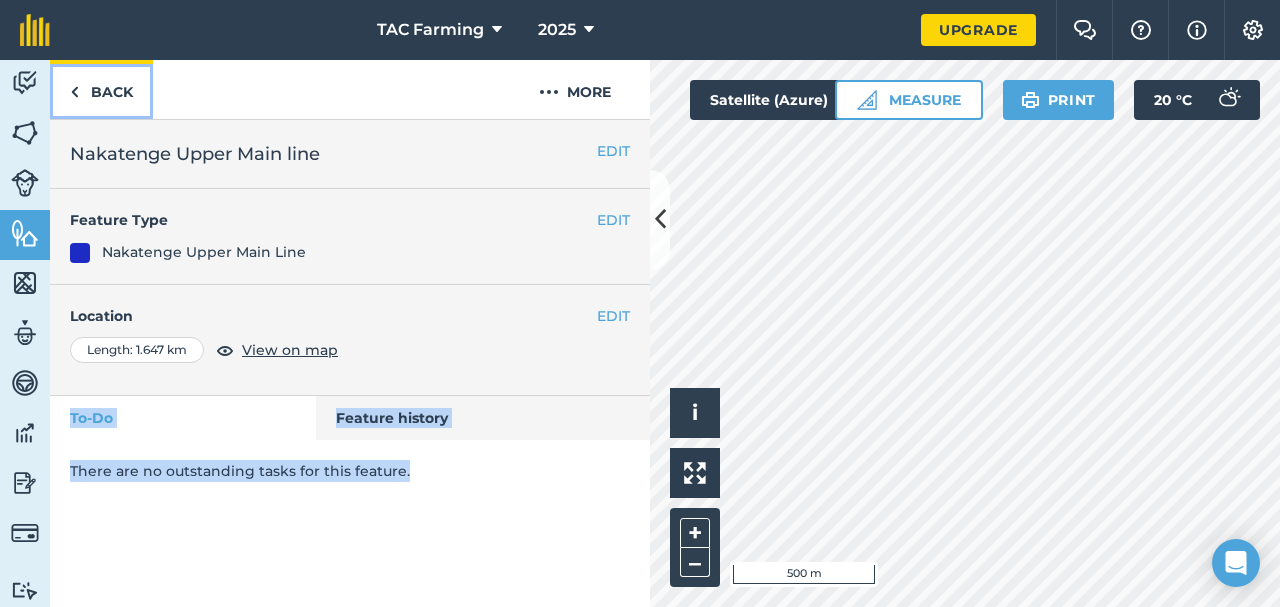 click on "Back" at bounding box center (101, 89) 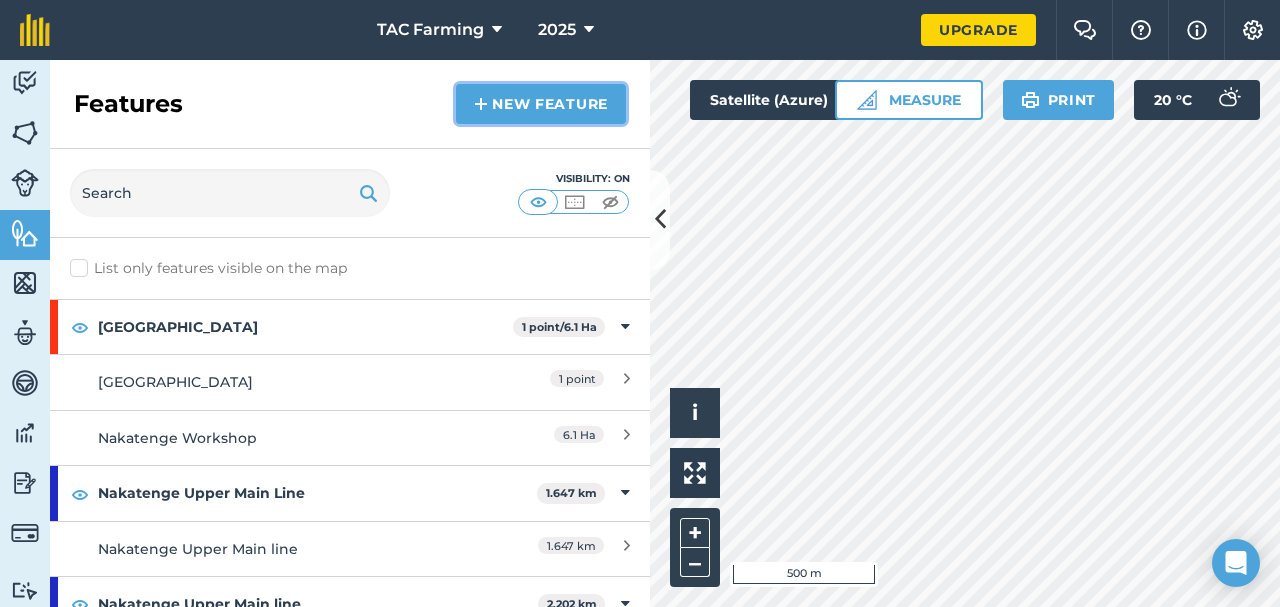 click on "New feature" at bounding box center [541, 104] 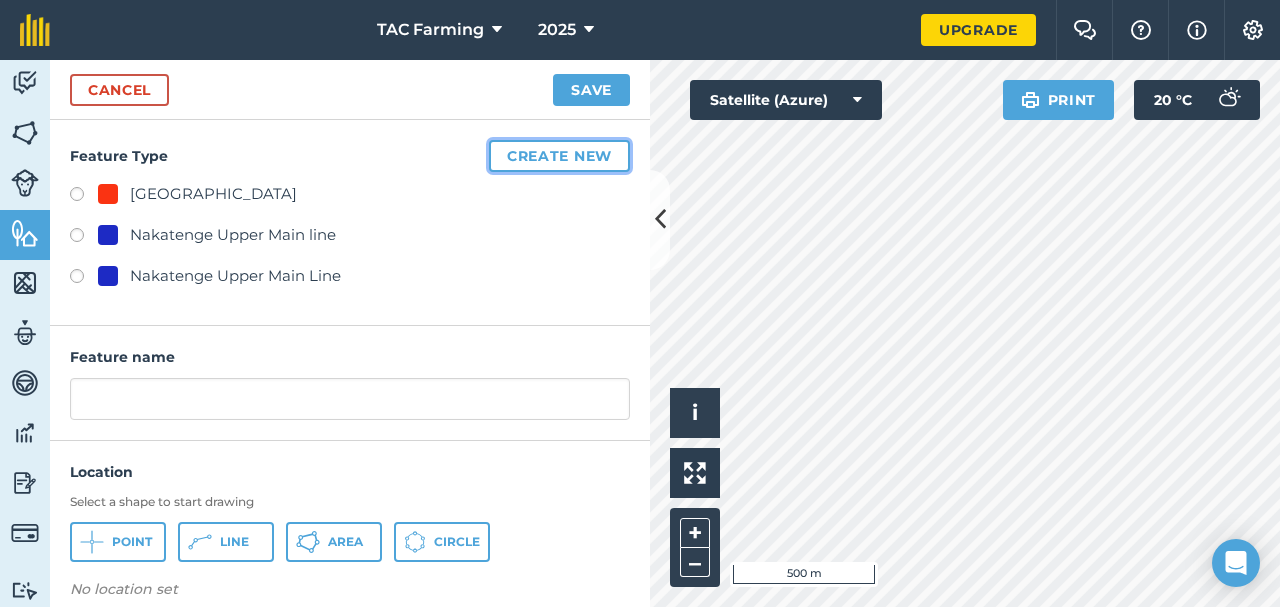 click on "Create new" at bounding box center (559, 156) 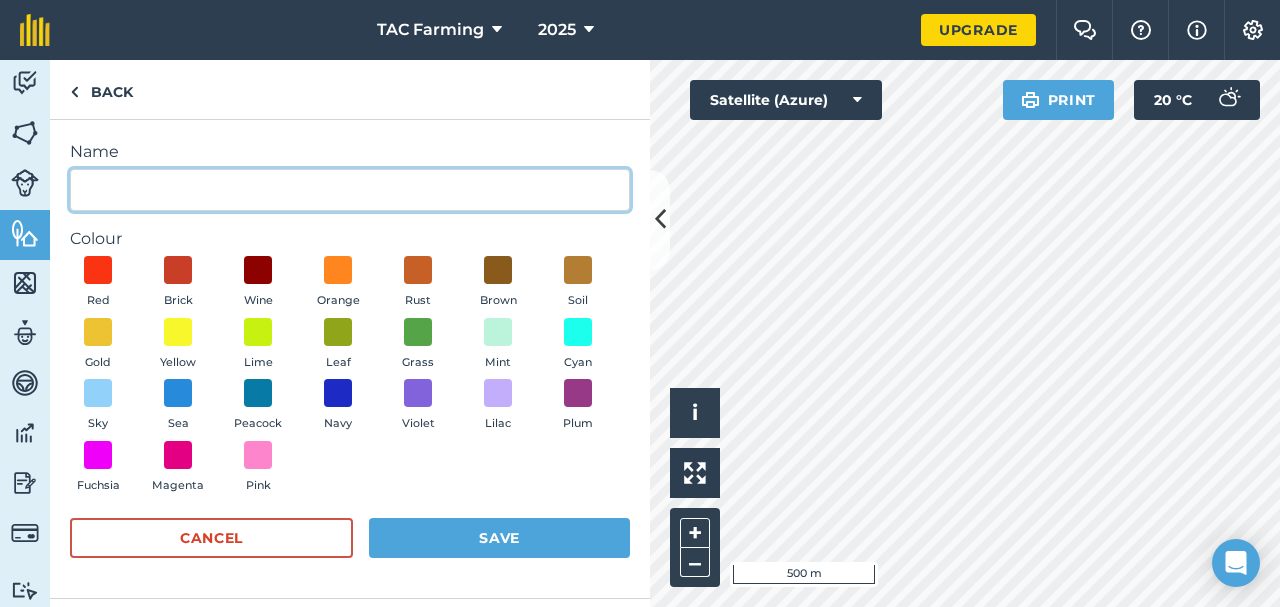 click on "Name" at bounding box center [350, 190] 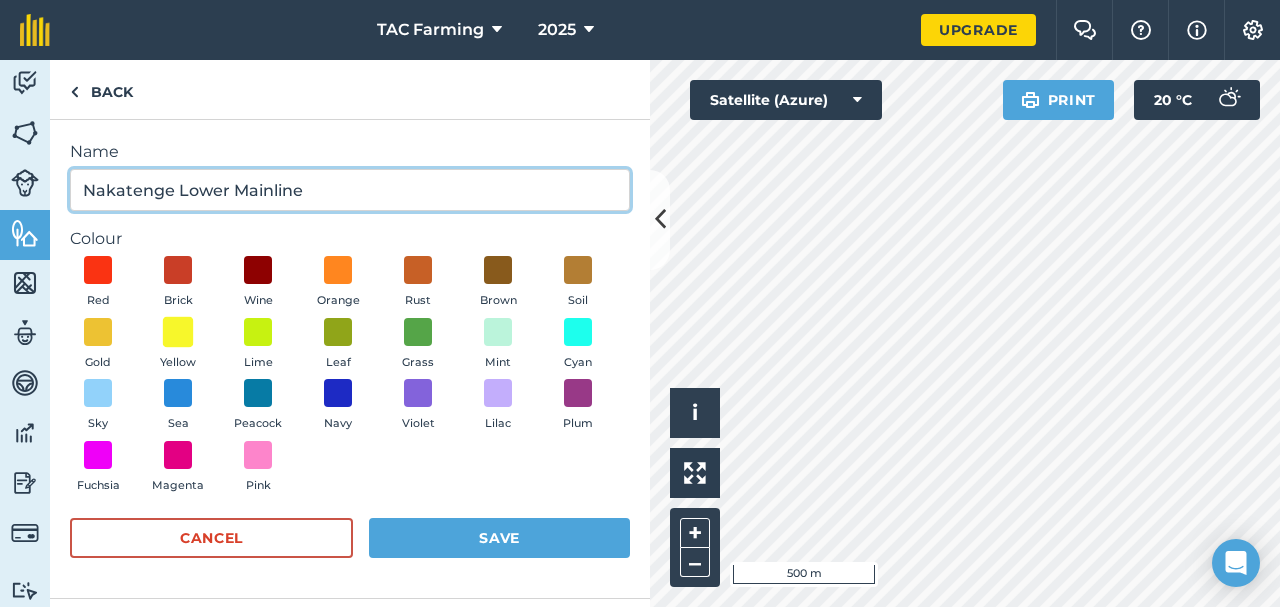 type on "Nakatenge Lower Mainline" 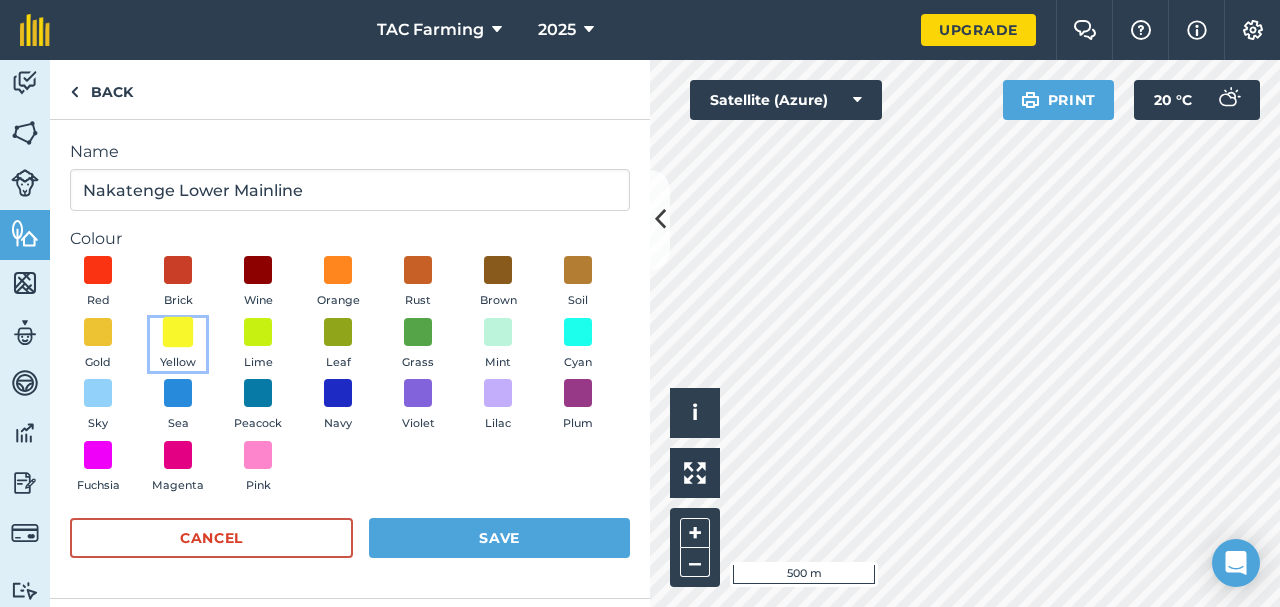 click at bounding box center (178, 331) 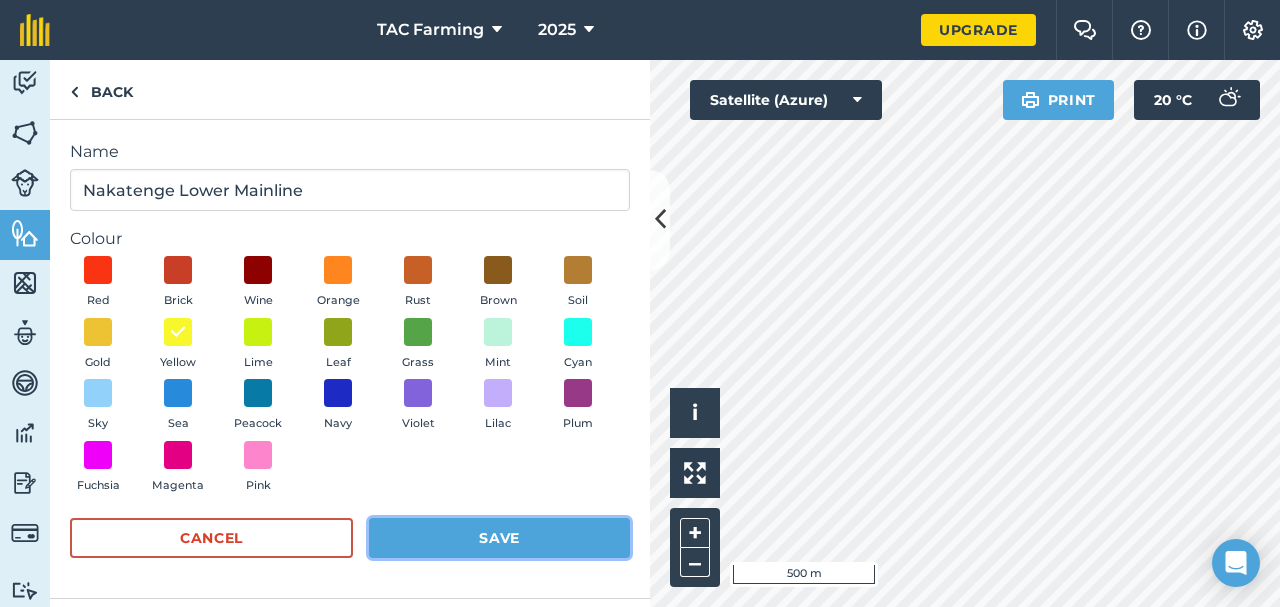 click on "Save" at bounding box center (499, 538) 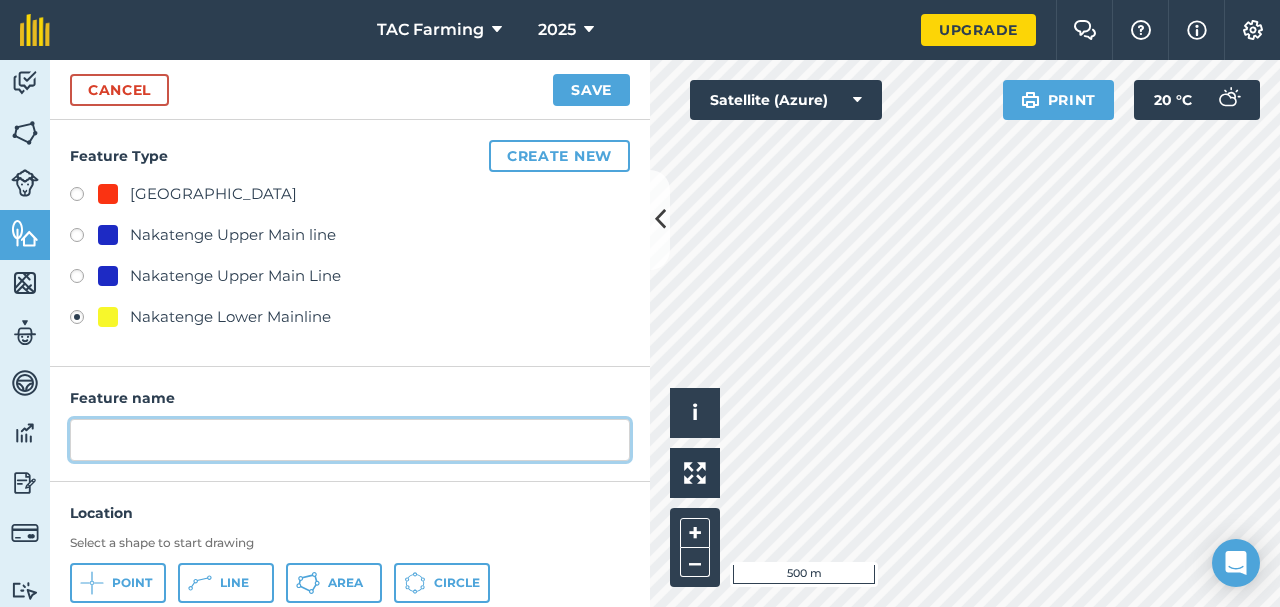 click at bounding box center [350, 440] 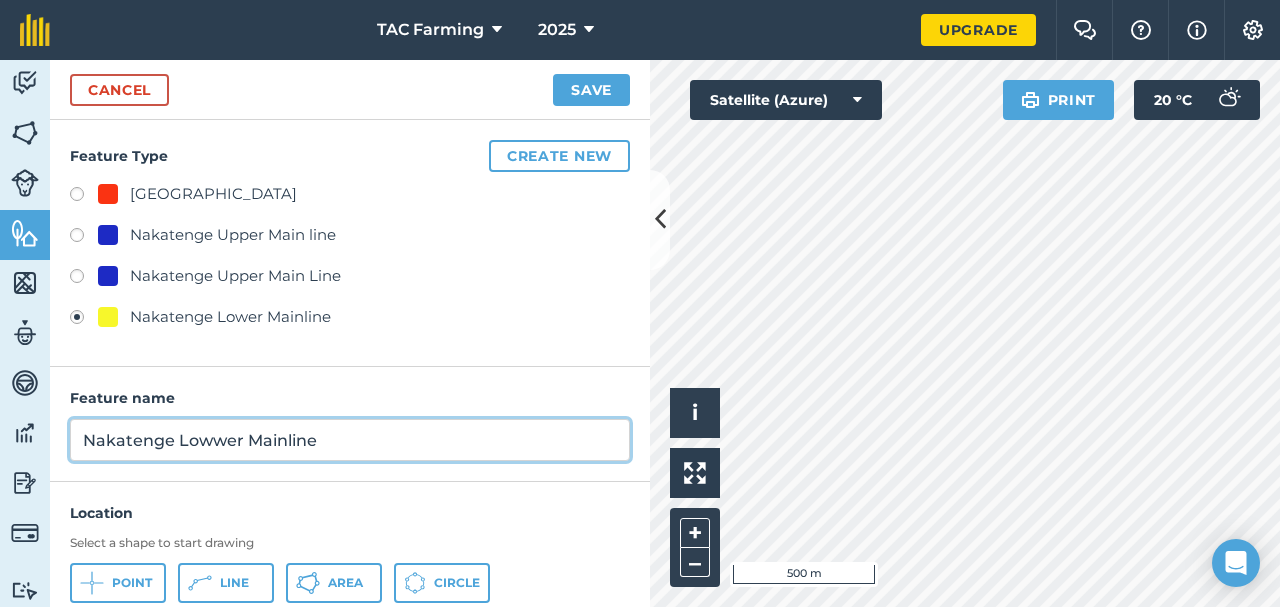 type on "Nakatenge Lowwer Mainline" 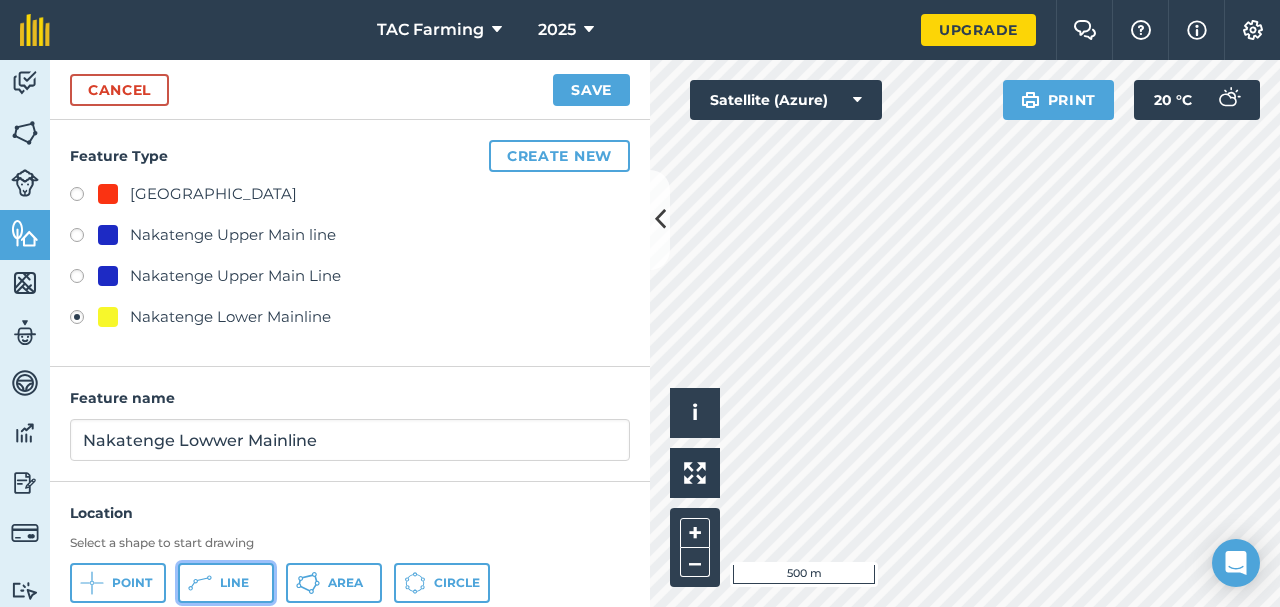 click 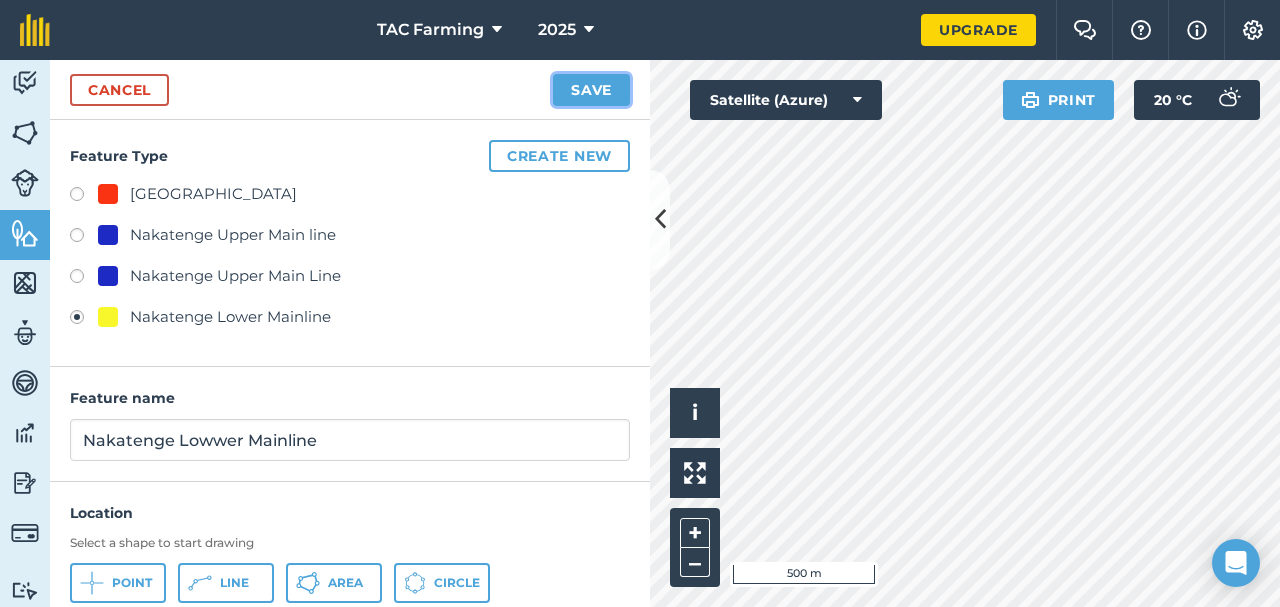 click on "Save" at bounding box center (591, 90) 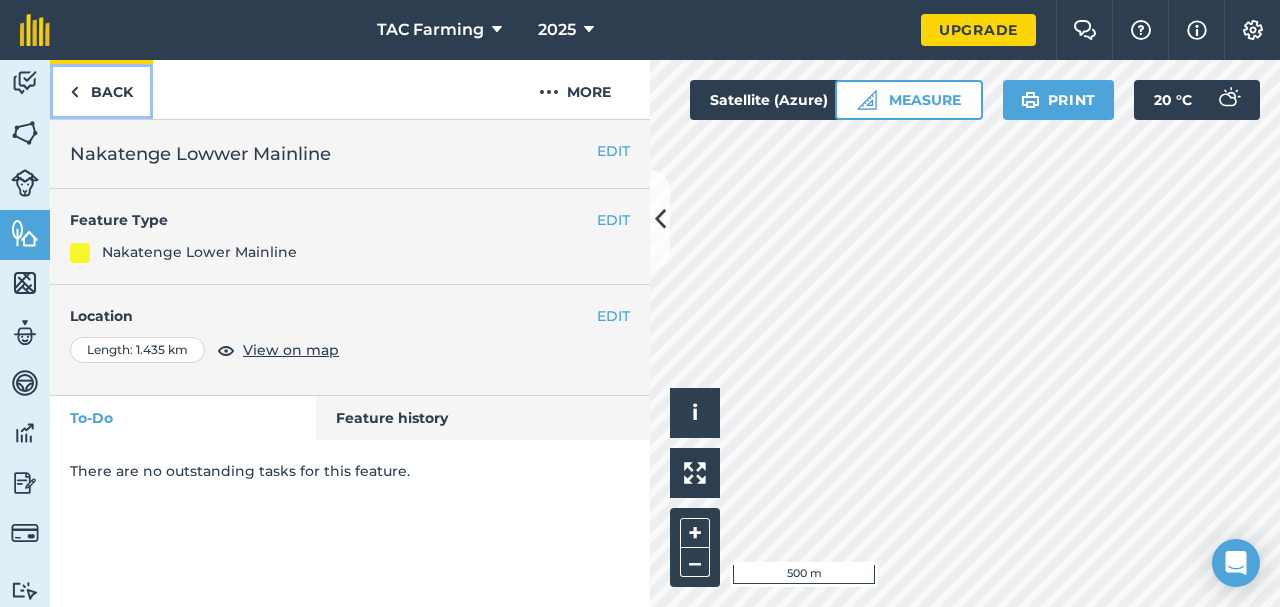 click on "Back" at bounding box center (101, 89) 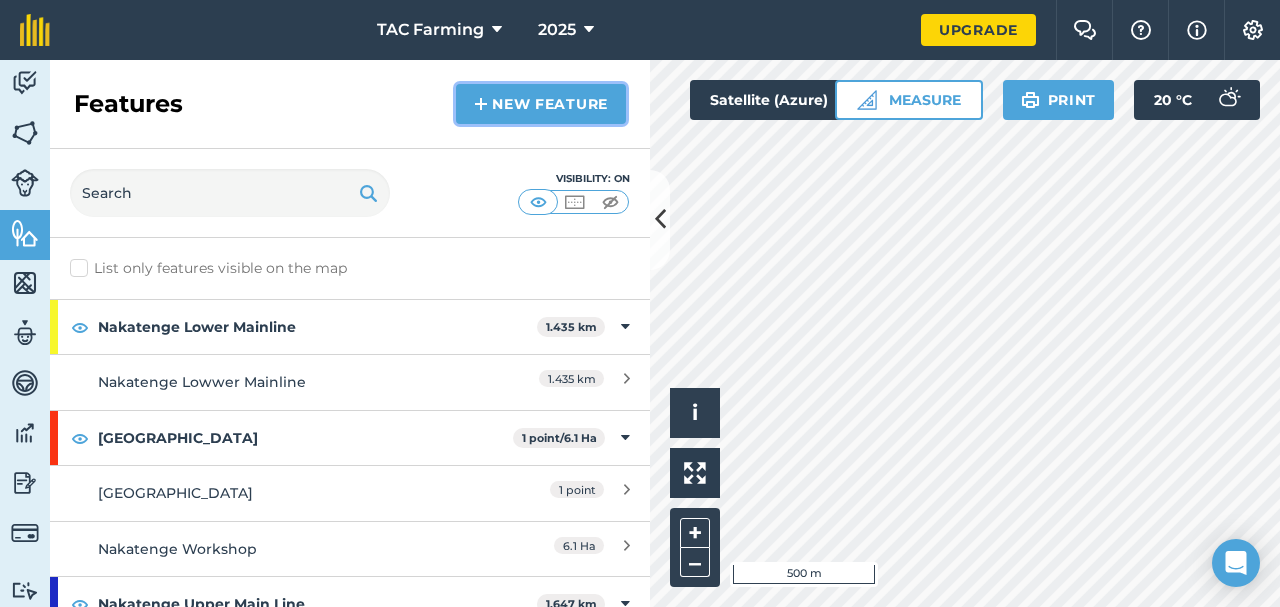 click on "New feature" at bounding box center (541, 104) 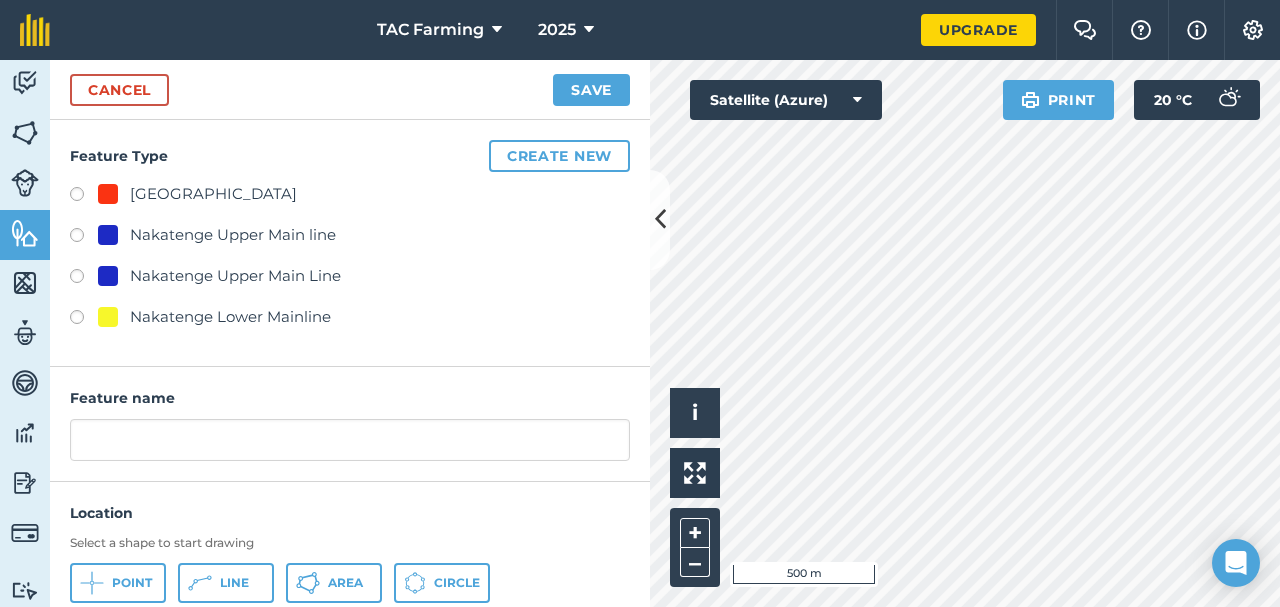 click on "Nakatenge Lower Mainline" at bounding box center (230, 317) 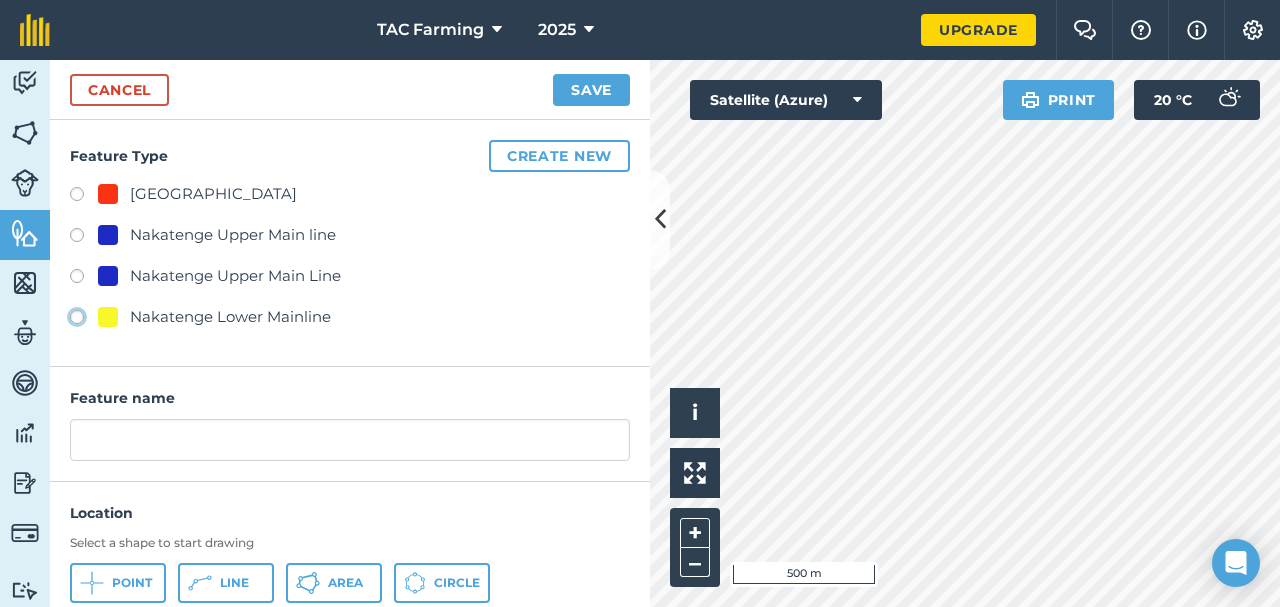 click on "Nakatenge Lower Mainline" at bounding box center (-9923, 316) 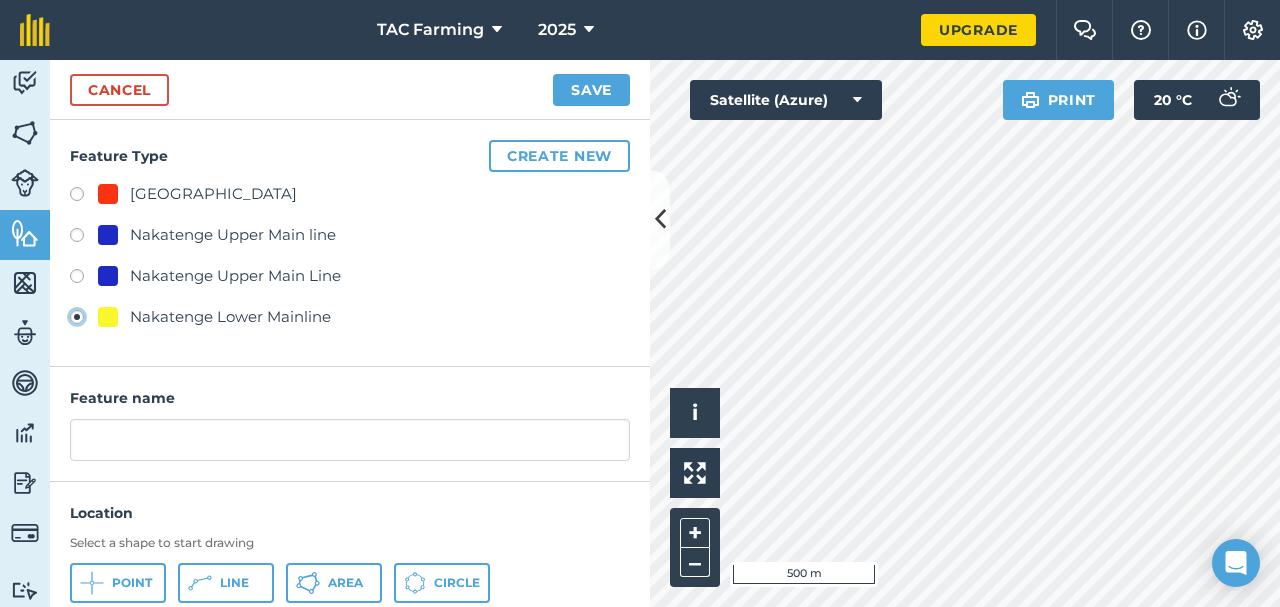 type on "Nakatenge Lower Mainline" 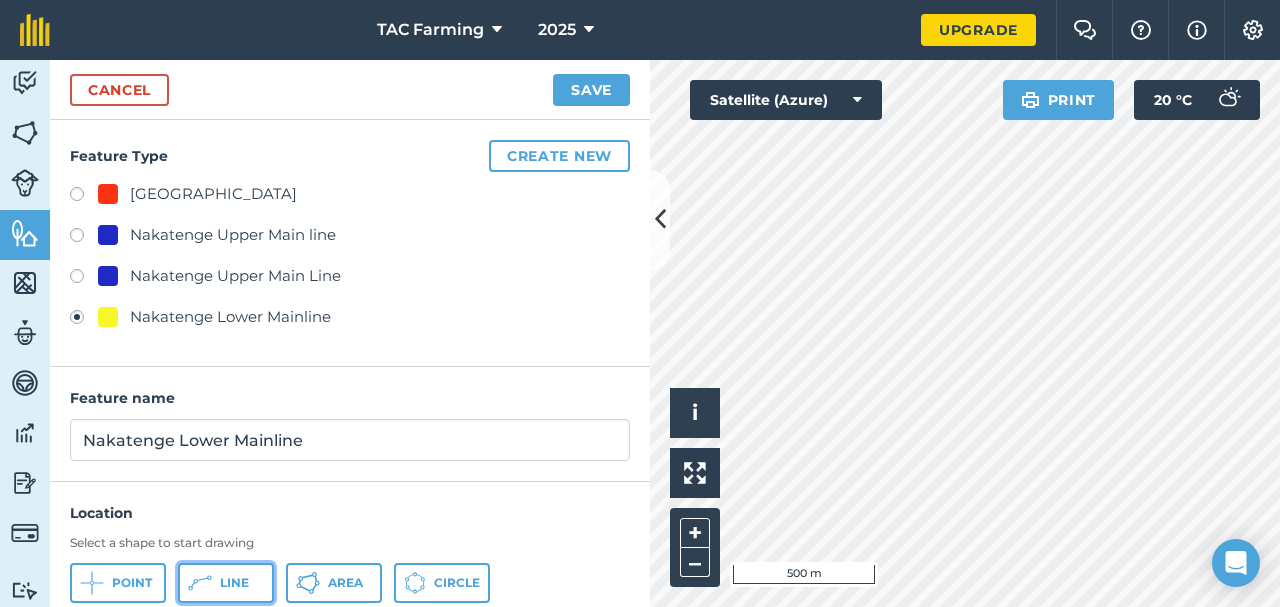 click on "Line" at bounding box center [234, 583] 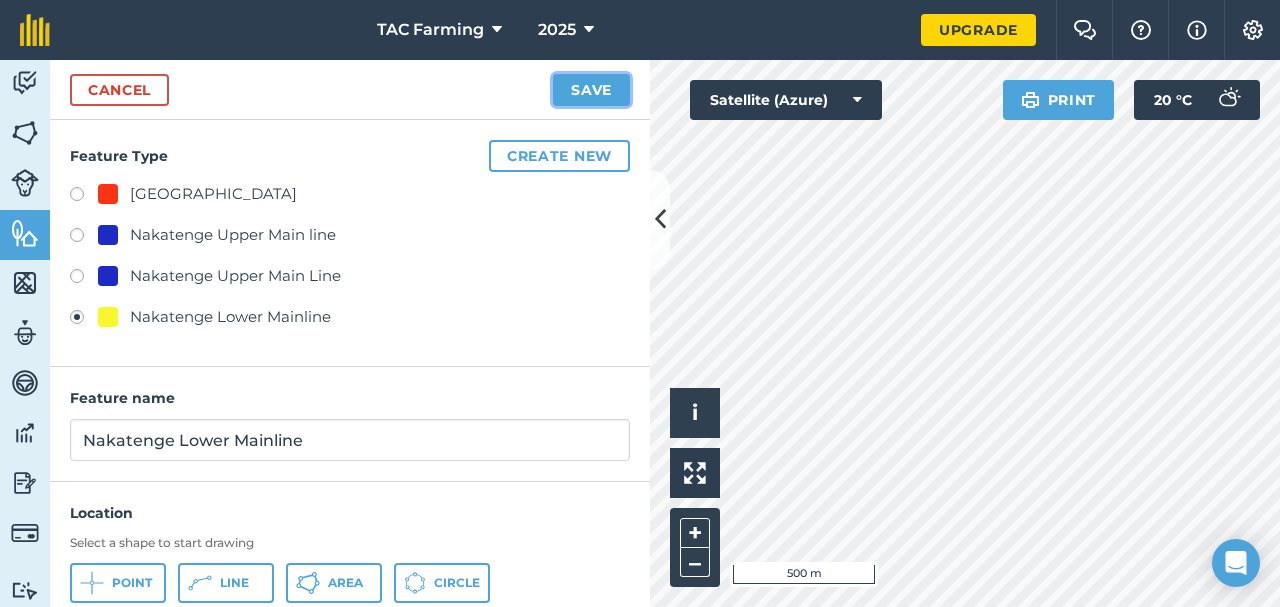 click on "Save" at bounding box center [591, 90] 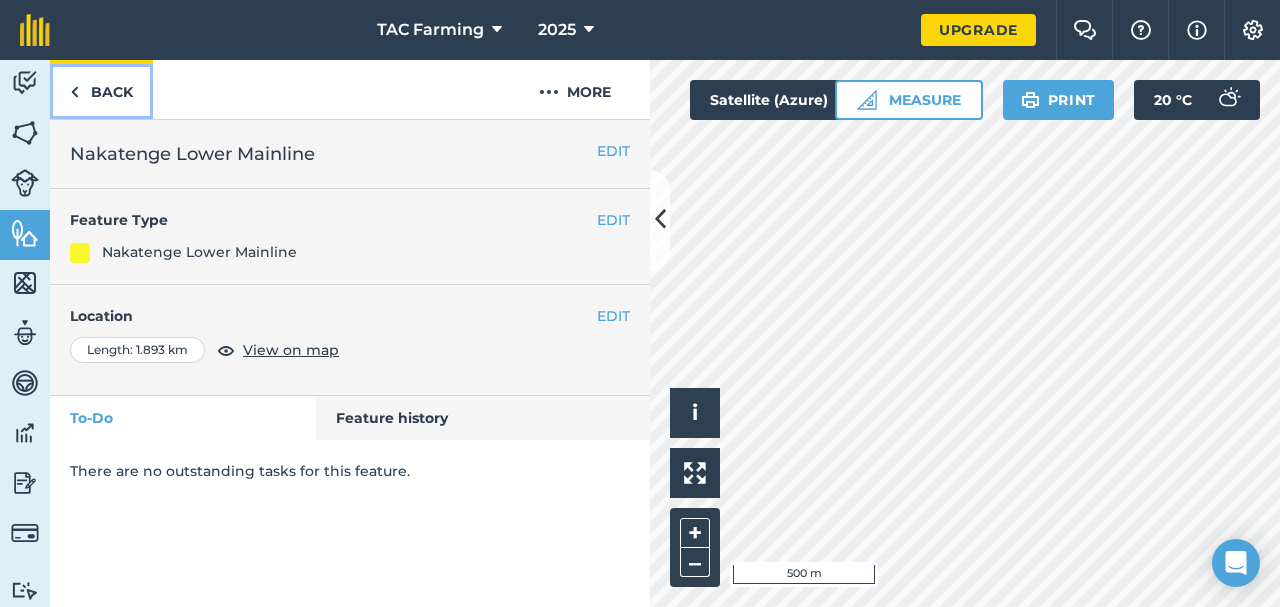 click on "Back" at bounding box center [101, 89] 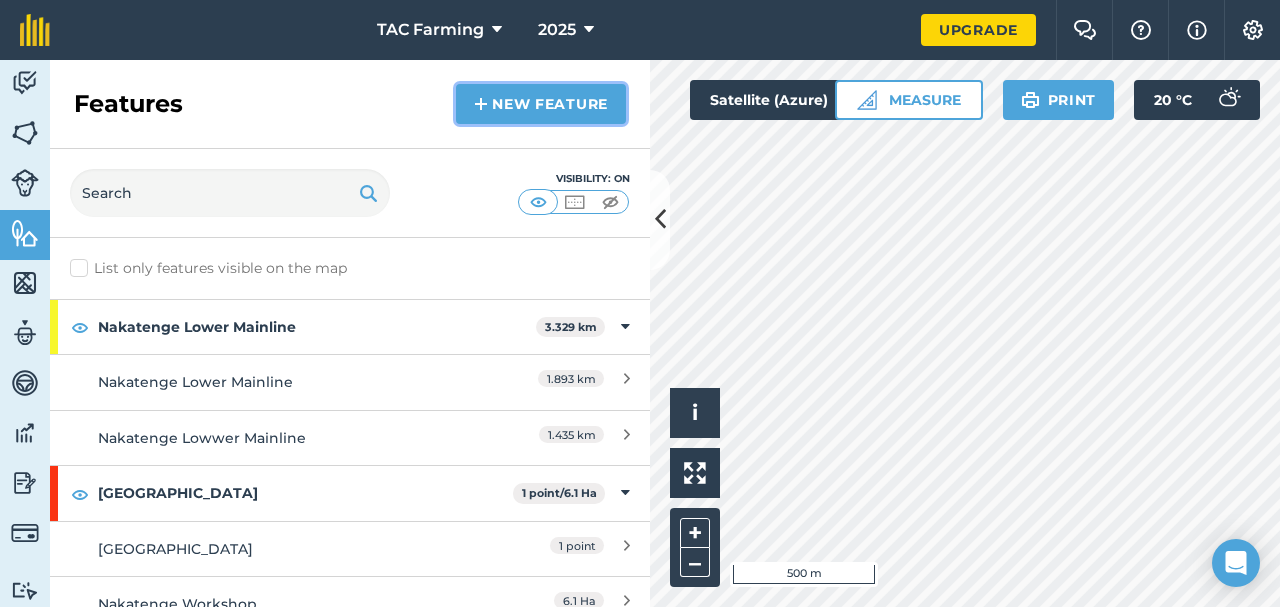 click on "New feature" at bounding box center [541, 104] 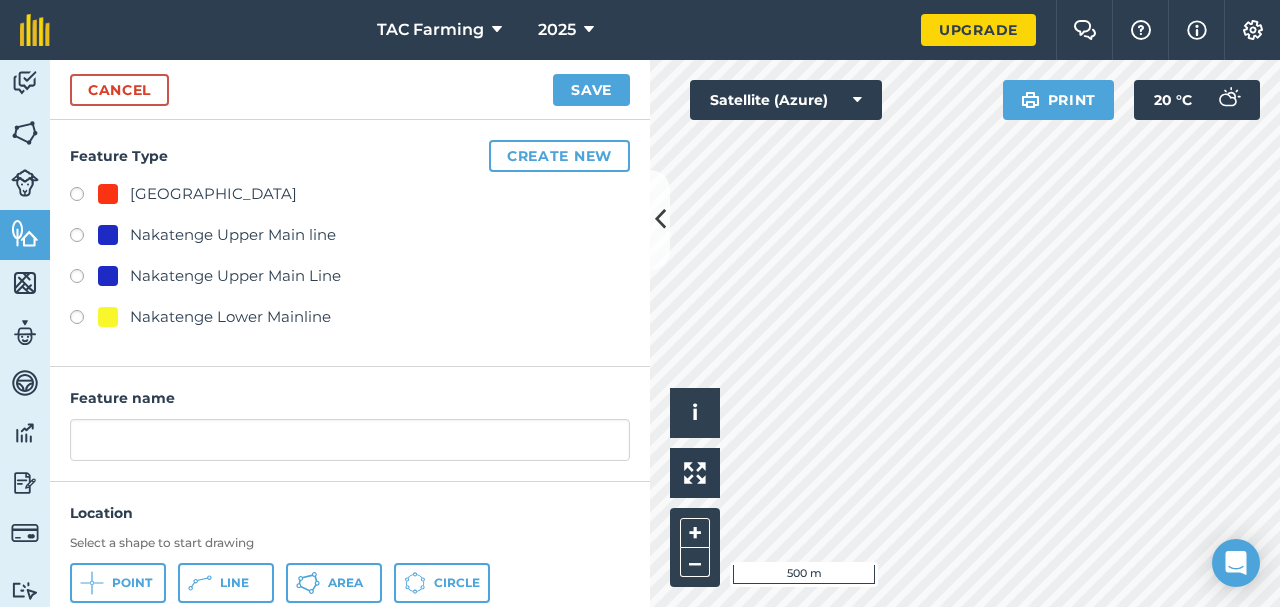 click on "Nakatenge Lower Mainline" at bounding box center [230, 317] 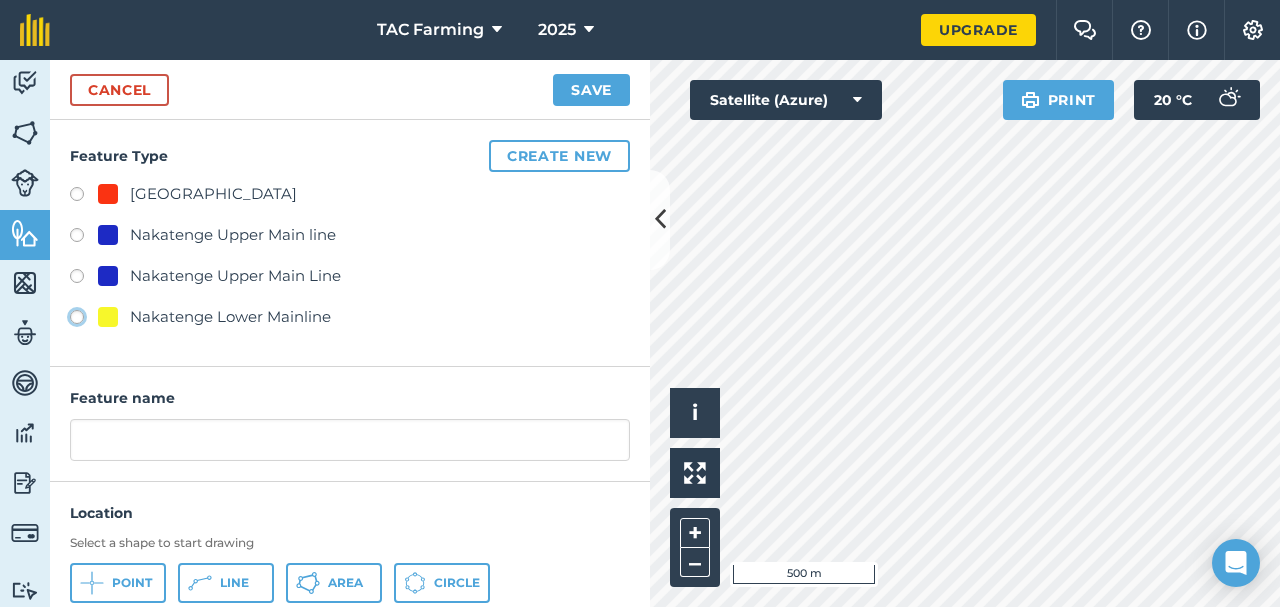 click on "Nakatenge Lower Mainline" at bounding box center [-9923, 316] 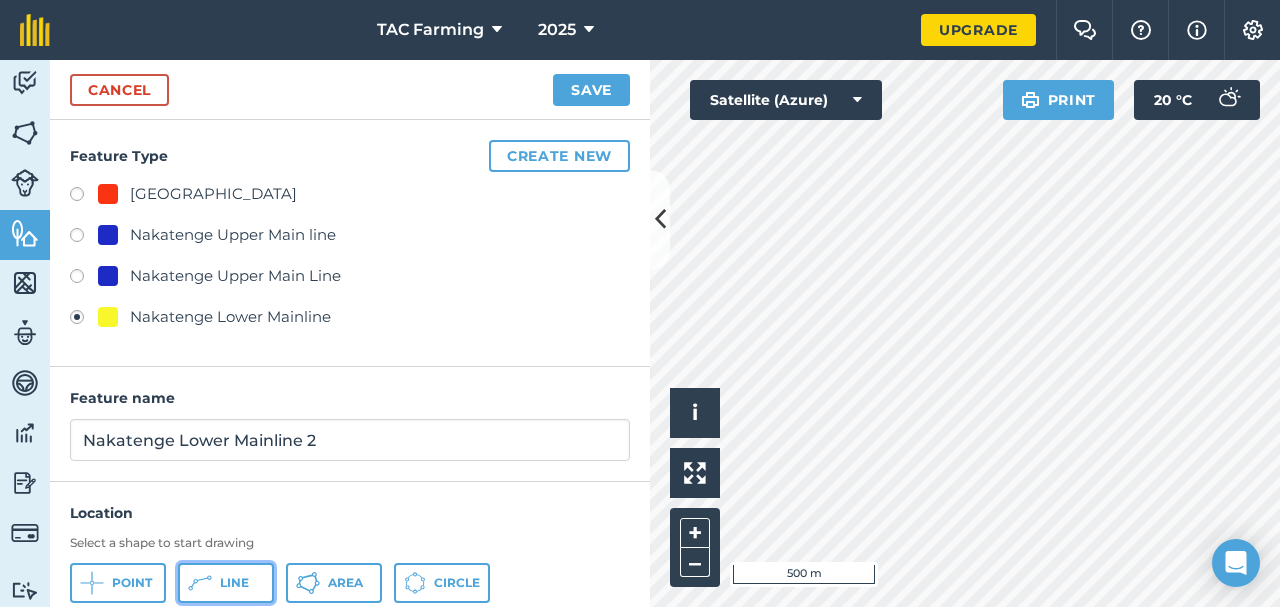 click on "Line" at bounding box center (234, 583) 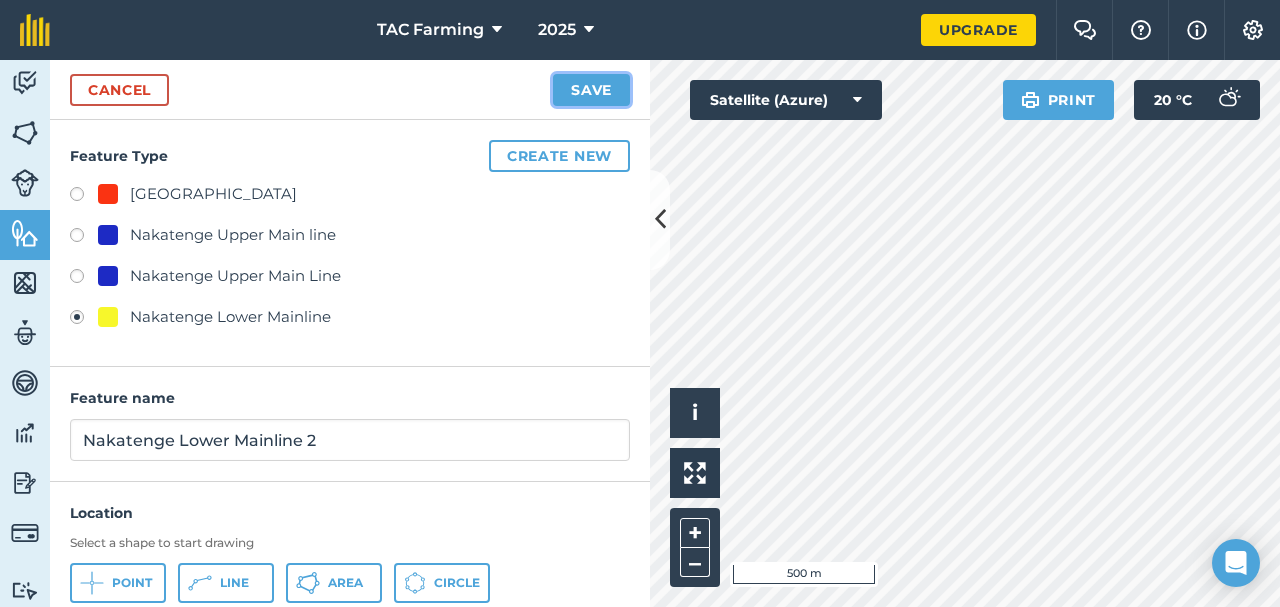 click on "Save" at bounding box center [591, 90] 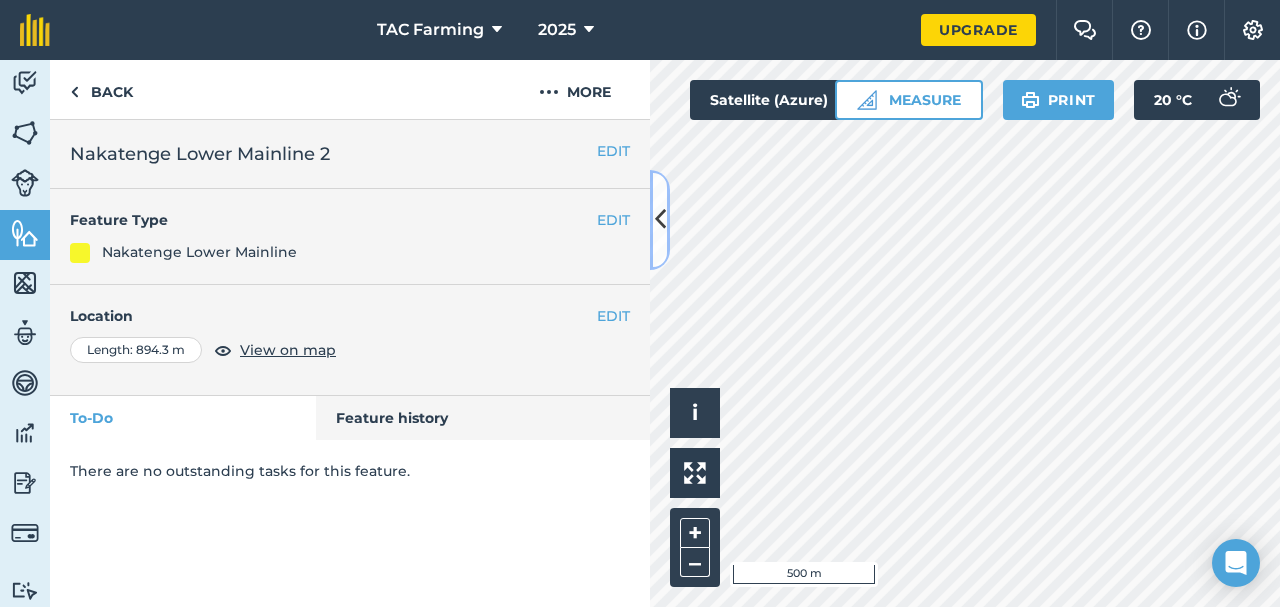 click at bounding box center (660, 219) 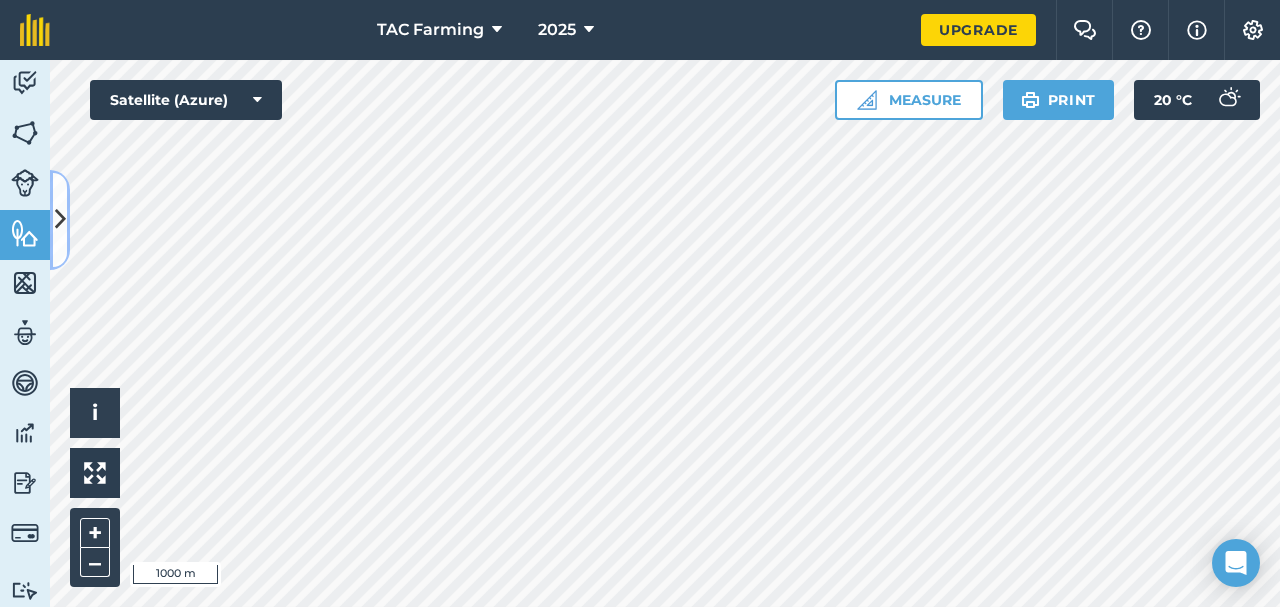 click at bounding box center (60, 219) 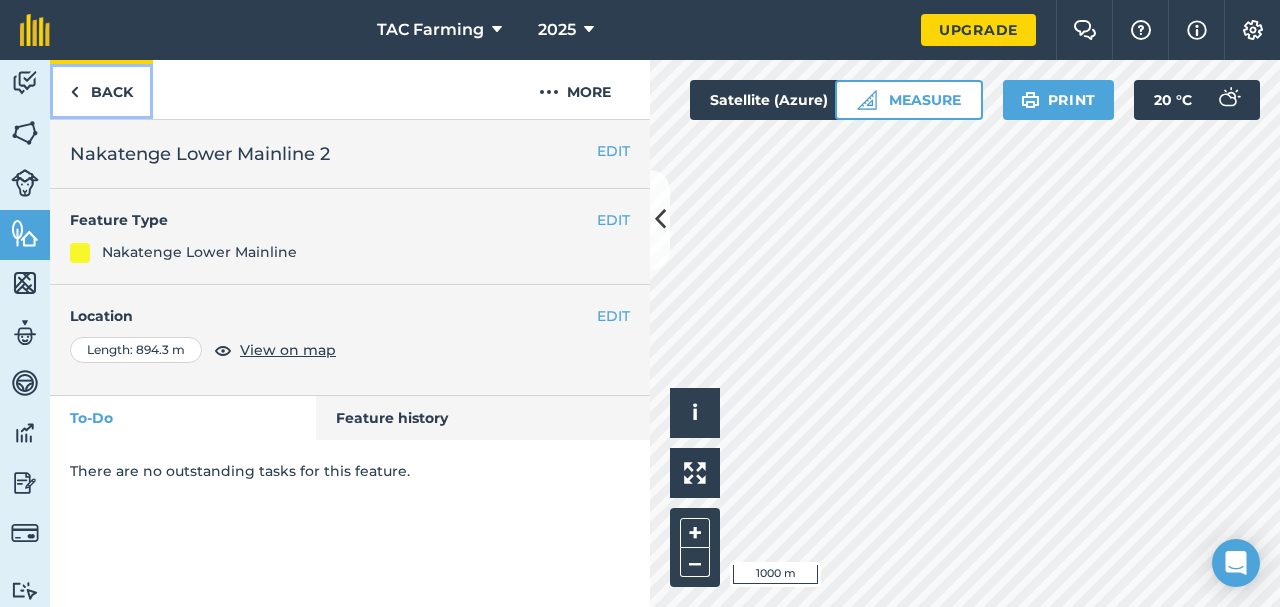 click on "Back" at bounding box center [101, 89] 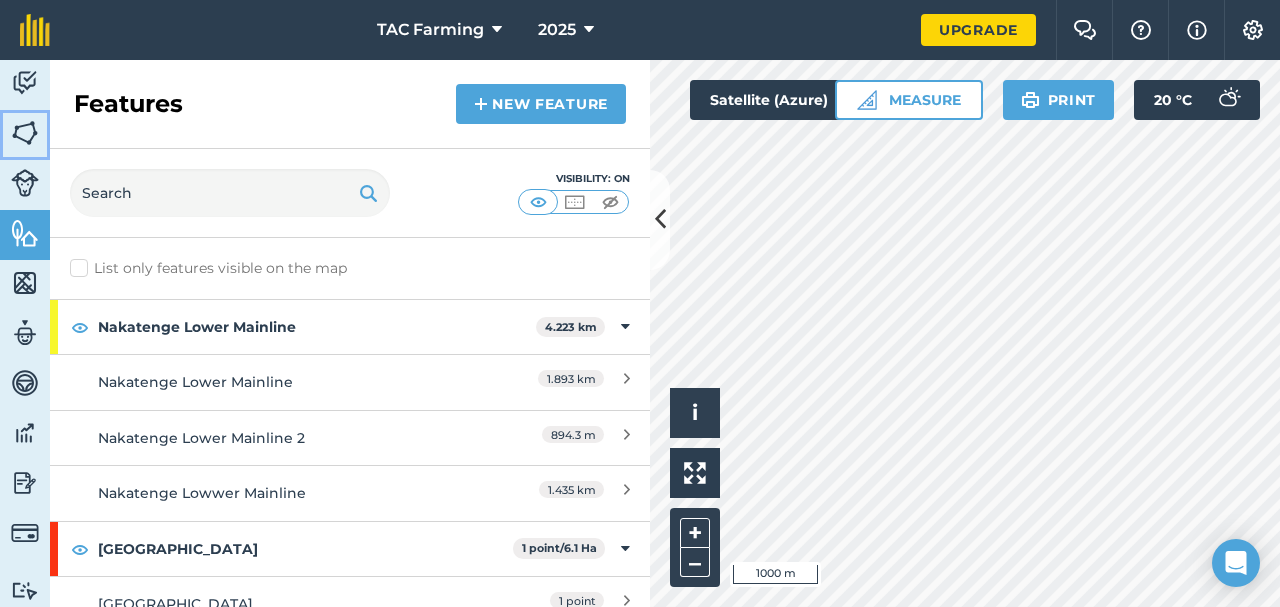 click at bounding box center (25, 133) 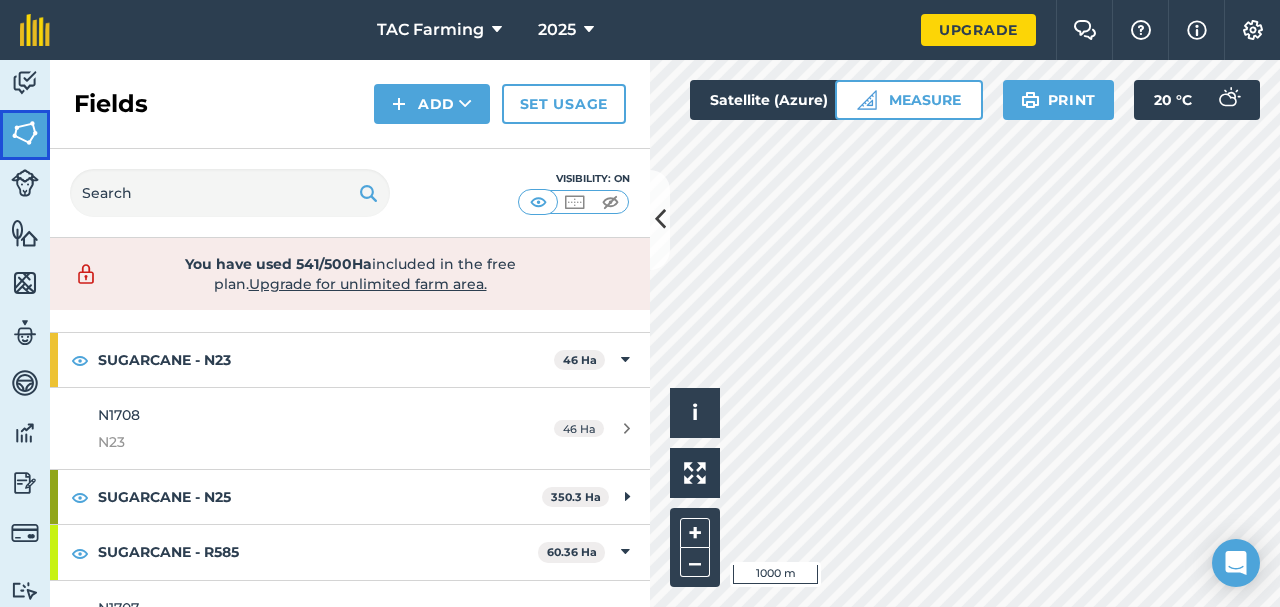 scroll, scrollTop: 65, scrollLeft: 0, axis: vertical 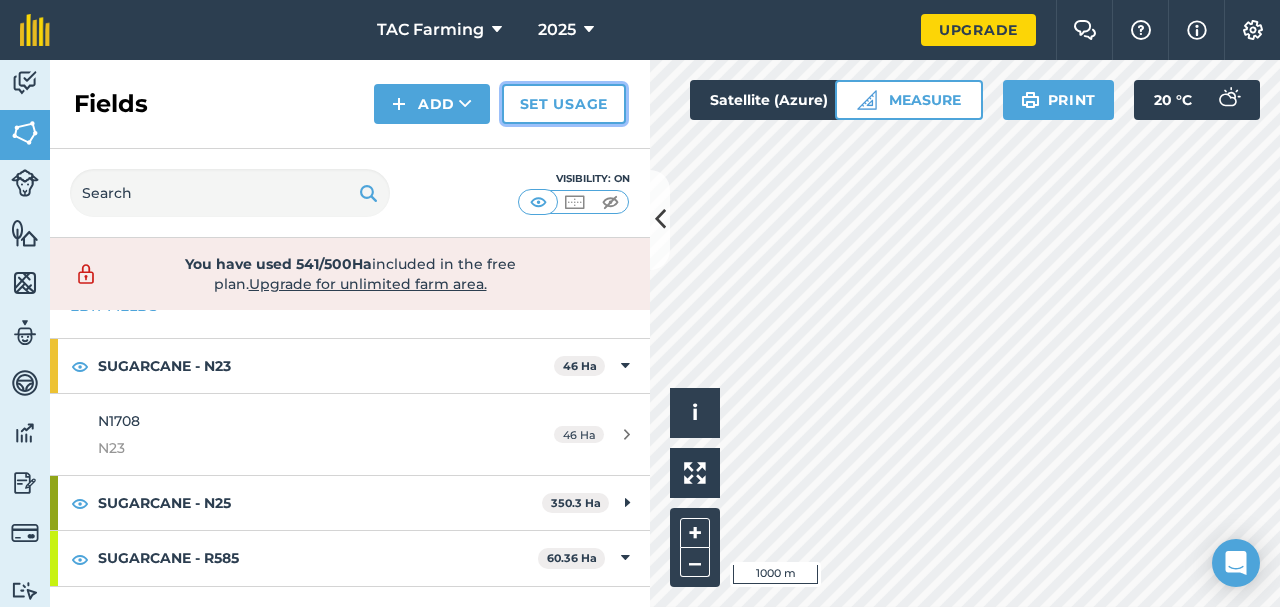 click on "Set usage" at bounding box center (564, 104) 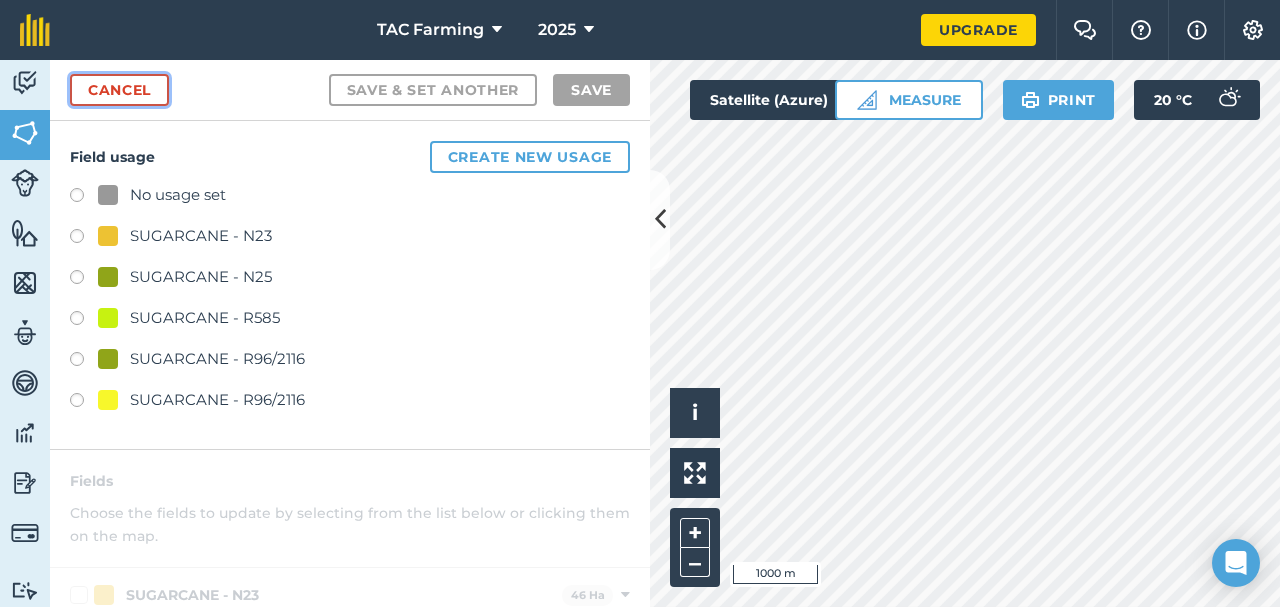 click on "Cancel" at bounding box center [119, 90] 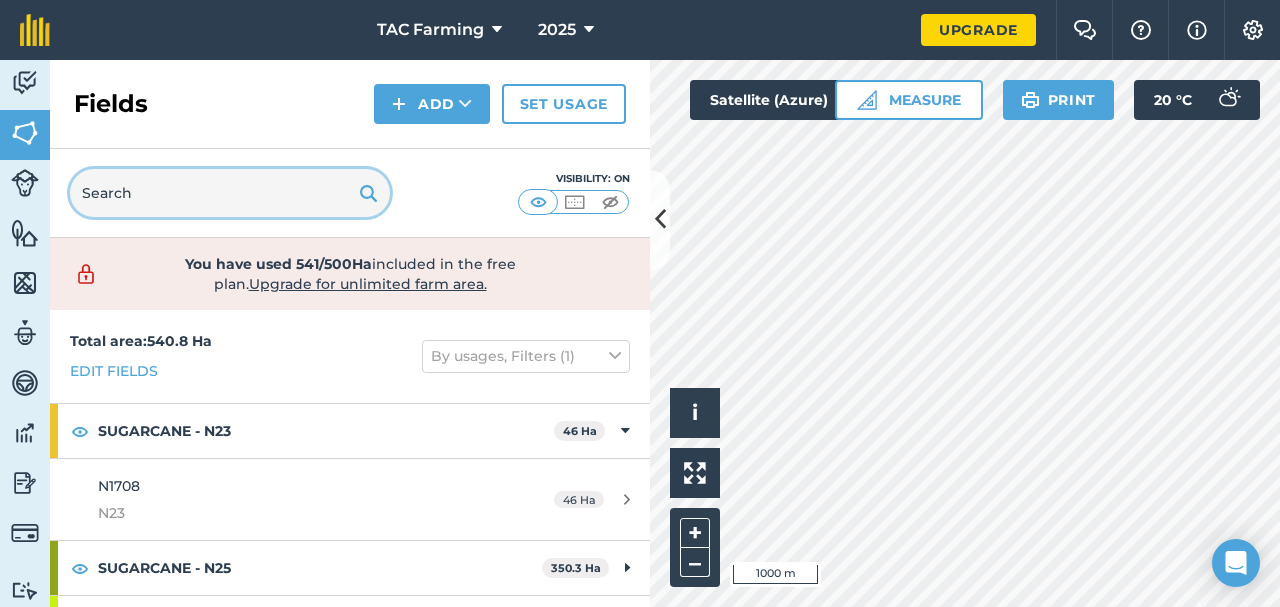 click at bounding box center (230, 193) 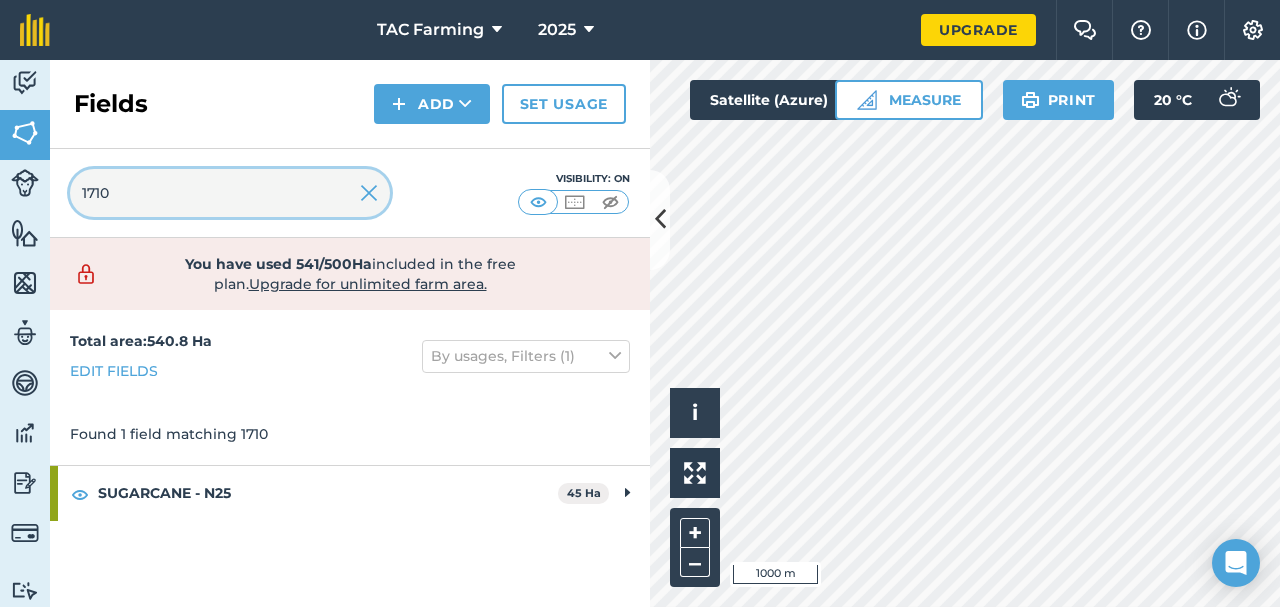 type on "1710" 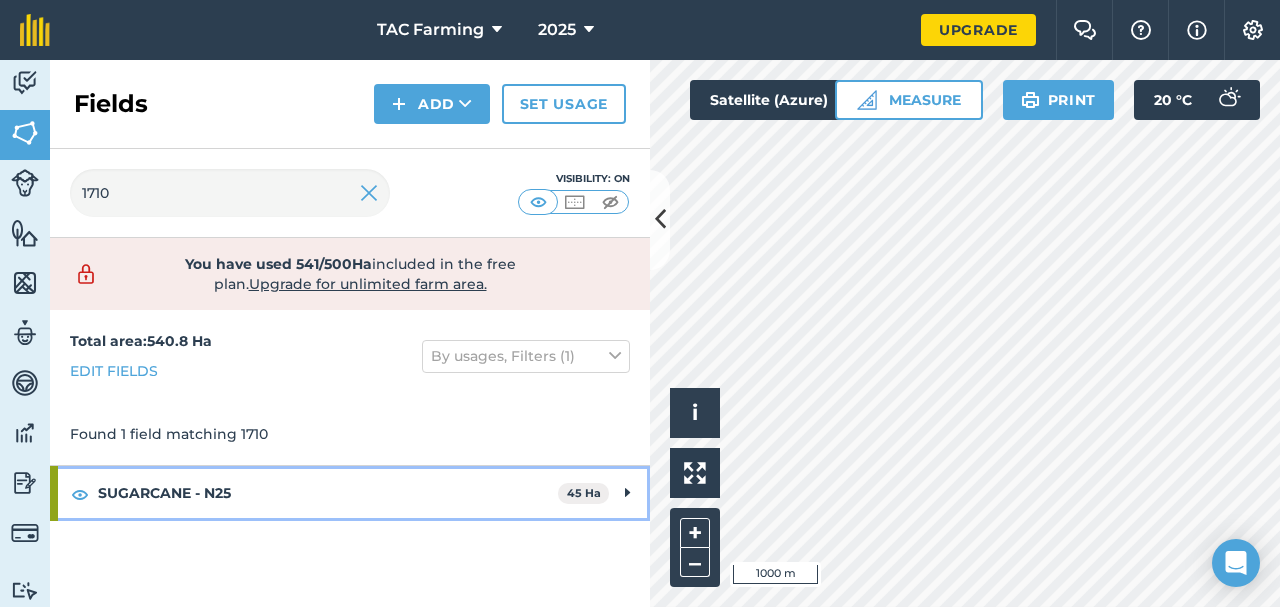 click on "SUGARCANE - N25" at bounding box center (328, 493) 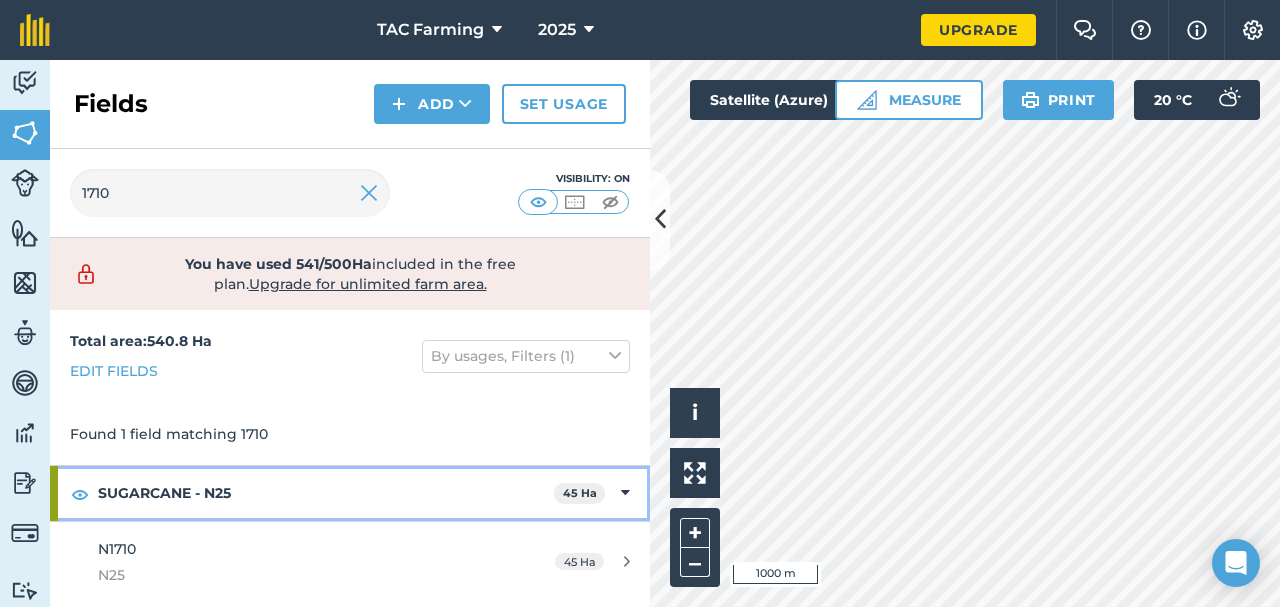 click on "SUGARCANE - N25" at bounding box center [326, 493] 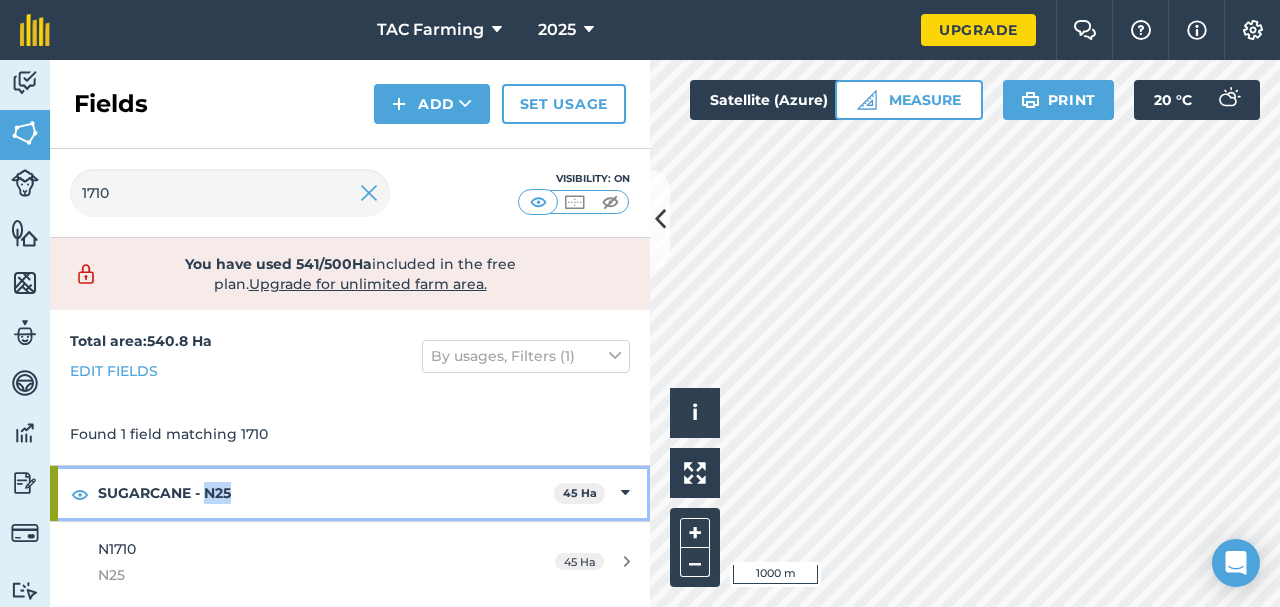 click on "SUGARCANE - N25" at bounding box center (326, 493) 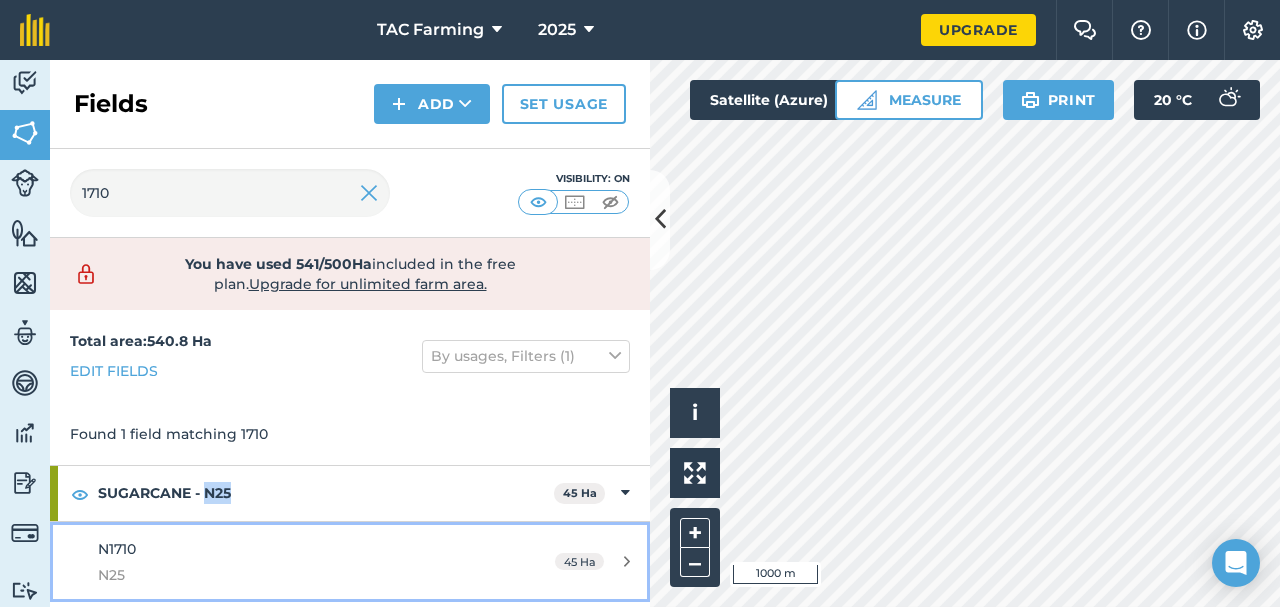 click at bounding box center [627, 561] 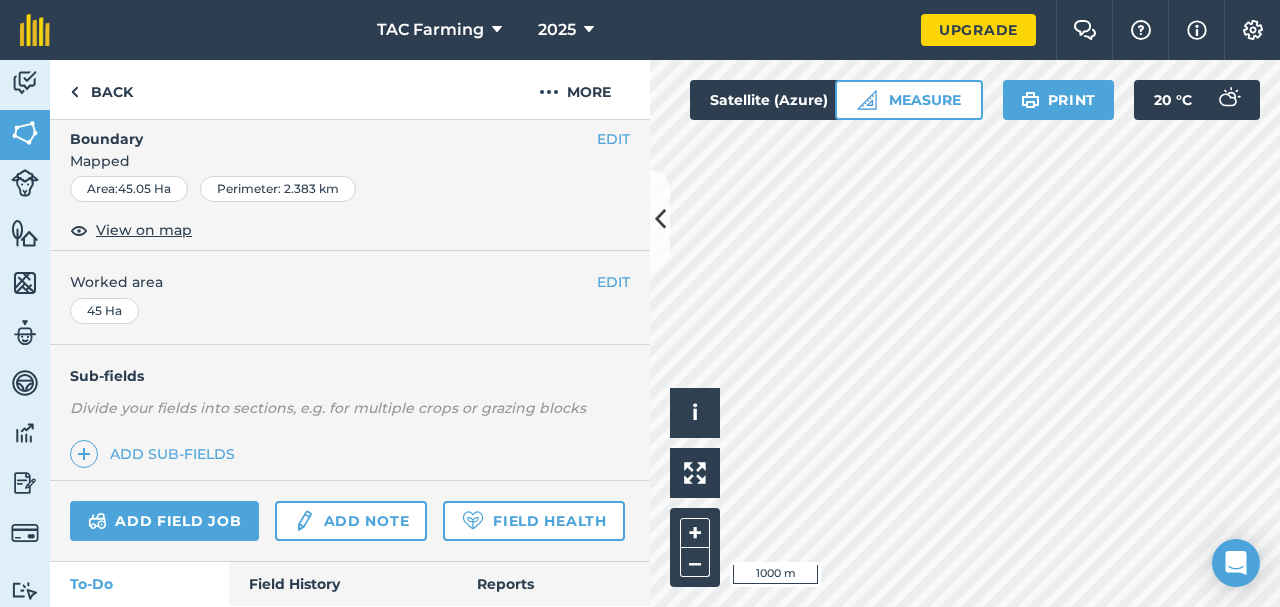 scroll, scrollTop: 302, scrollLeft: 0, axis: vertical 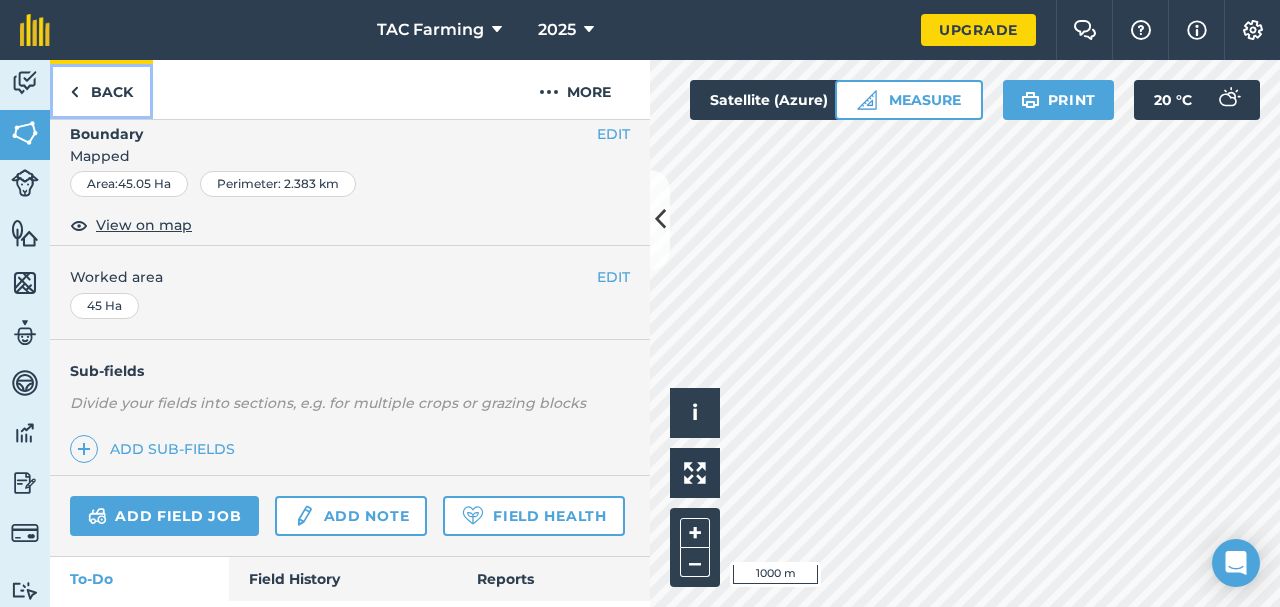 click on "Back" at bounding box center [101, 89] 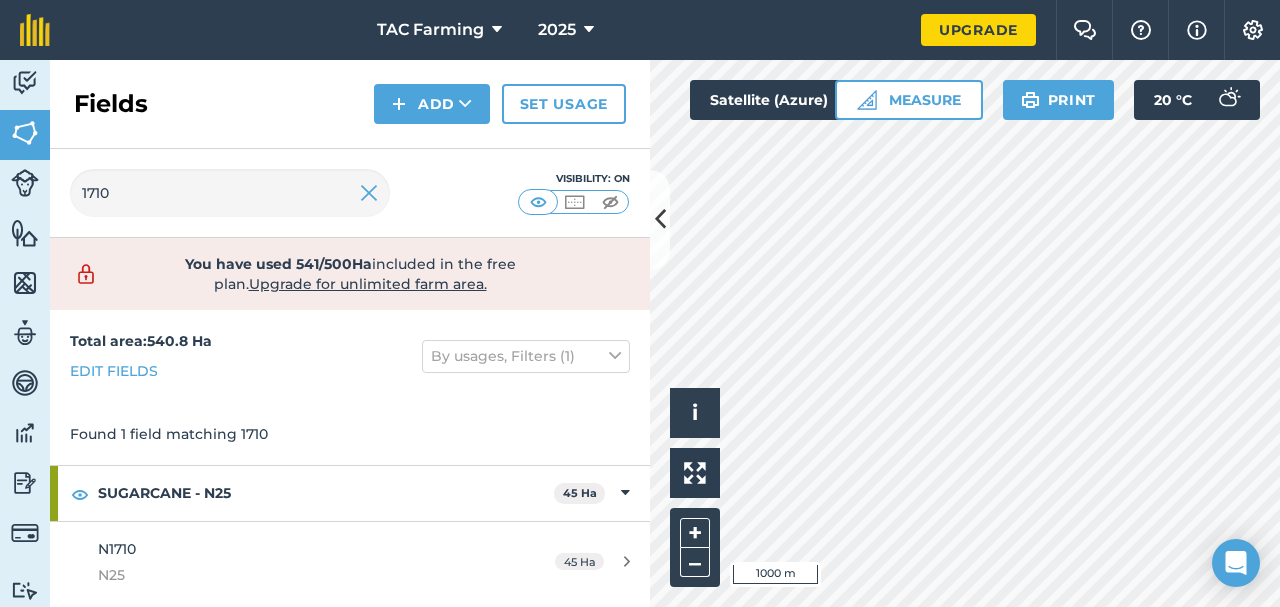 click on "Fields   Add   Set usage" at bounding box center [350, 104] 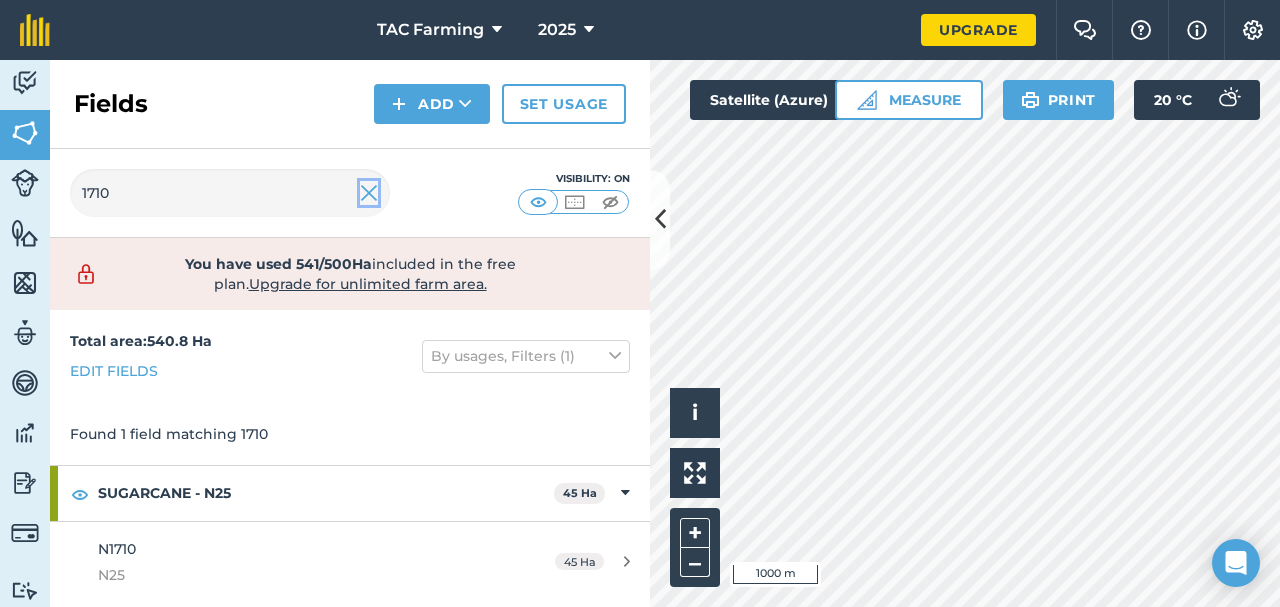click at bounding box center [369, 193] 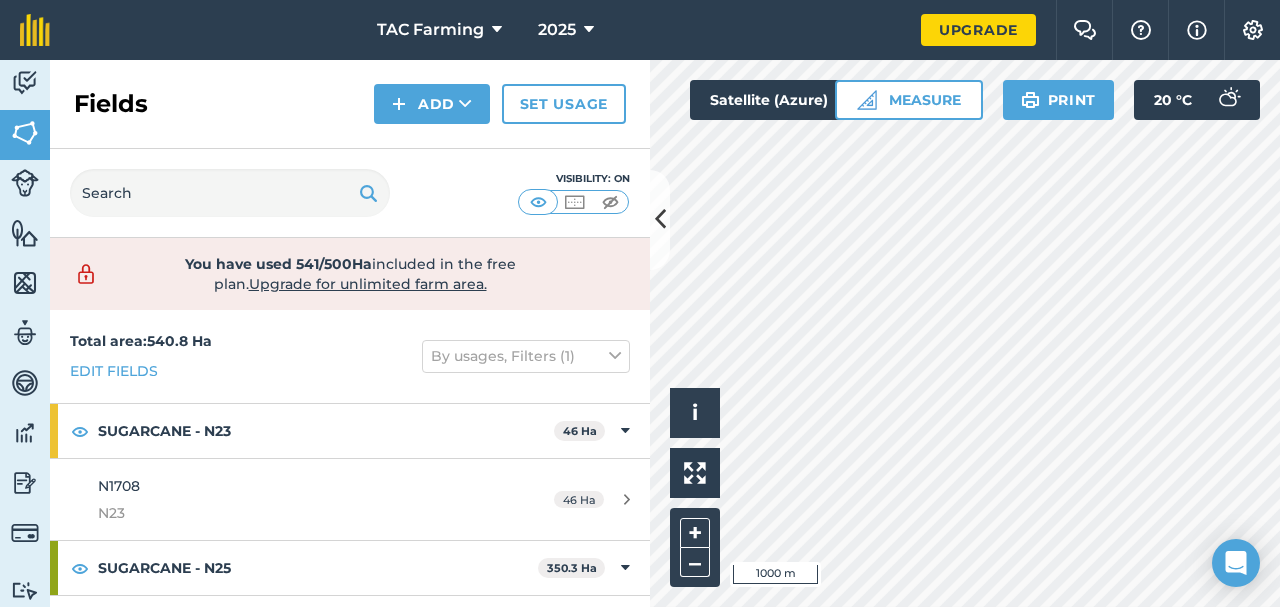 type 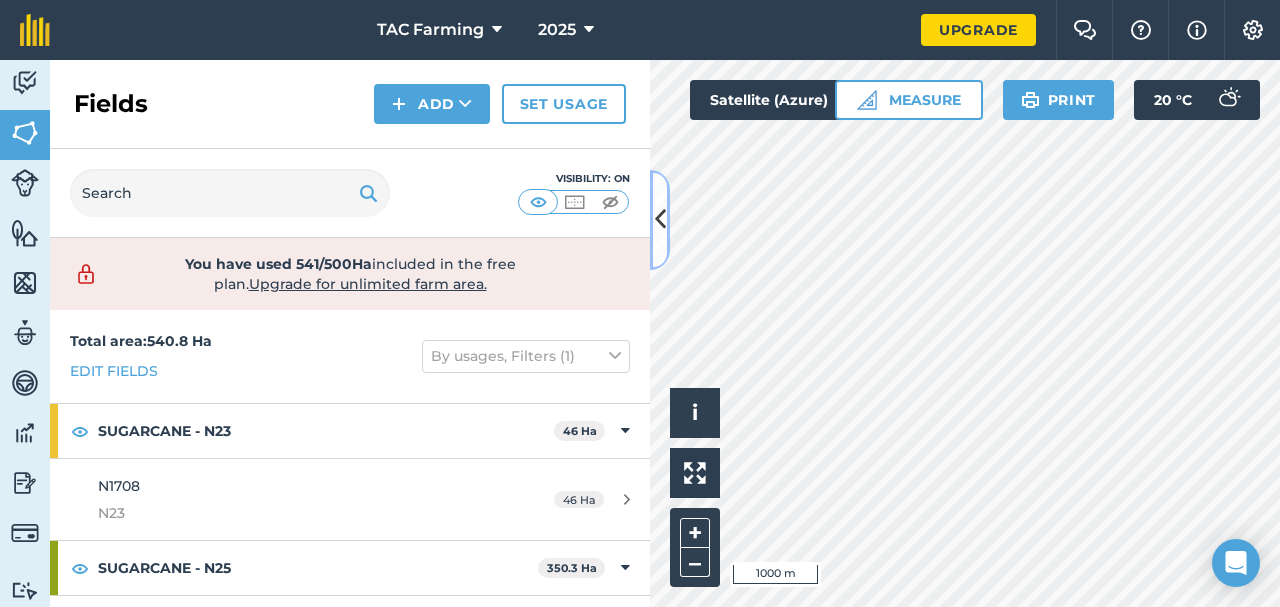 click at bounding box center (660, 219) 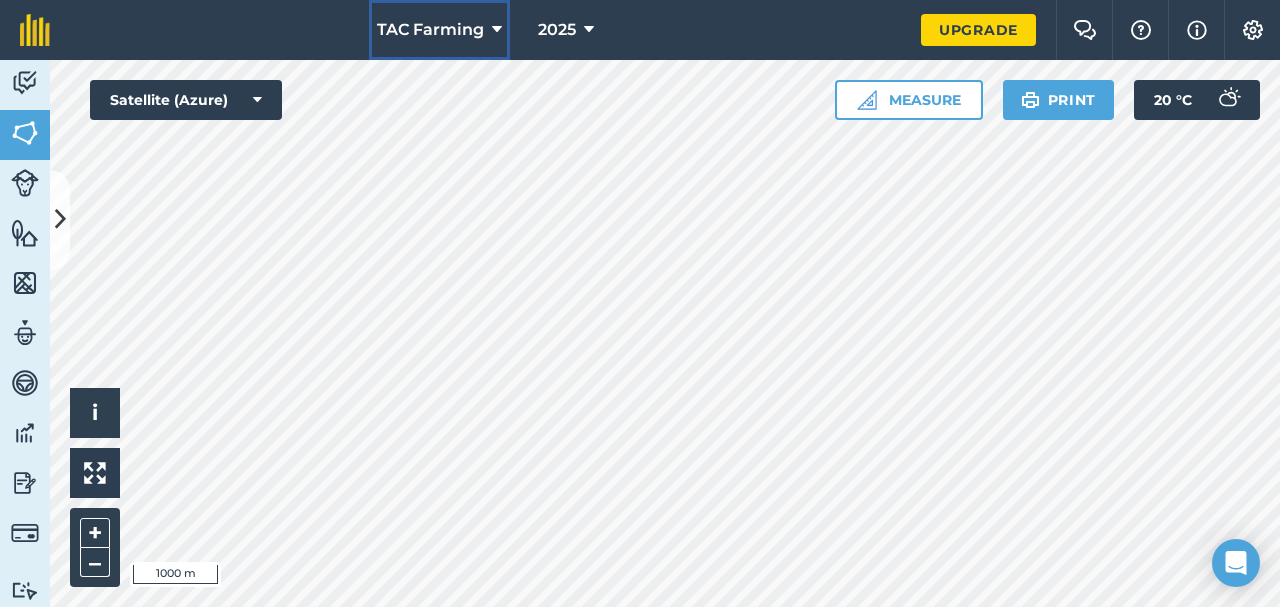 click at bounding box center [497, 30] 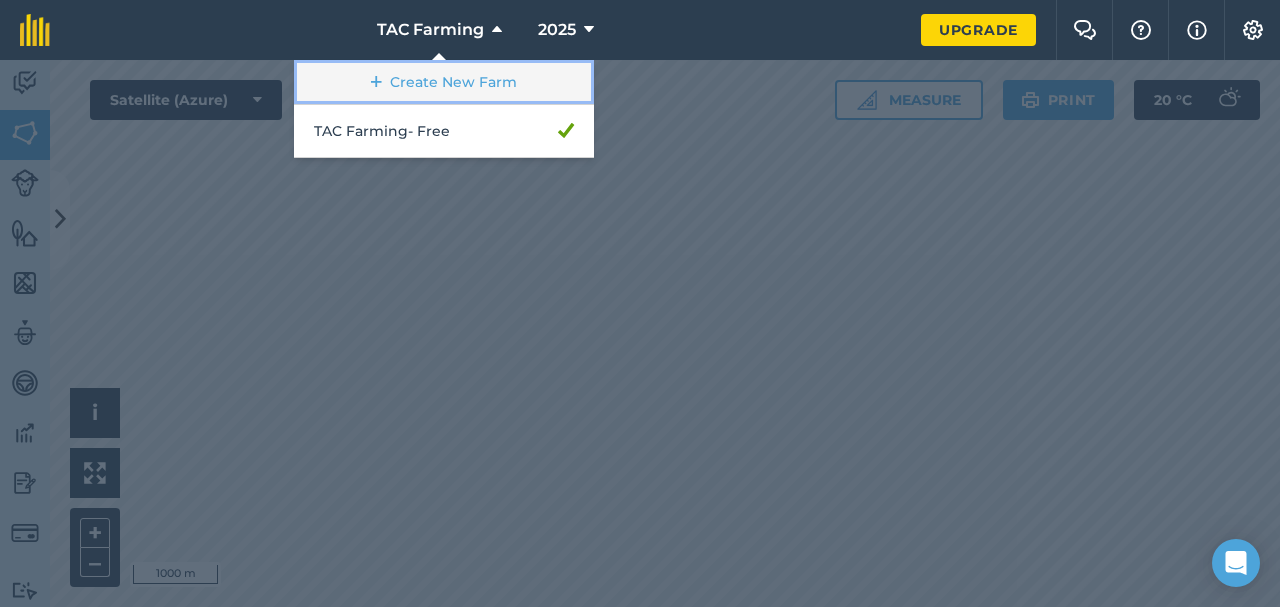 click on "Create New Farm" at bounding box center (444, 82) 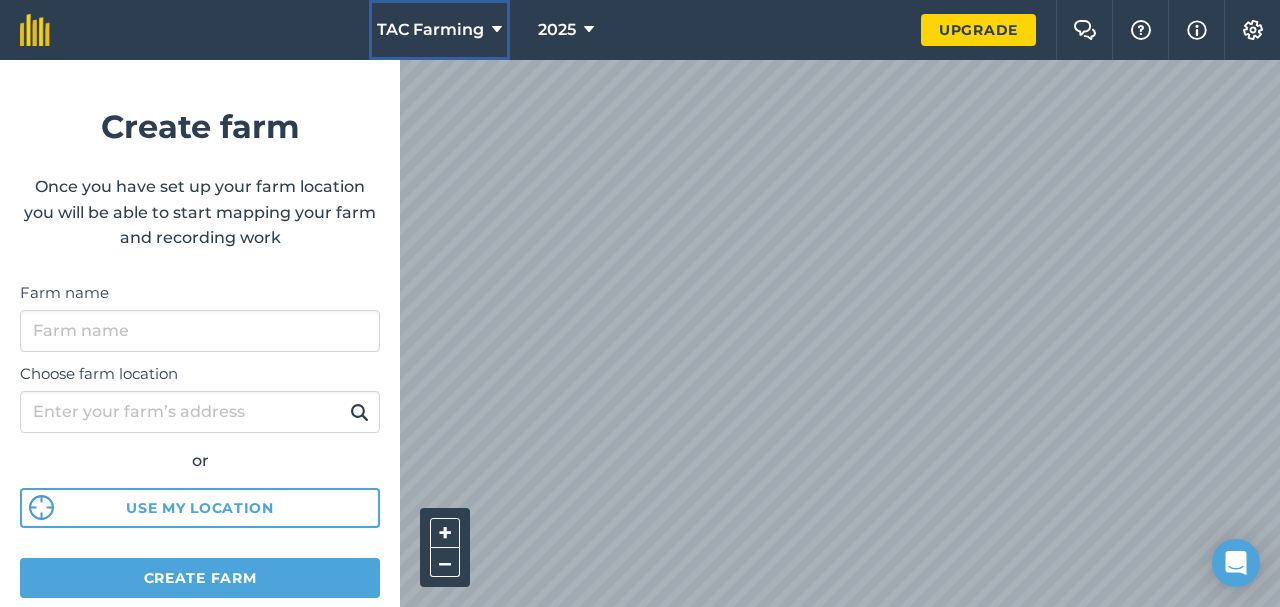 click on "TAC Farming" at bounding box center (439, 30) 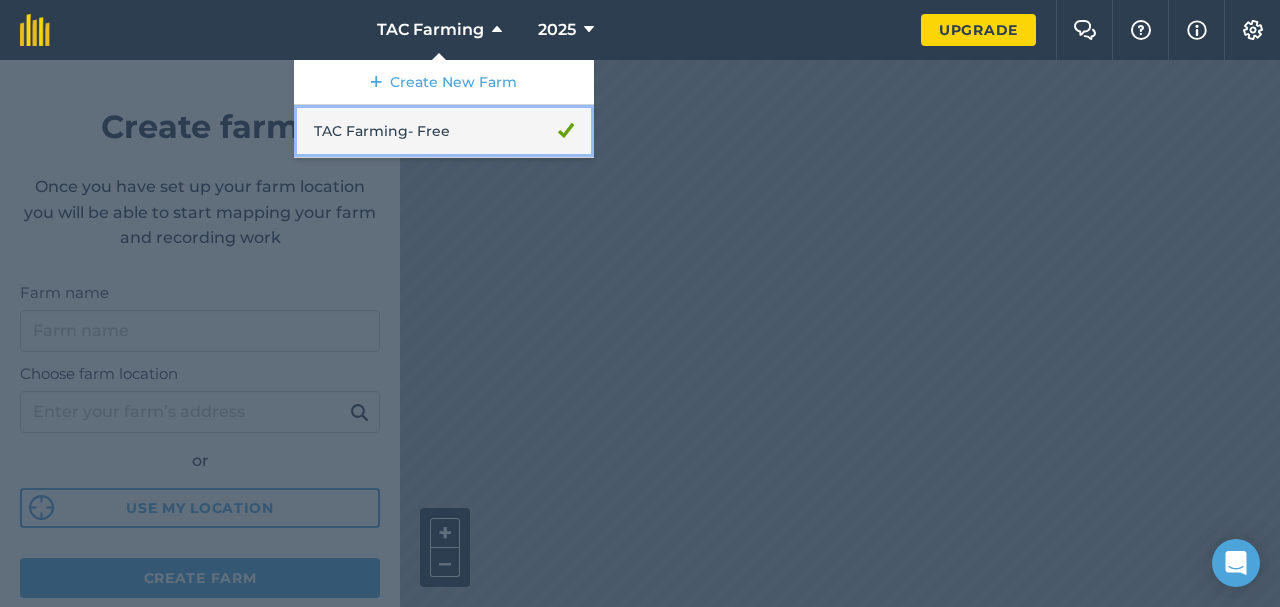 click on "TAC Farming  - Free" at bounding box center [444, 131] 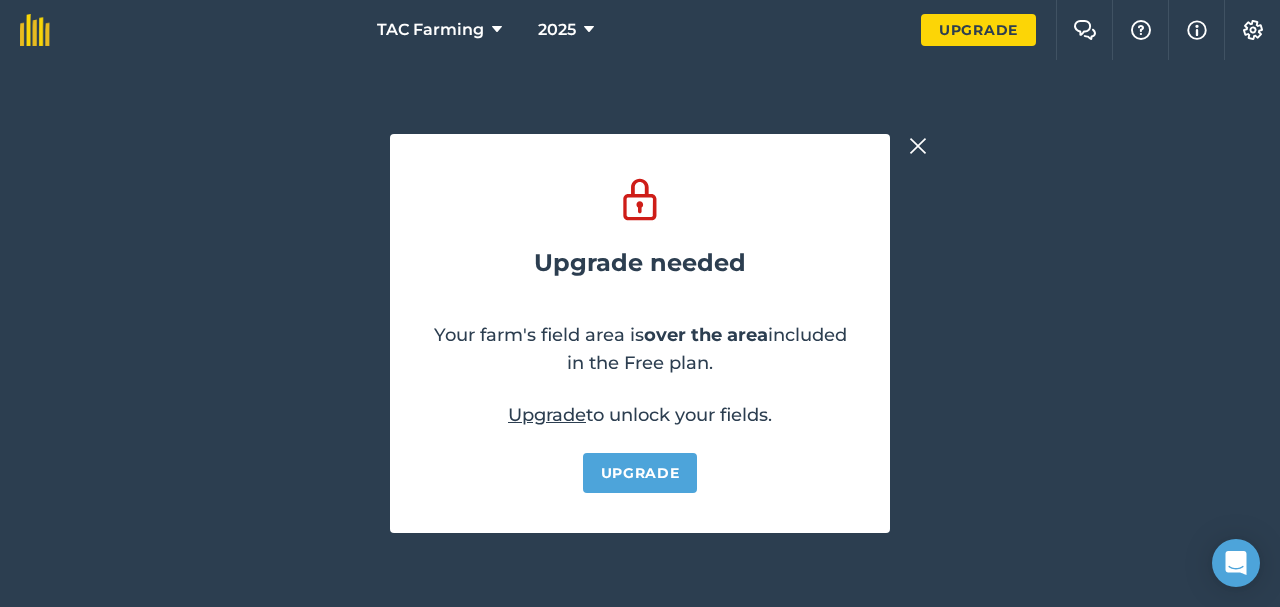 click at bounding box center (918, 146) 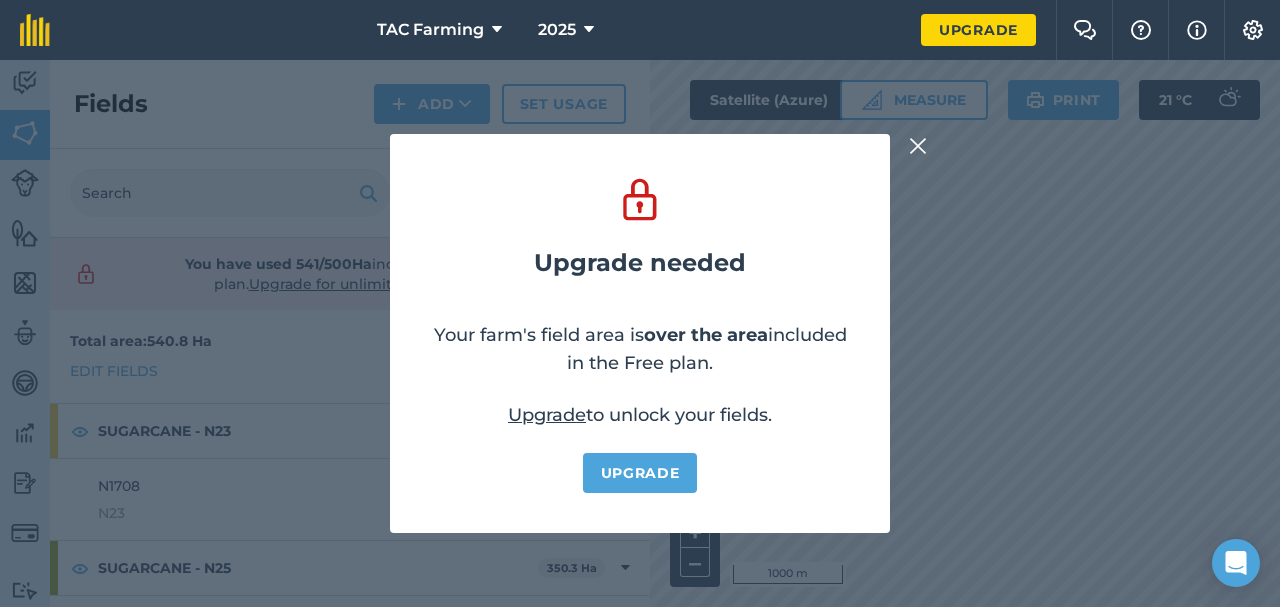 click at bounding box center [918, 146] 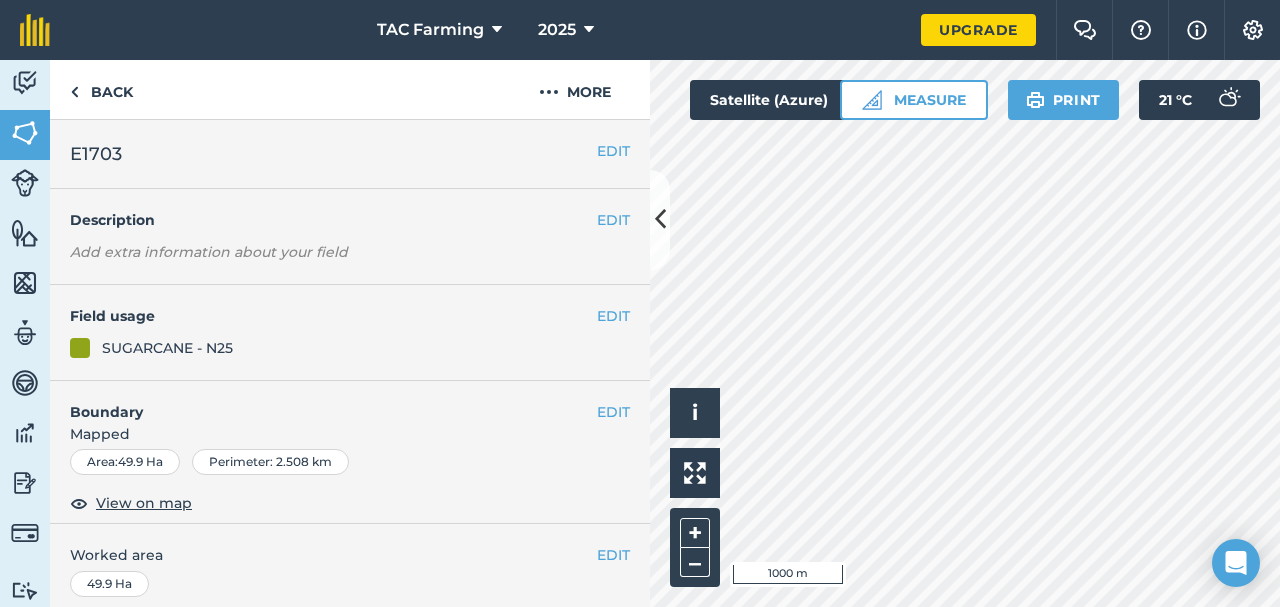 click on "EDIT Description Add extra information about your field" at bounding box center [350, 237] 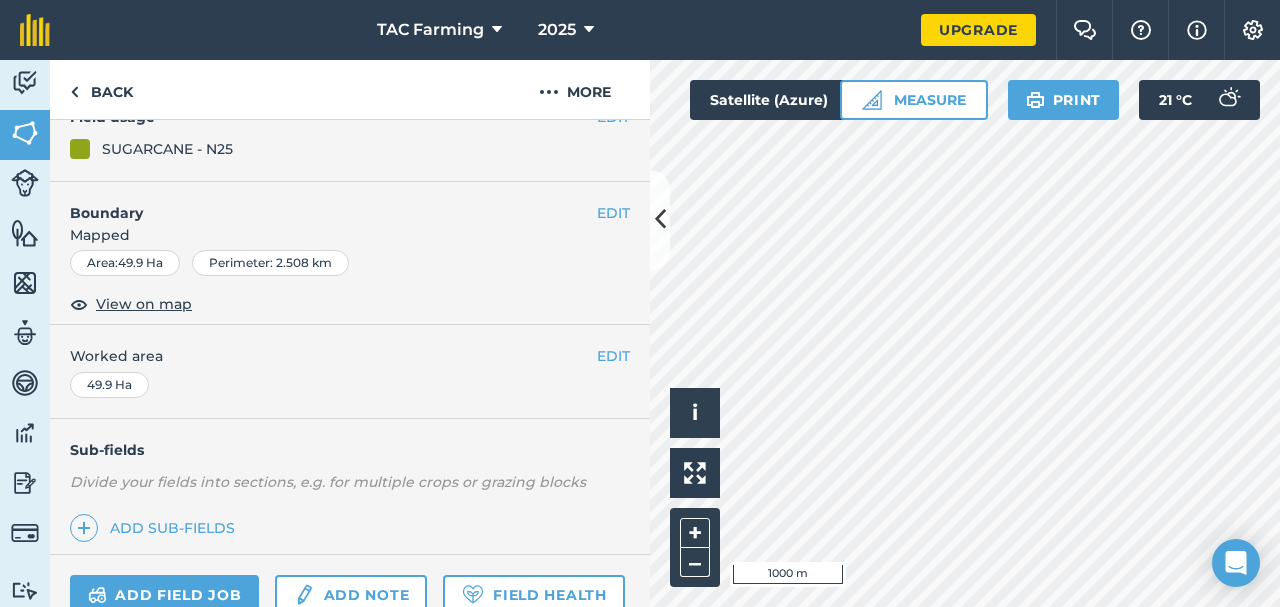 scroll, scrollTop: 199, scrollLeft: 0, axis: vertical 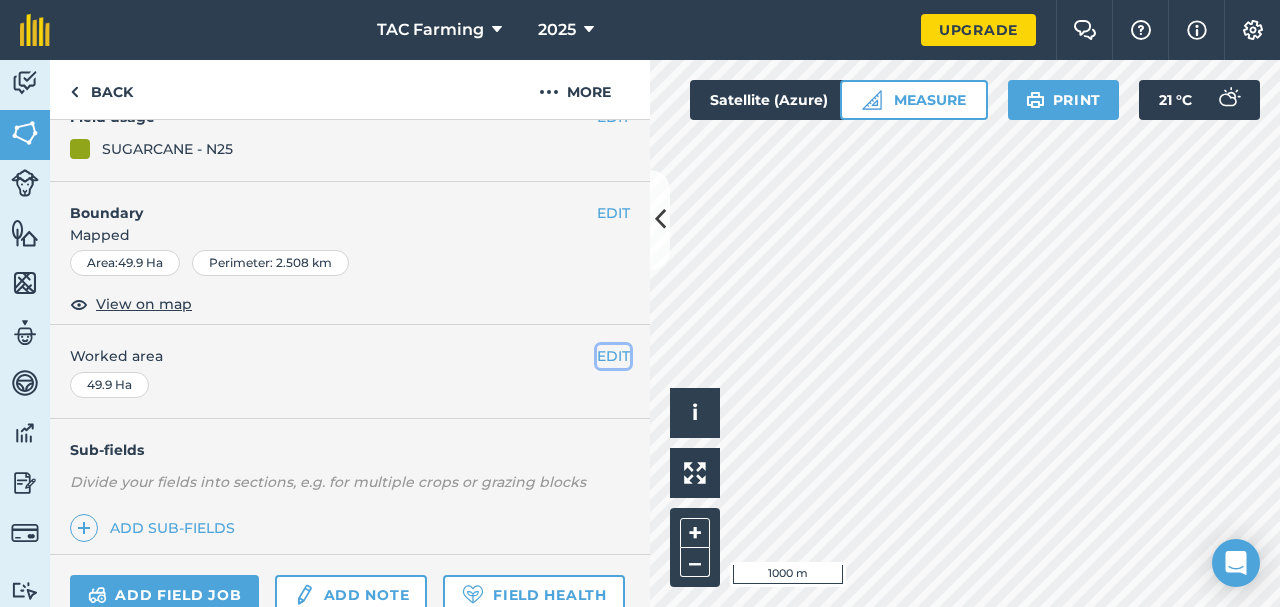 click on "EDIT" at bounding box center [613, 356] 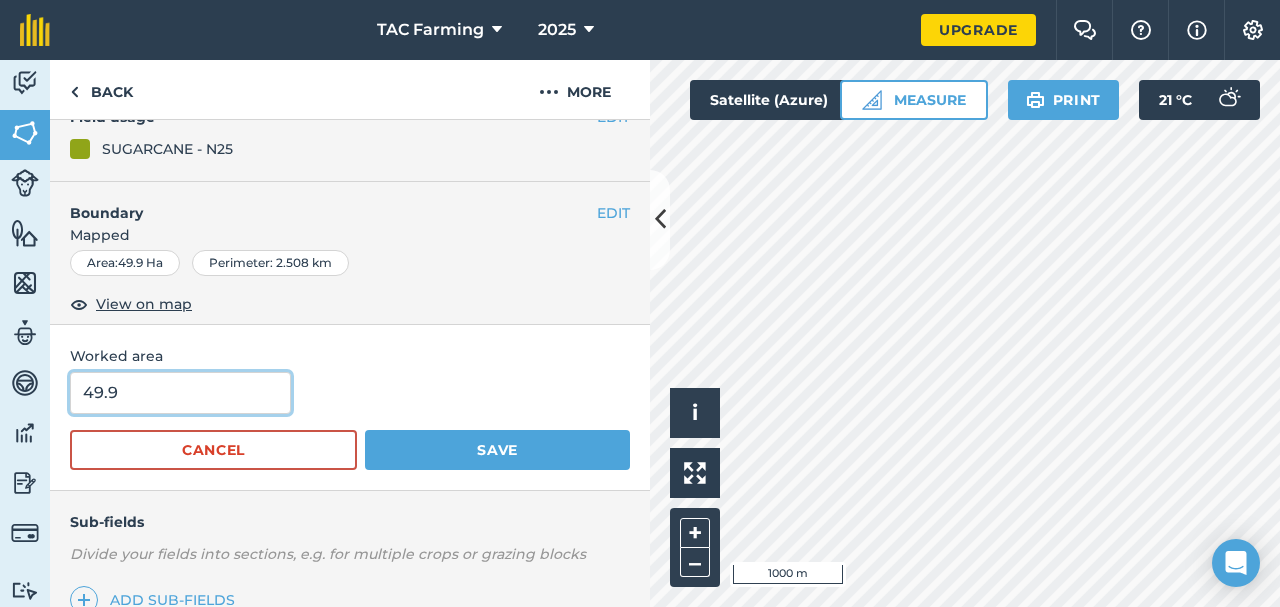 click on "49.9" at bounding box center [180, 393] 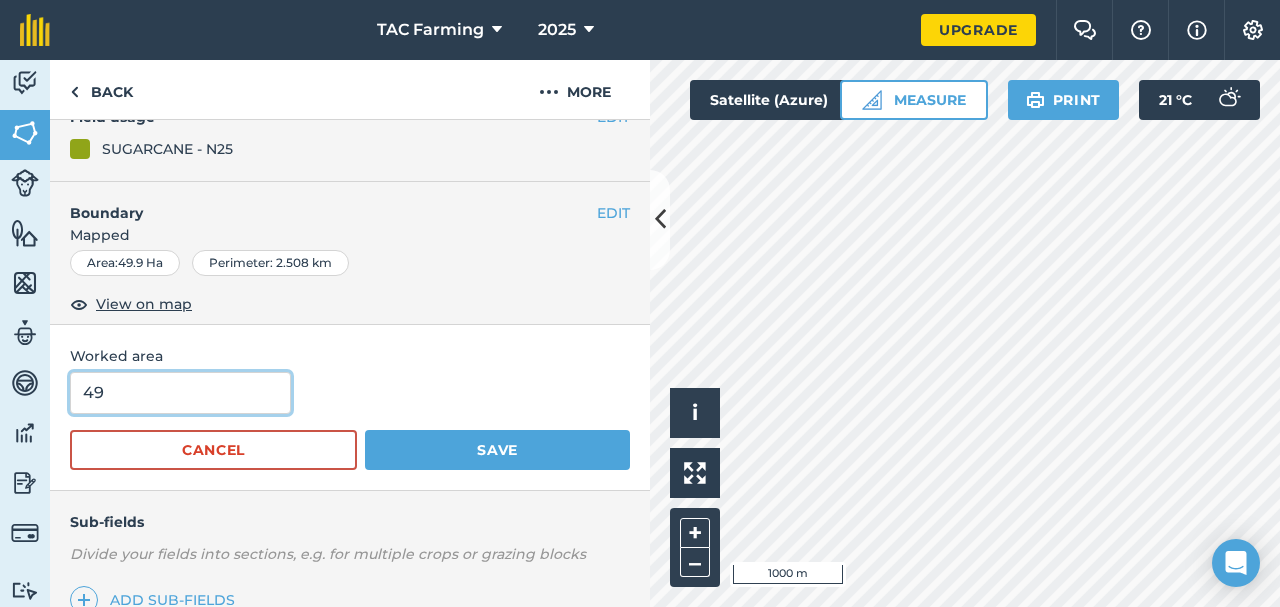 type on "4" 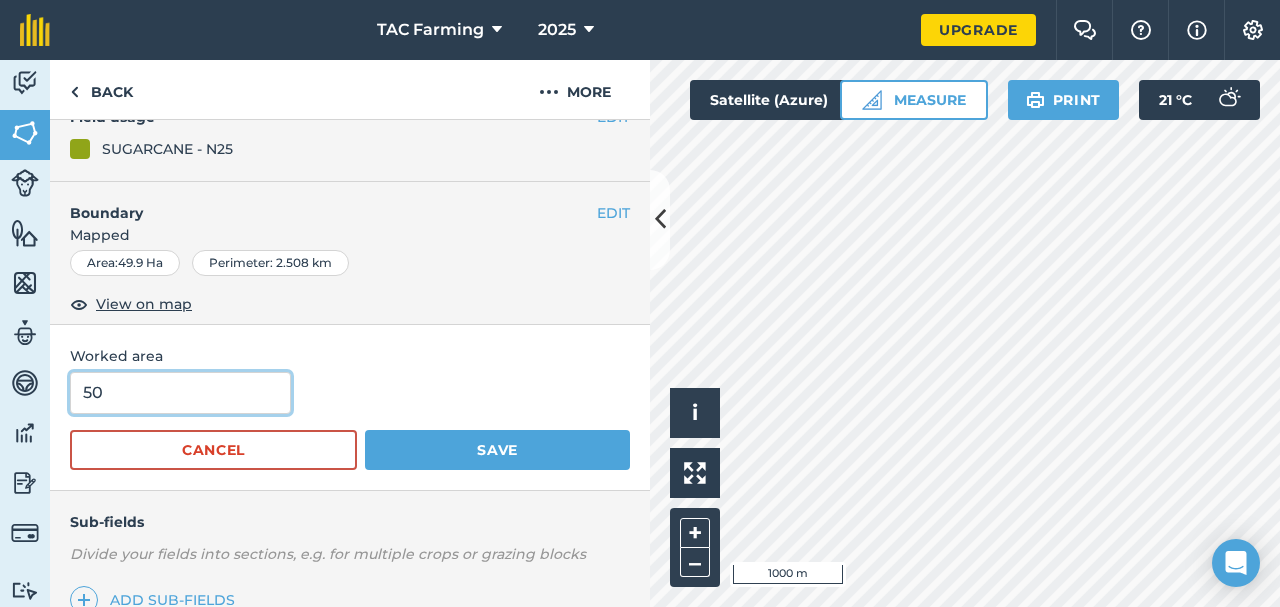 type on "50" 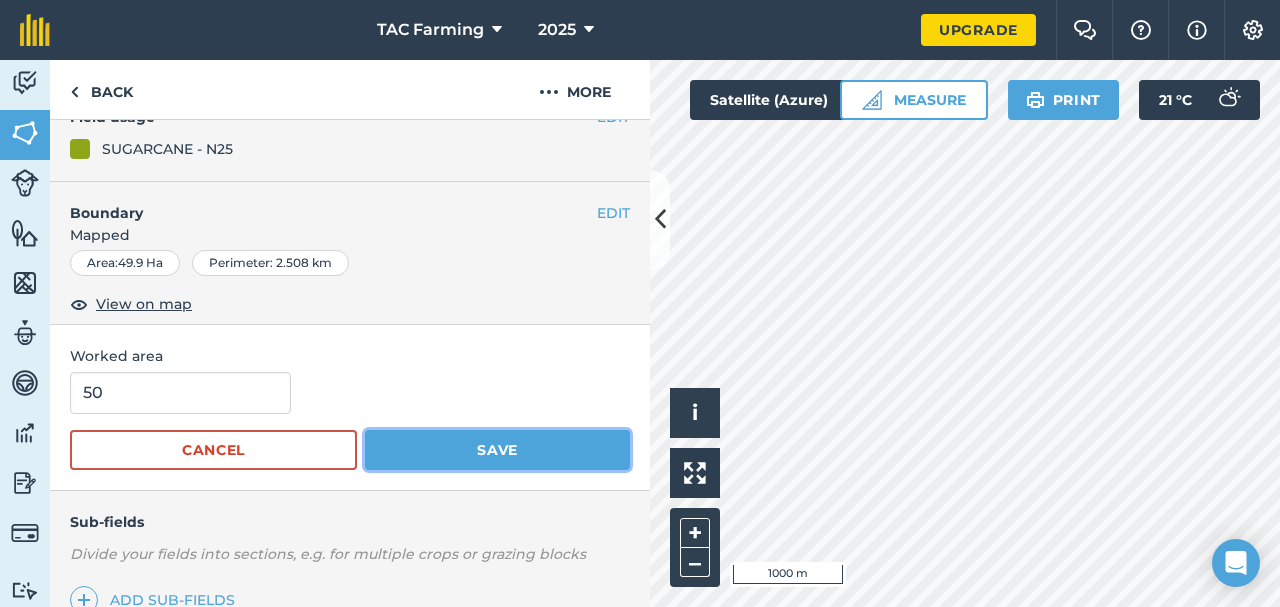 click on "Save" at bounding box center (497, 450) 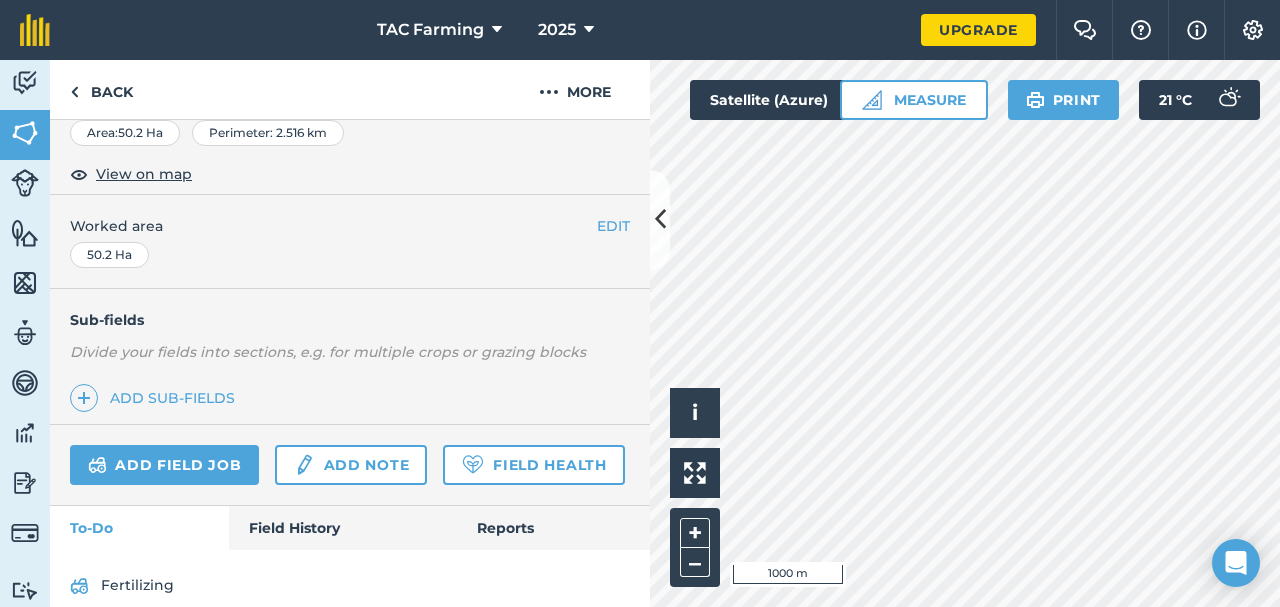 scroll, scrollTop: 267, scrollLeft: 0, axis: vertical 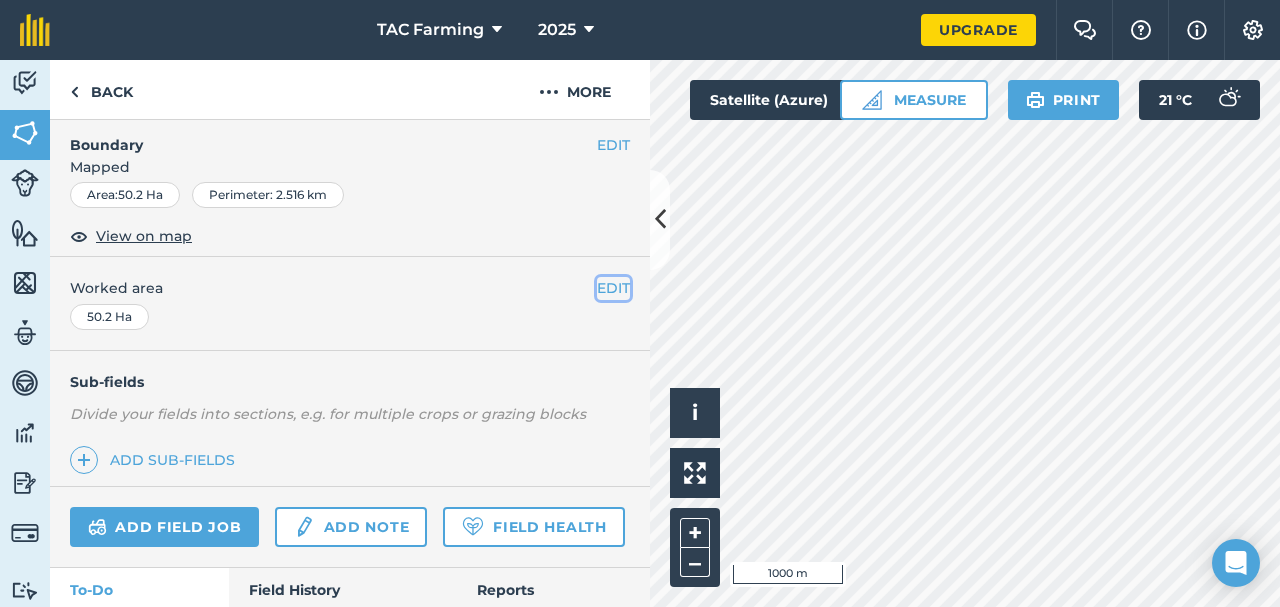 click on "EDIT" at bounding box center (613, 288) 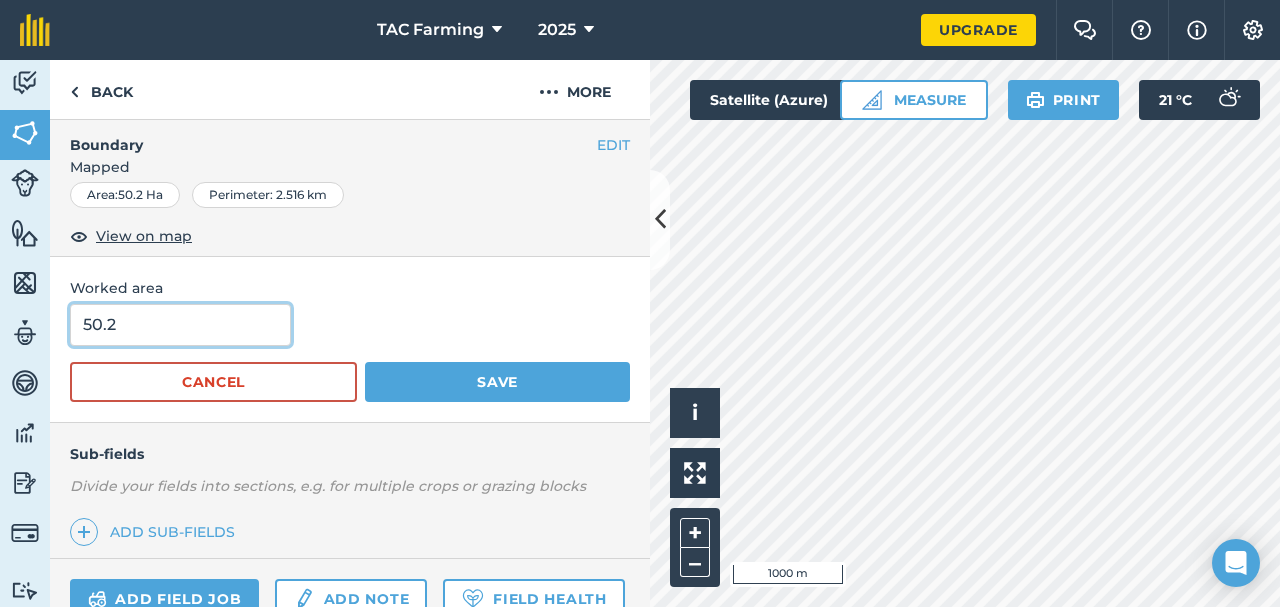click on "50.2" at bounding box center (180, 325) 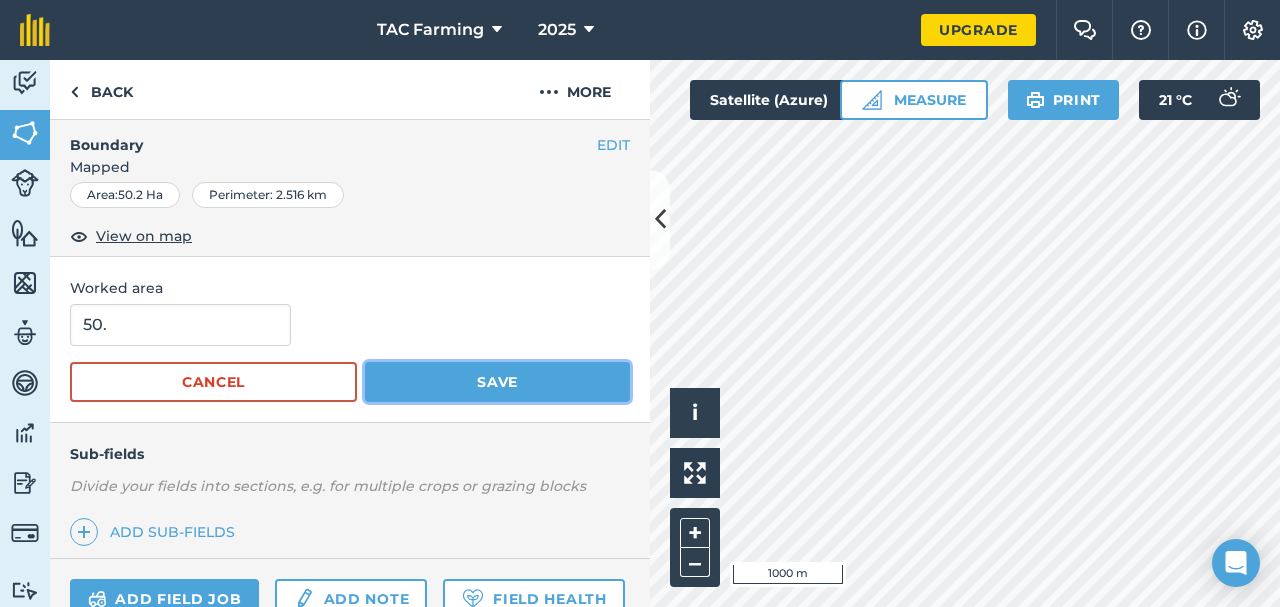 type on "50" 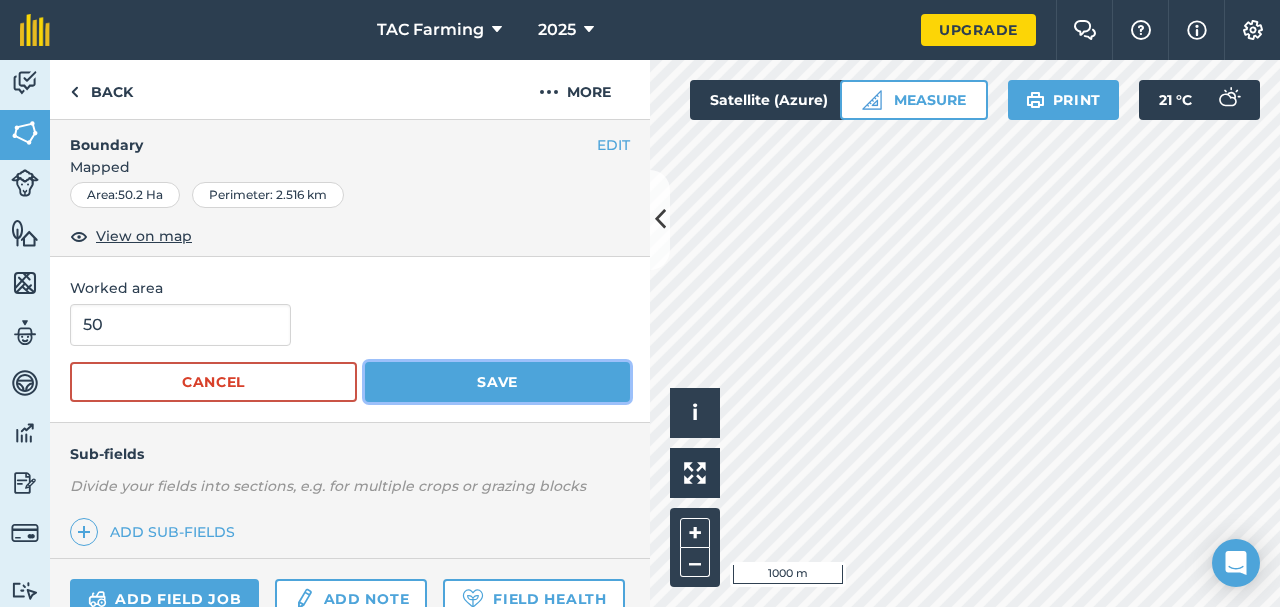 click on "Save" at bounding box center [497, 382] 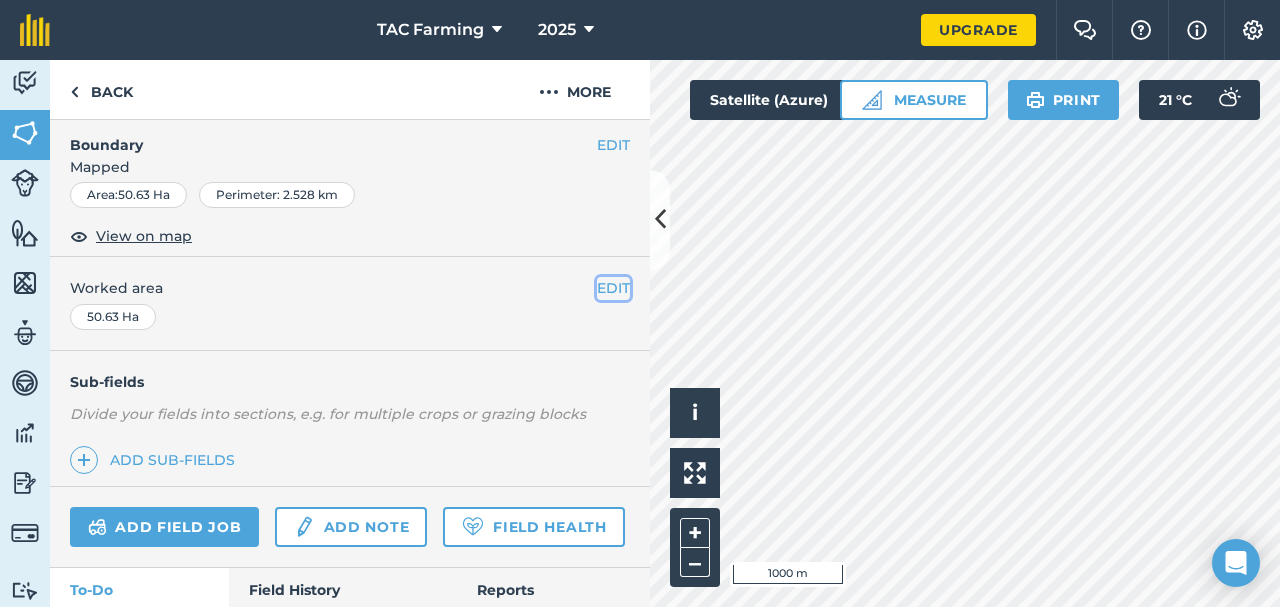 click on "EDIT" at bounding box center (613, 288) 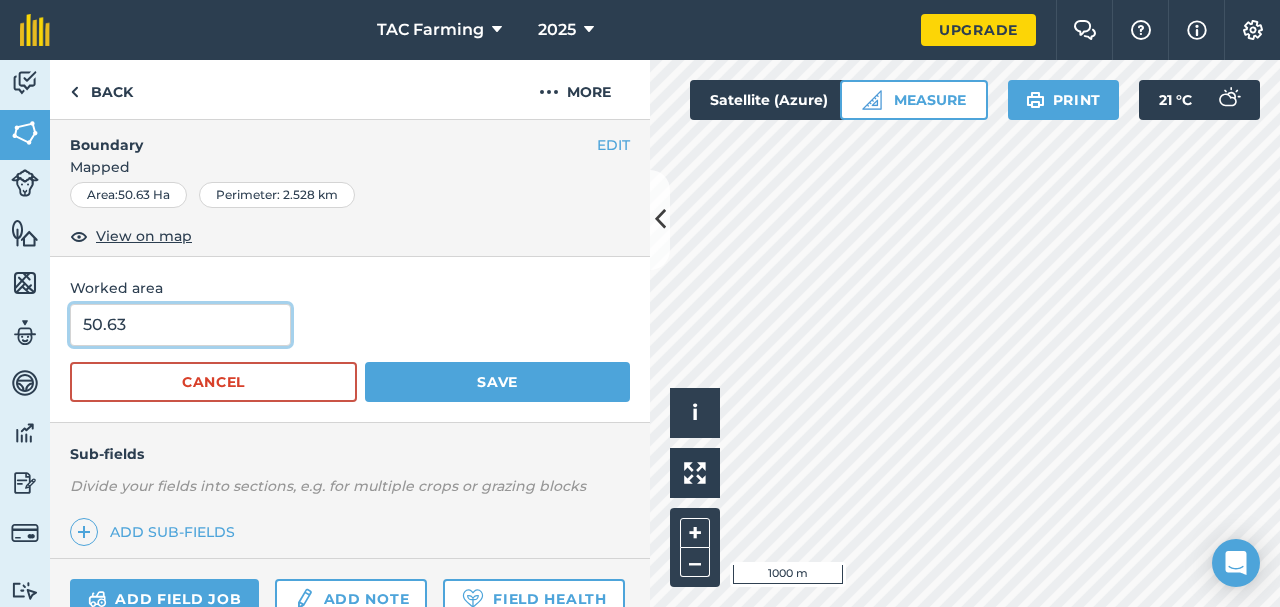 click on "50.63" at bounding box center [180, 325] 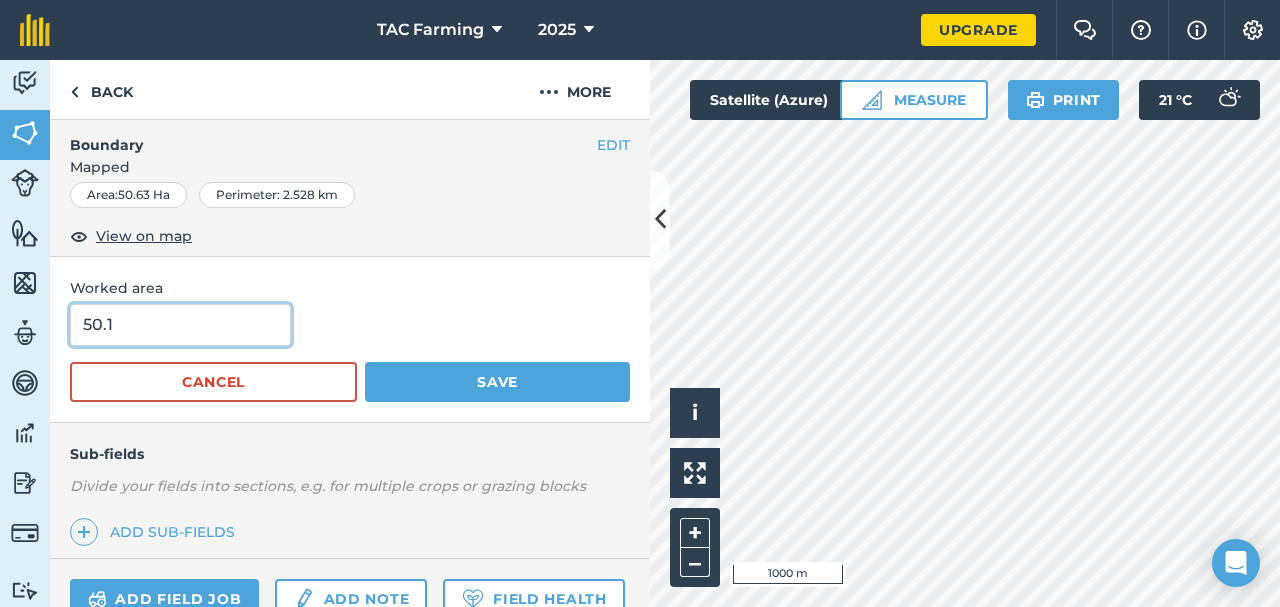 type on "50.1" 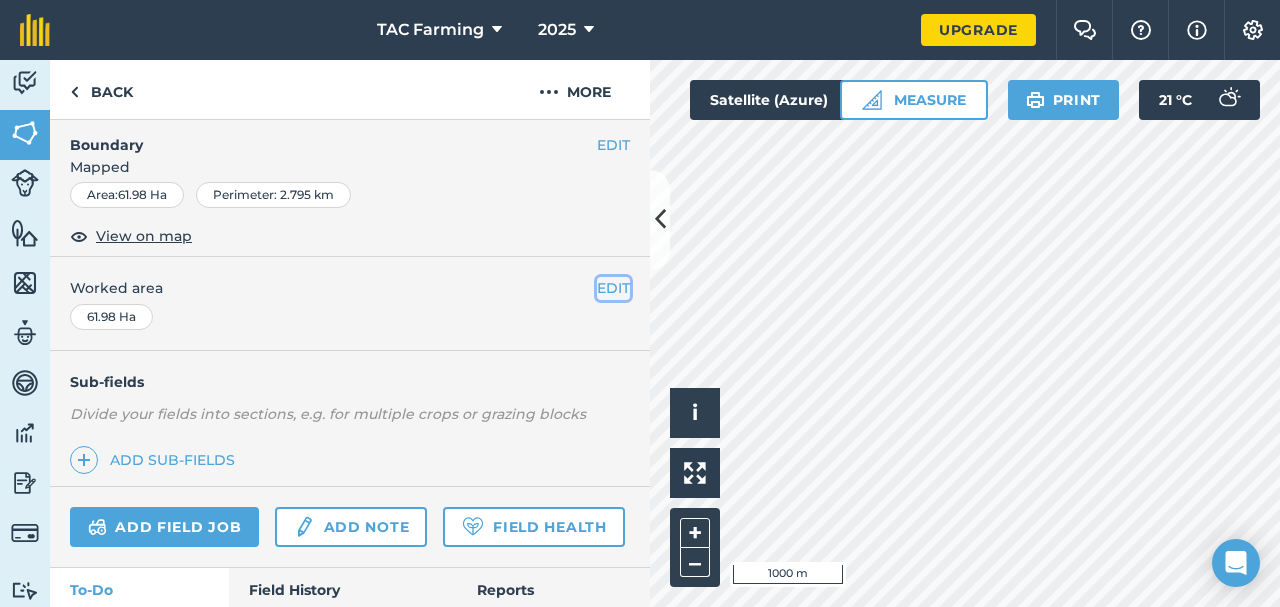 click on "EDIT" at bounding box center [613, 288] 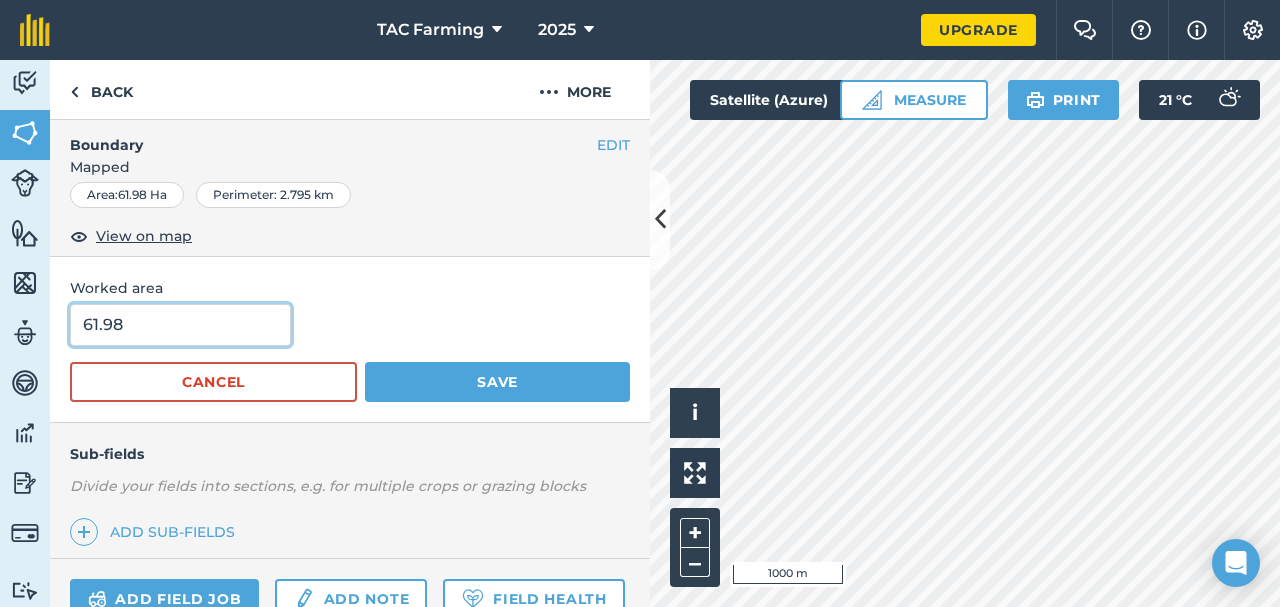 click on "61.98" at bounding box center [180, 325] 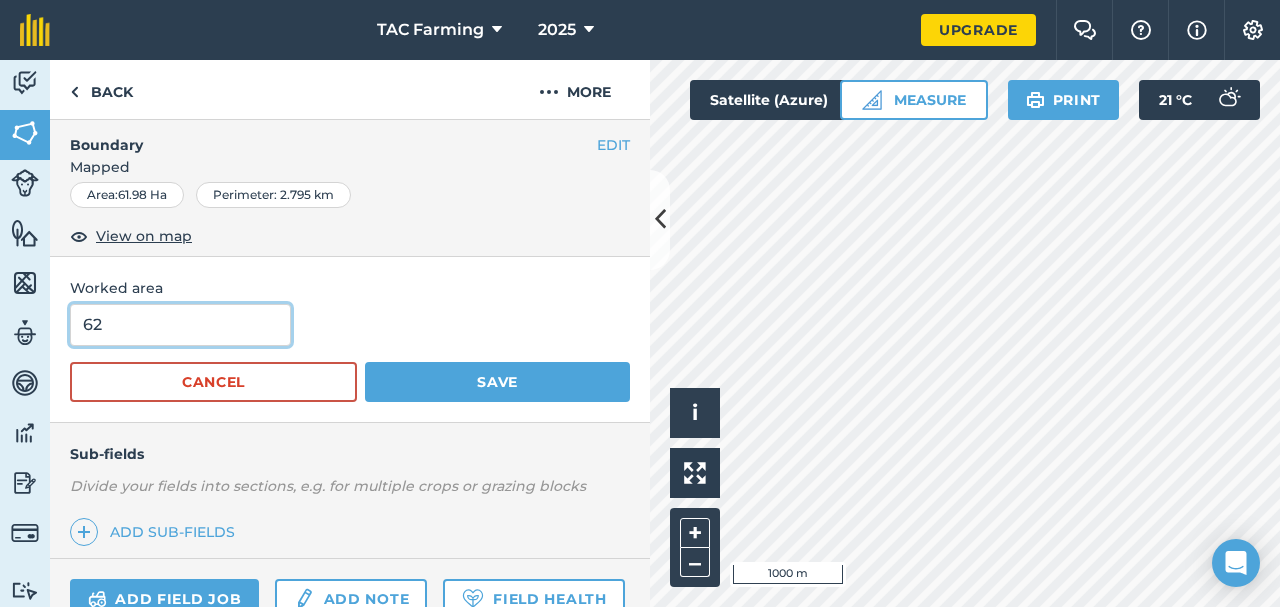 type on "62" 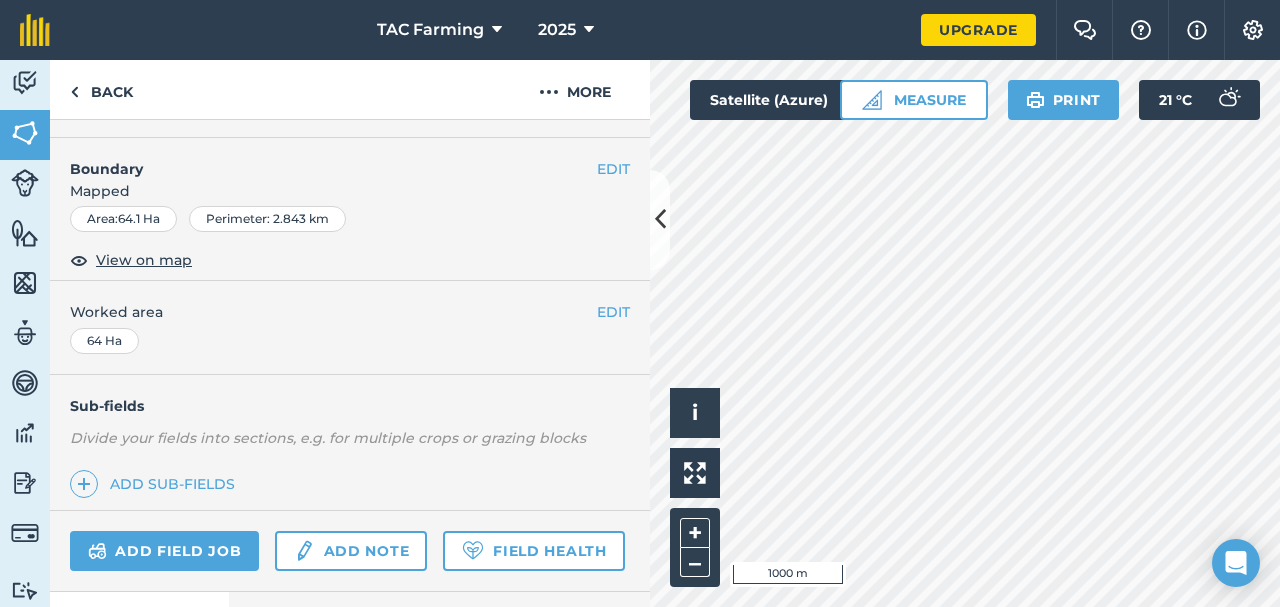 scroll, scrollTop: 291, scrollLeft: 0, axis: vertical 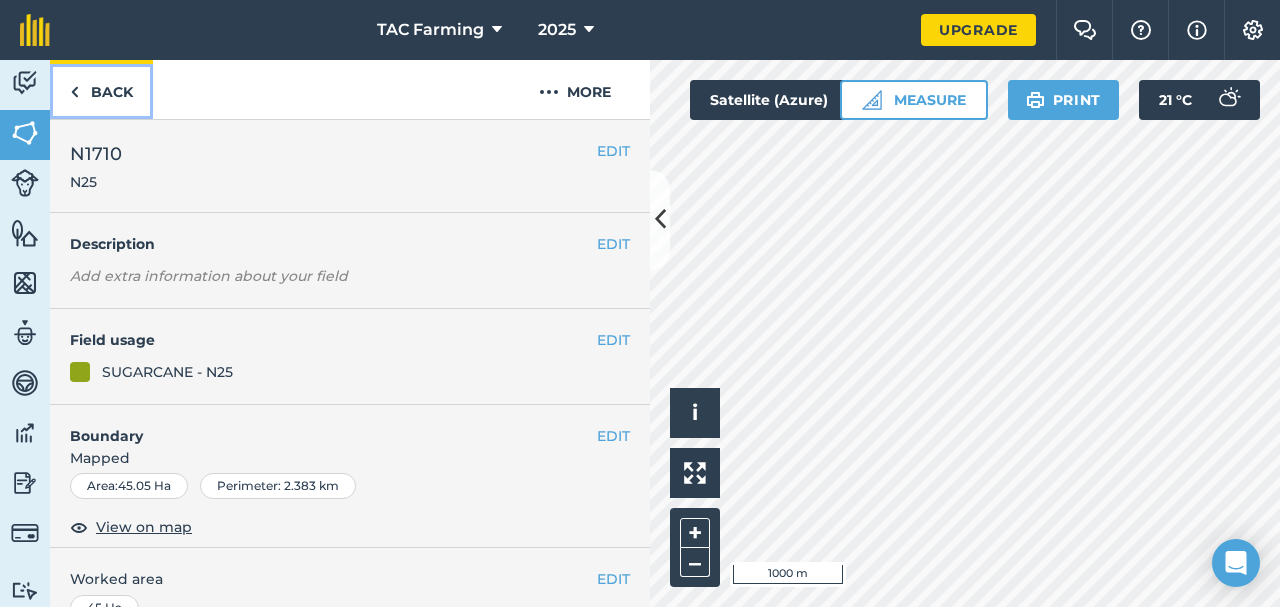 click on "Back" at bounding box center [101, 89] 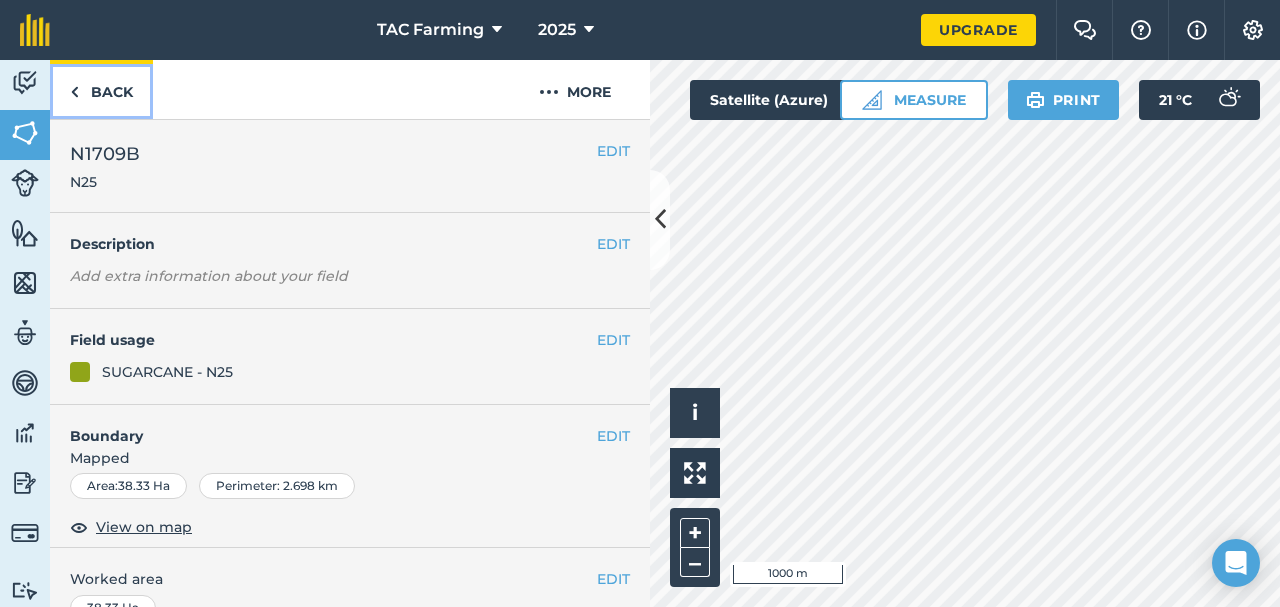 click on "Back" at bounding box center (101, 89) 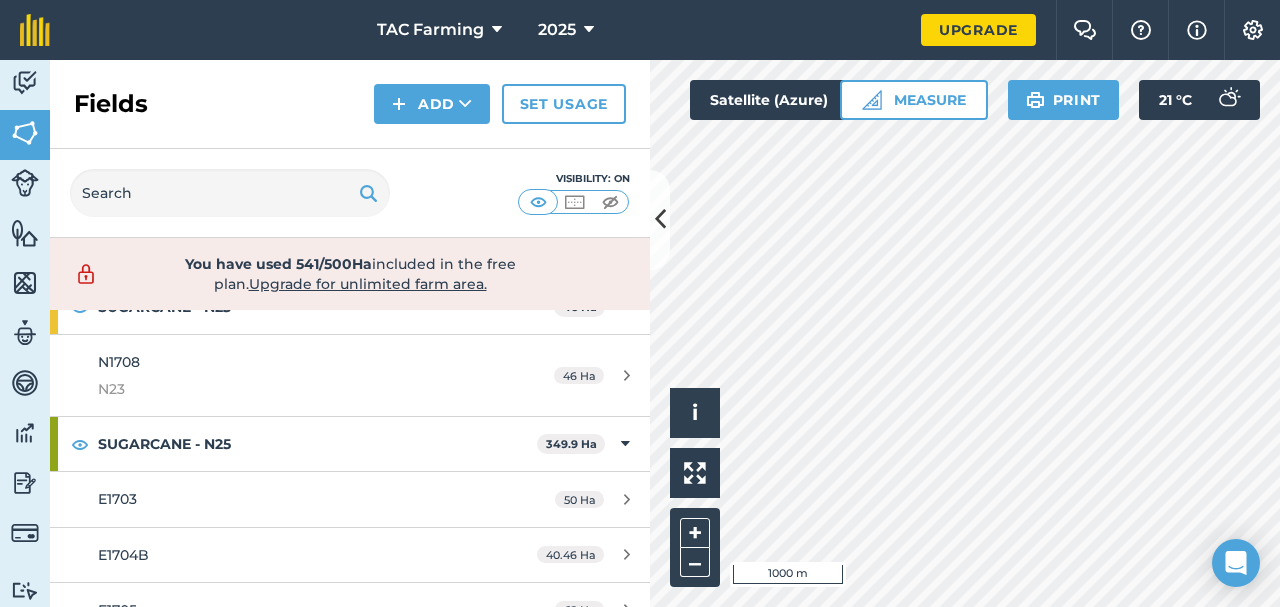 scroll, scrollTop: 0, scrollLeft: 0, axis: both 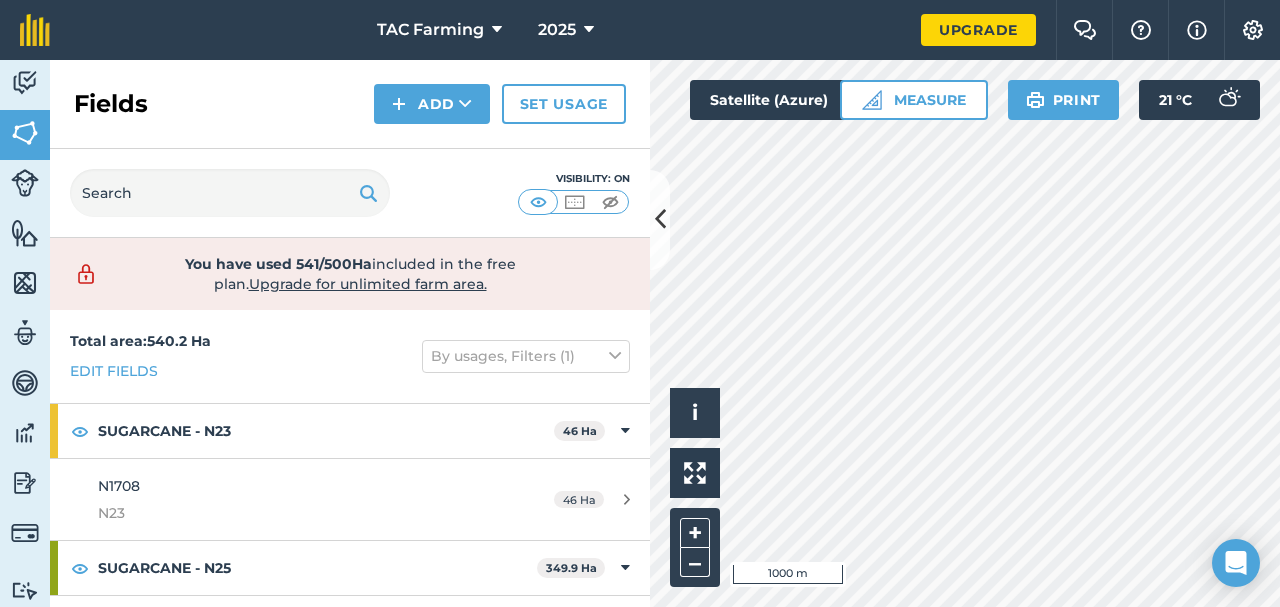 click on "Total area :  540.2   Ha Edit fields By usages, Filters (1)" at bounding box center [350, 356] 